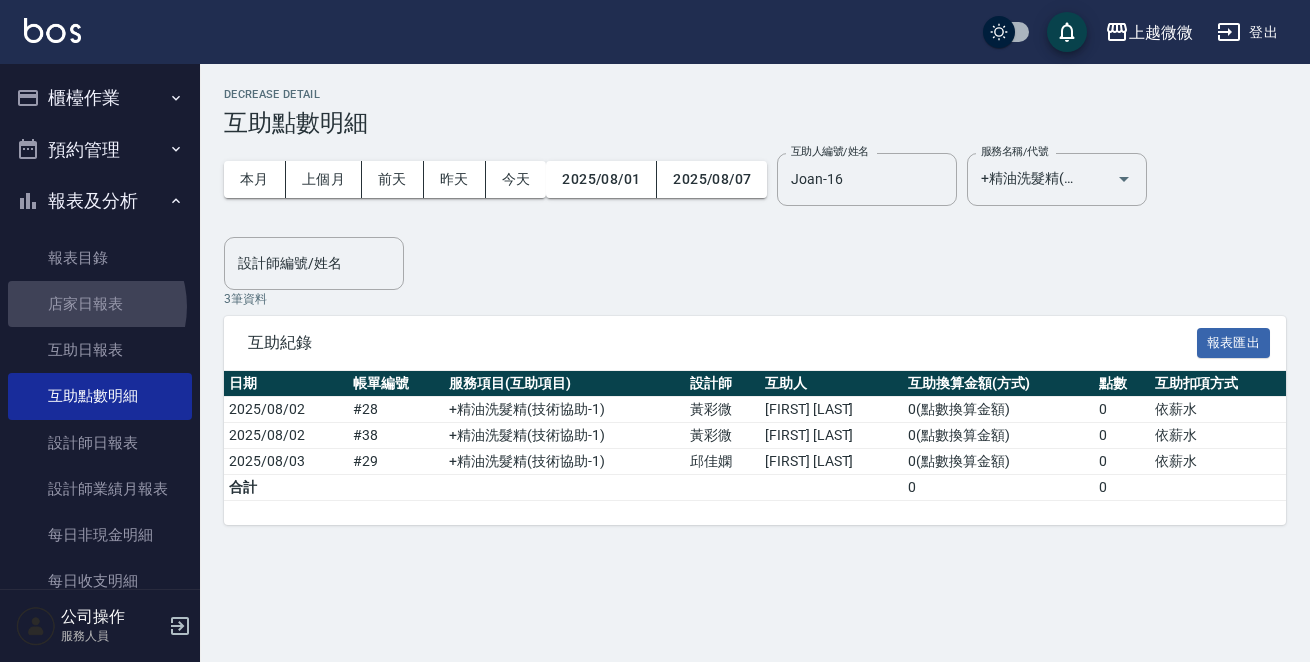 scroll, scrollTop: 0, scrollLeft: 0, axis: both 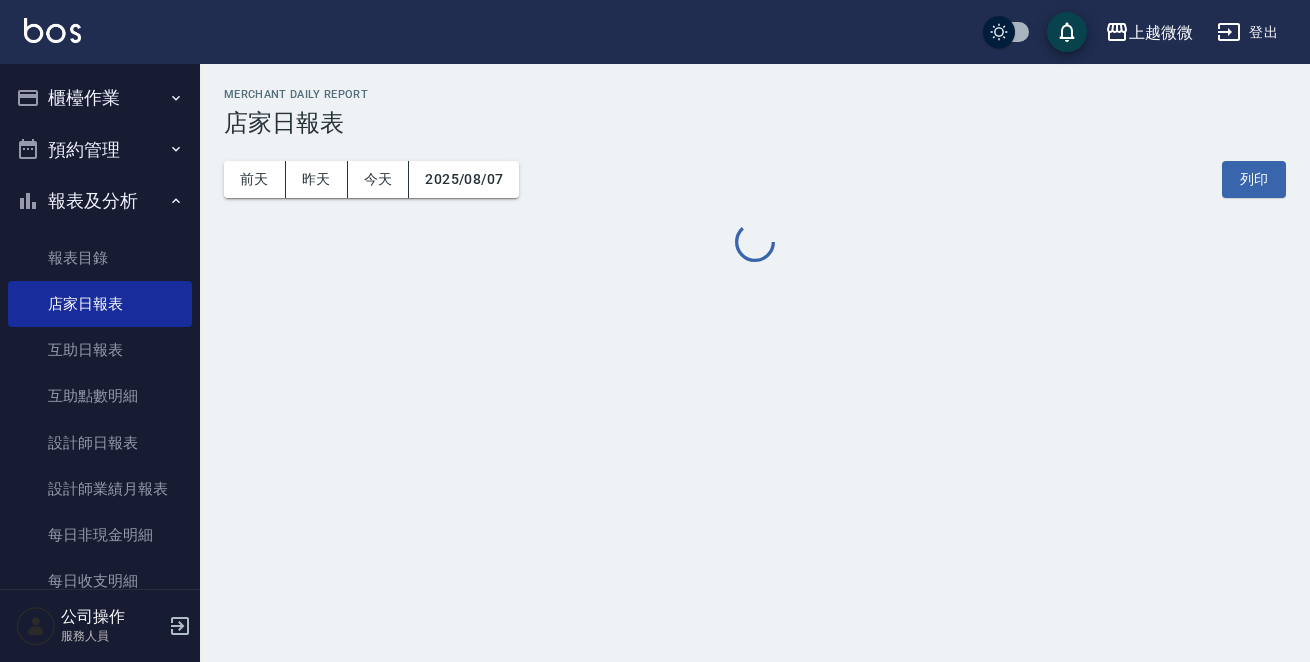 click on "櫃檯作業" at bounding box center [100, 98] 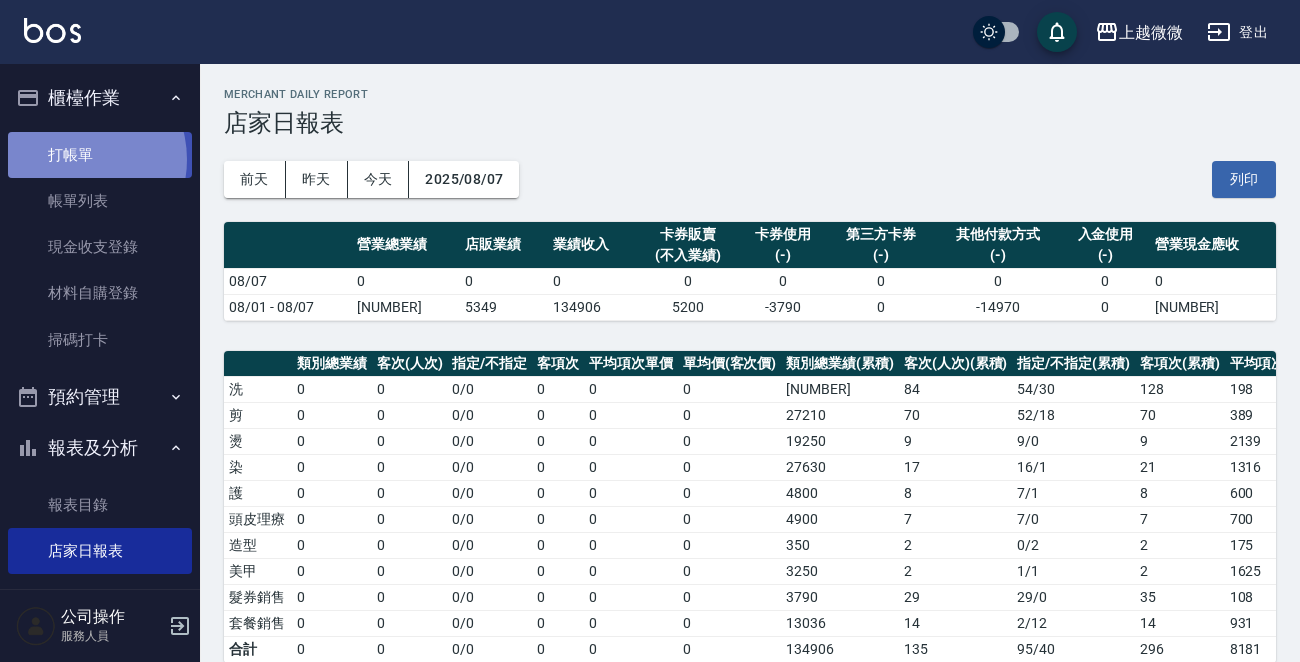 click on "打帳單" at bounding box center [100, 155] 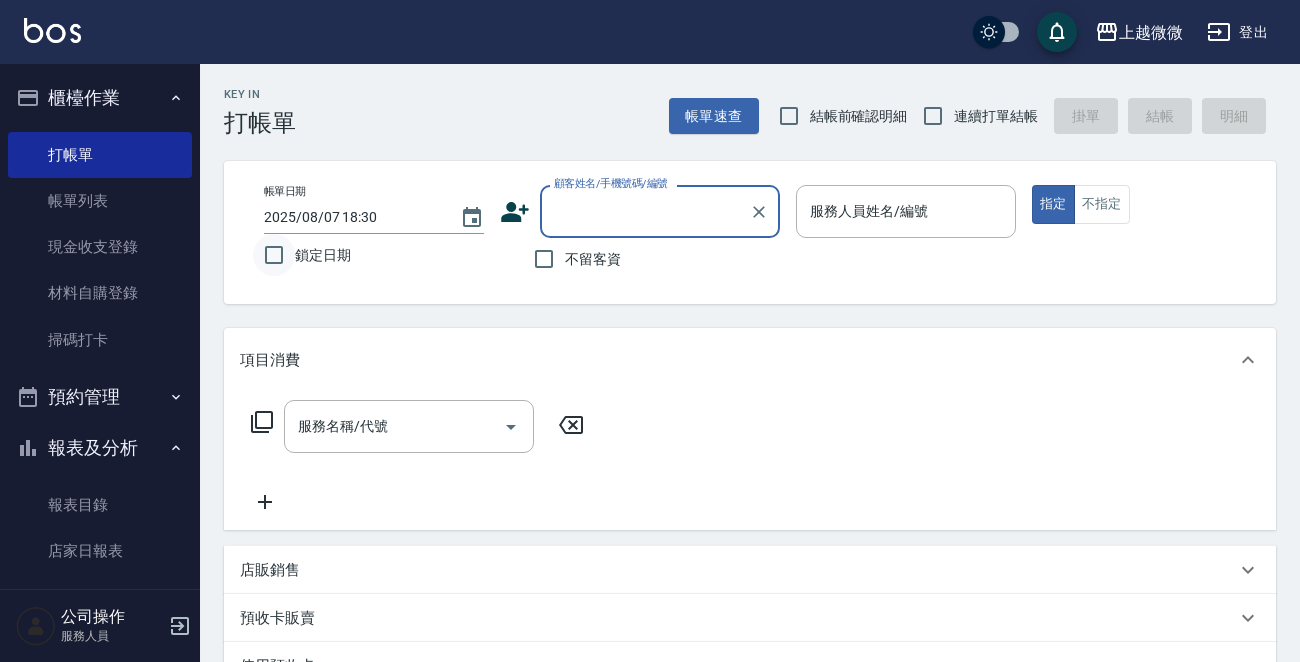 click on "鎖定日期" at bounding box center [274, 255] 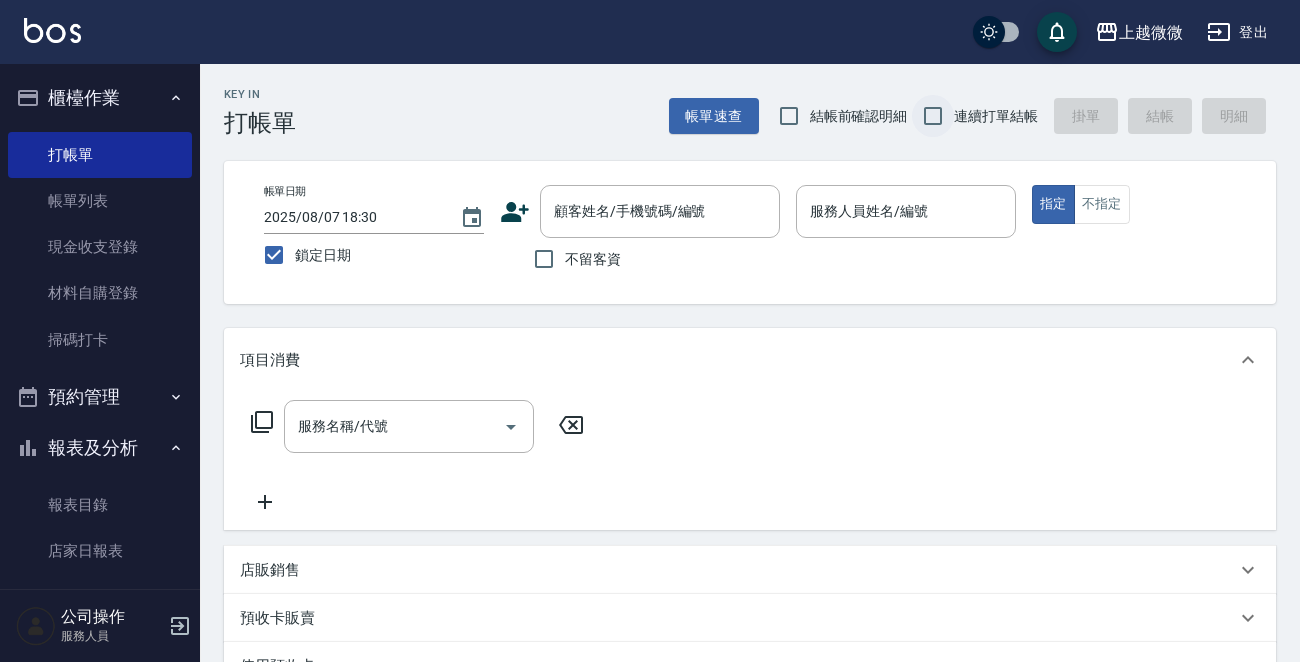 click on "連續打單結帳" at bounding box center (933, 116) 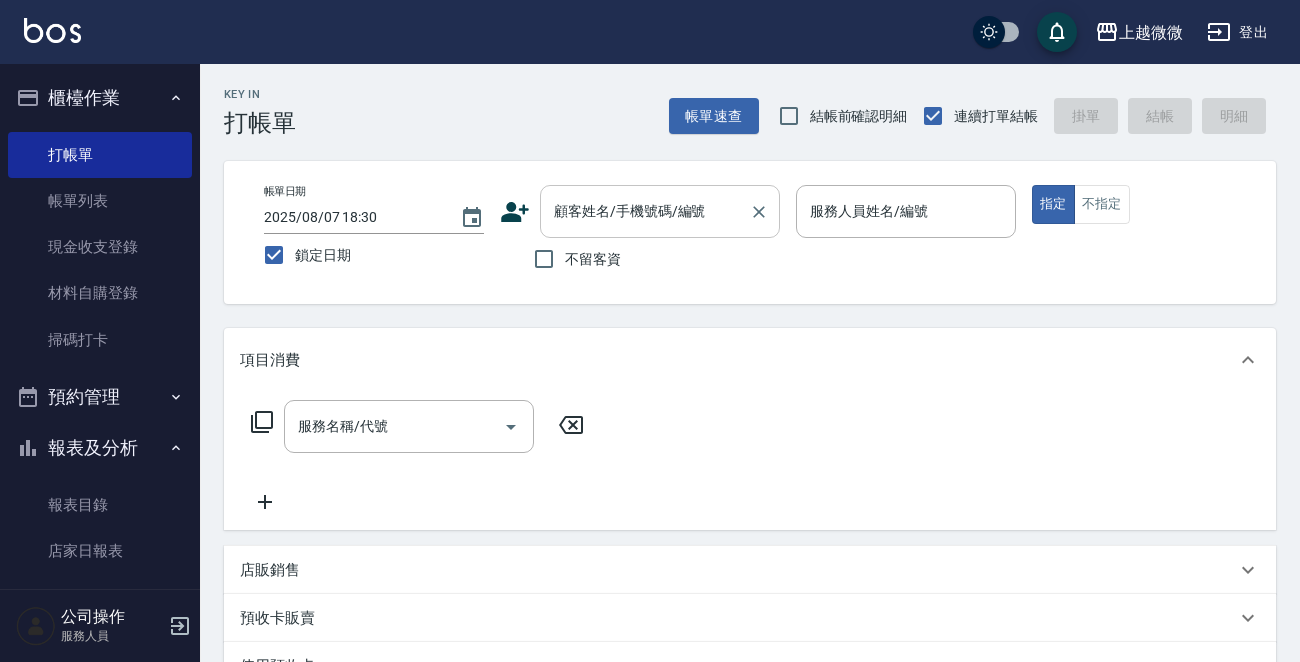 click on "顧客姓名/手機號碼/編號" at bounding box center [645, 211] 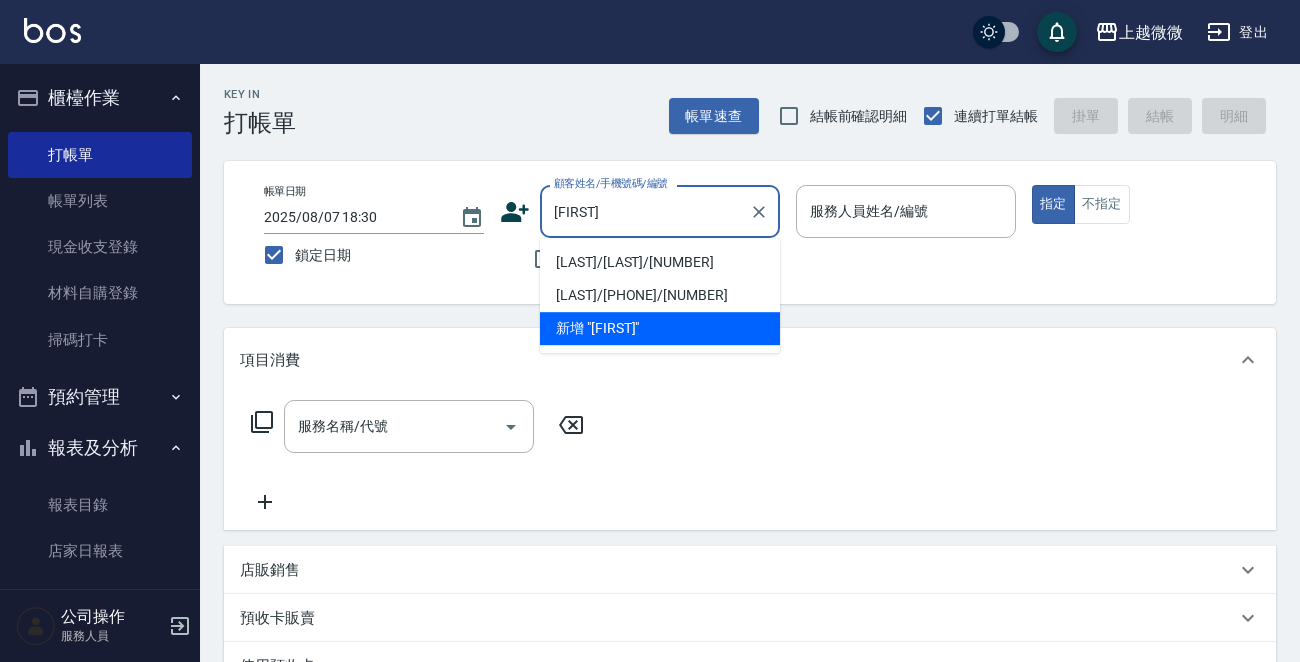 click on "[LAST]/[LAST]/[NUMBER]" at bounding box center (660, 262) 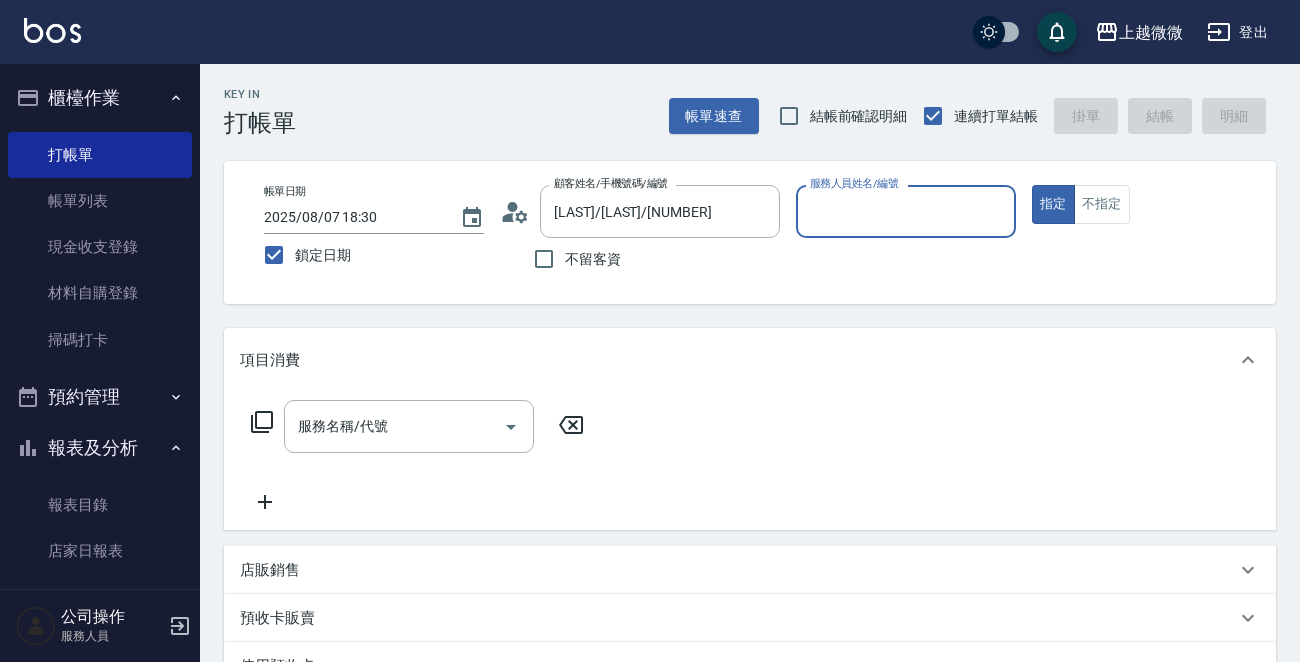 type on "Selin-5" 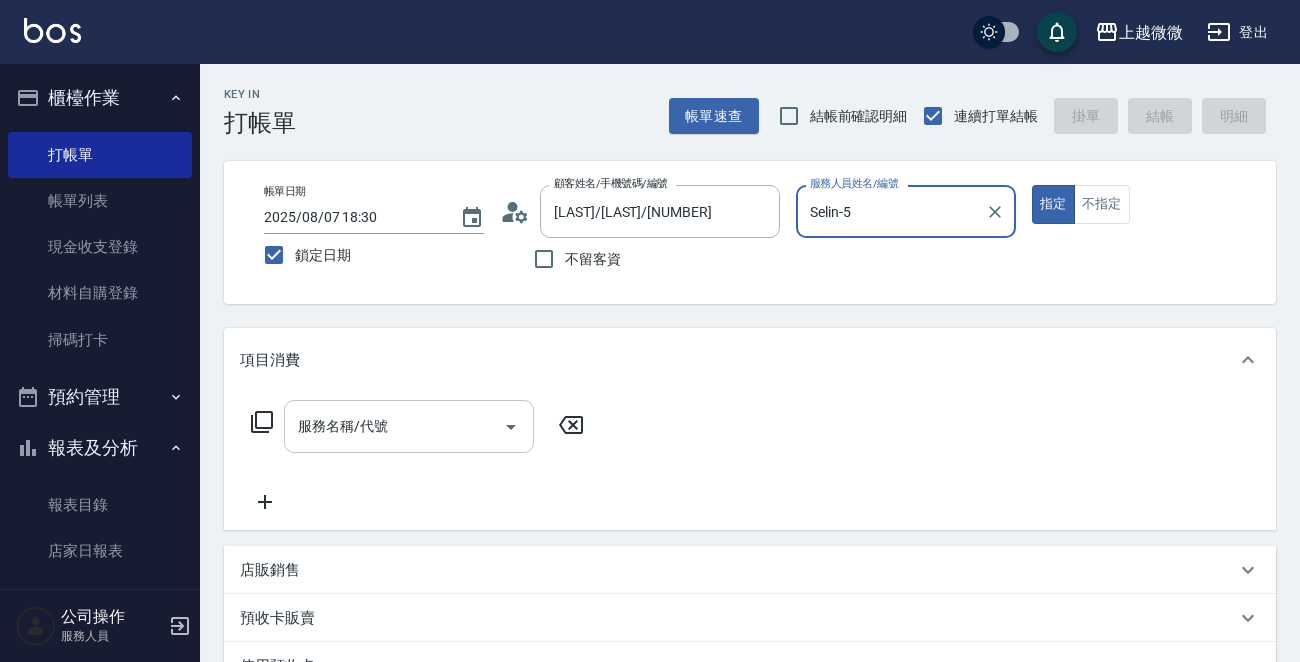 click on "服務名稱/代號" at bounding box center (394, 426) 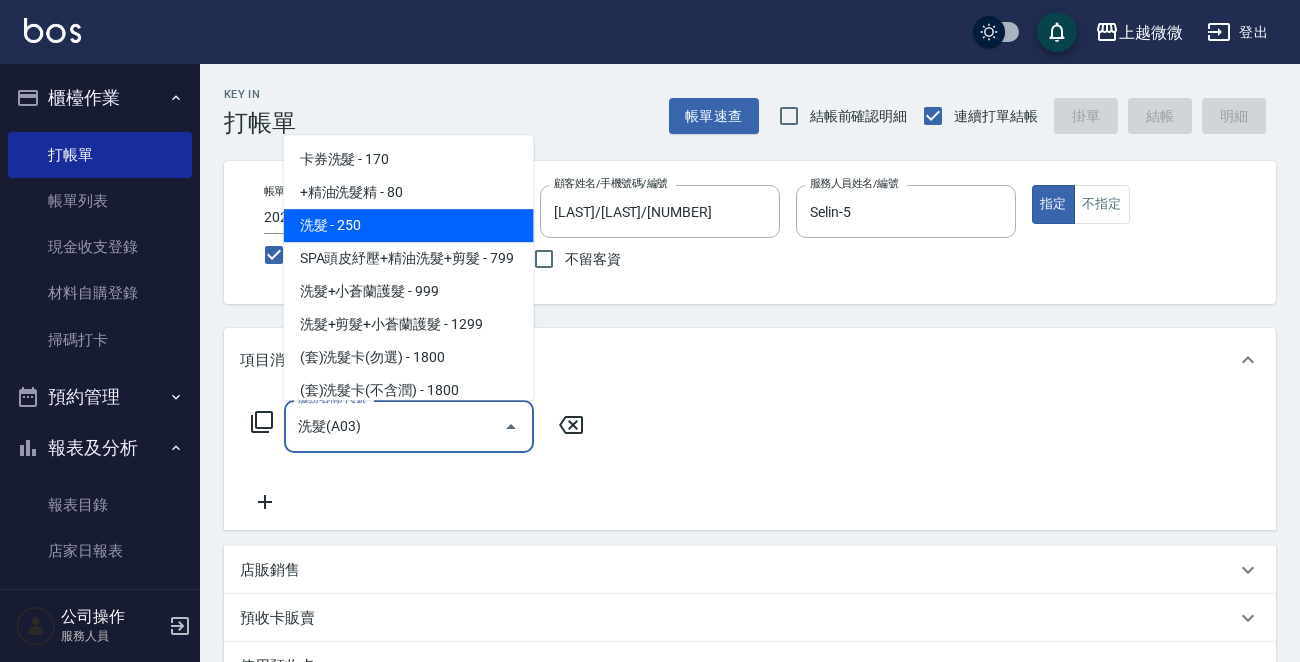 type on "洗髮(A03)" 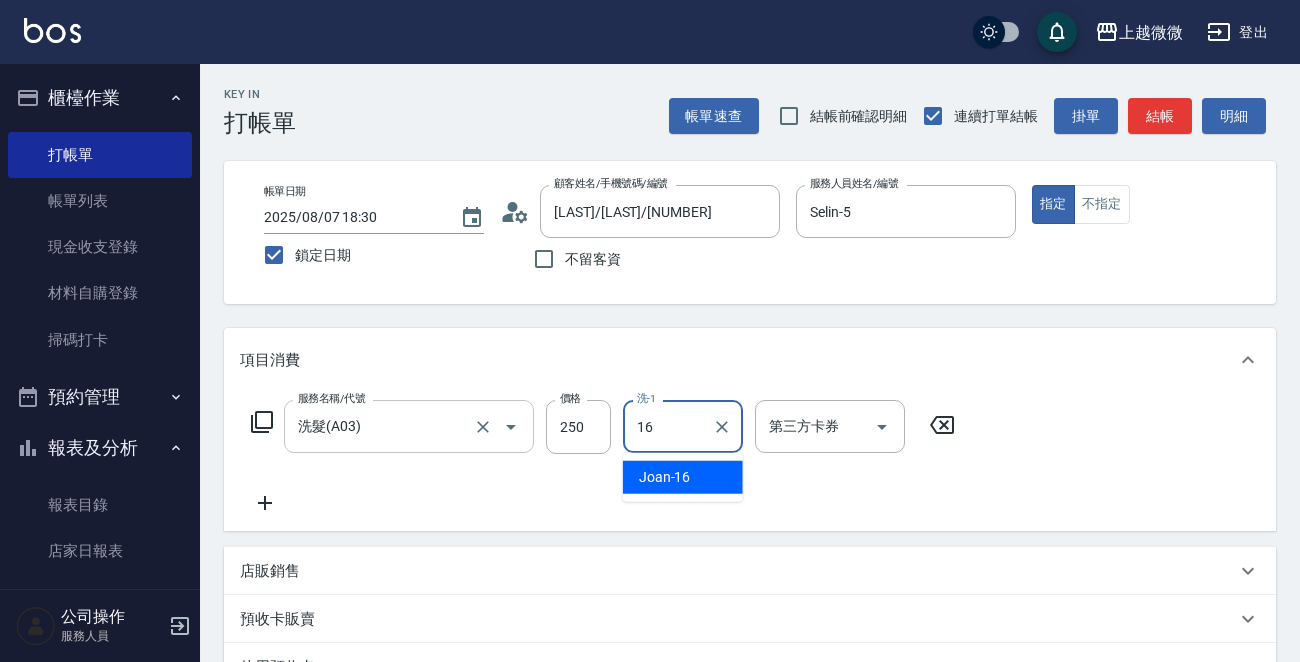 type on "Joan-16" 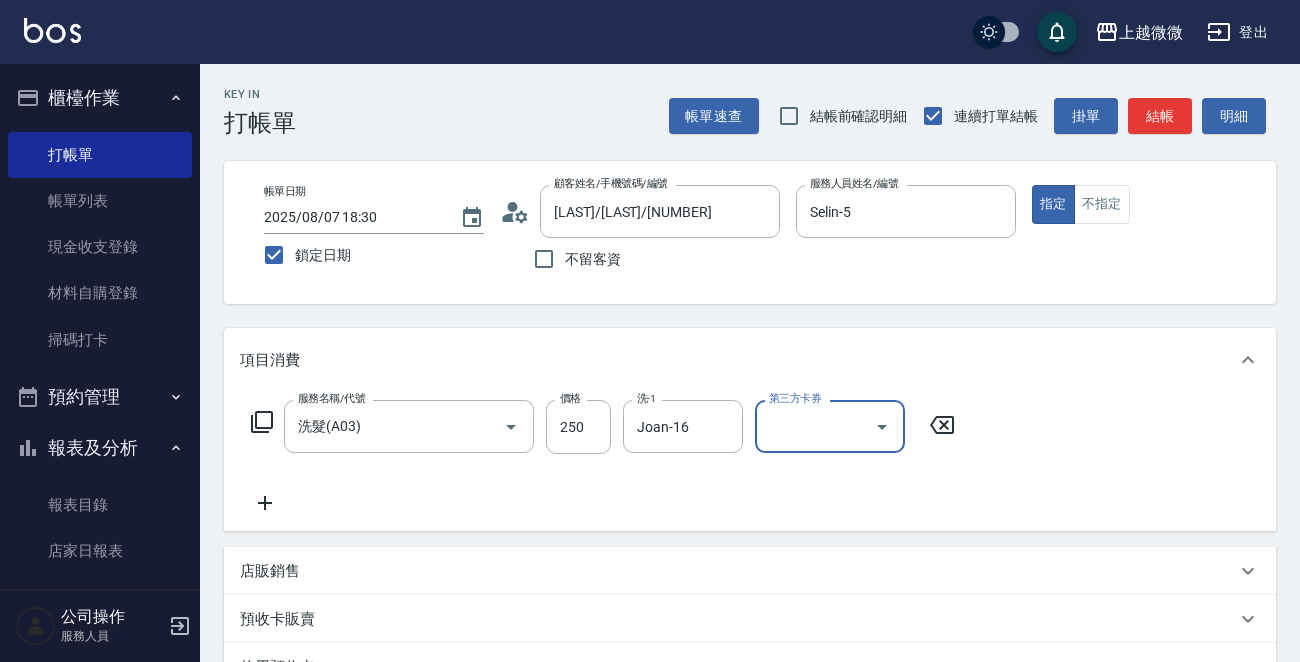 click on "服務名稱/代號 洗髮(A03) 服務名稱/代號 價格 [PRICE] 價格 洗-1 [LAST]-[NUMBER] 洗-1 第三方卡券 第三方卡券" at bounding box center [603, 457] 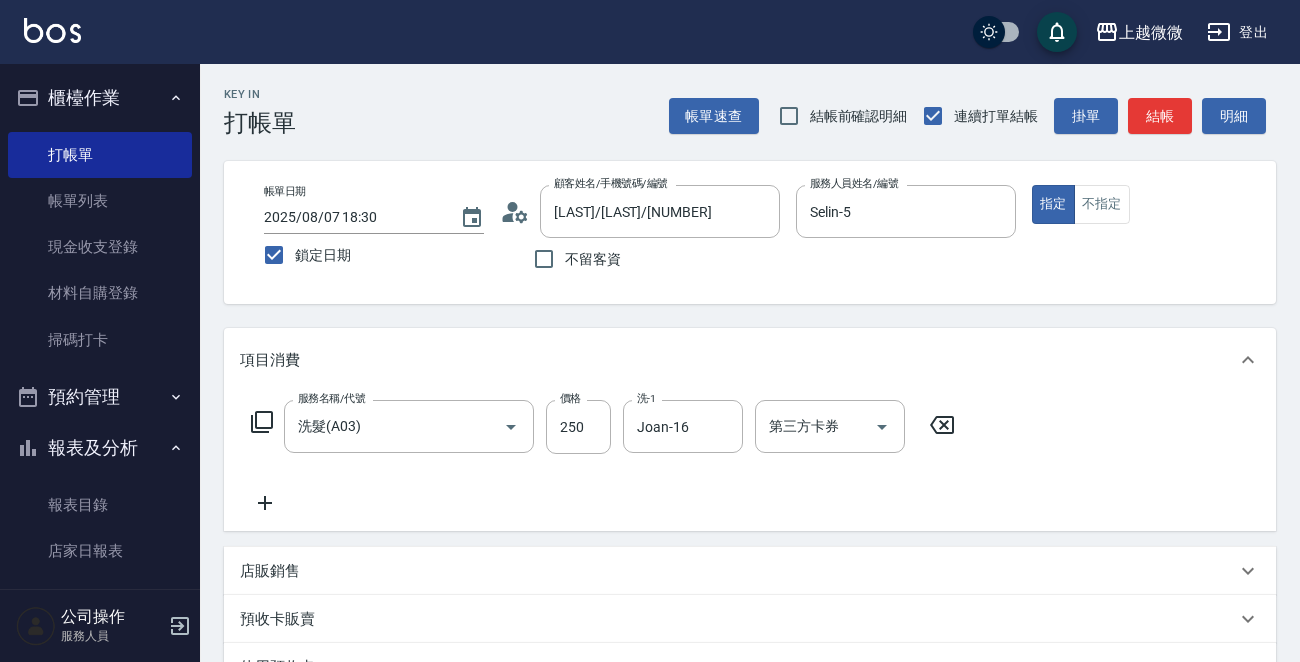 click 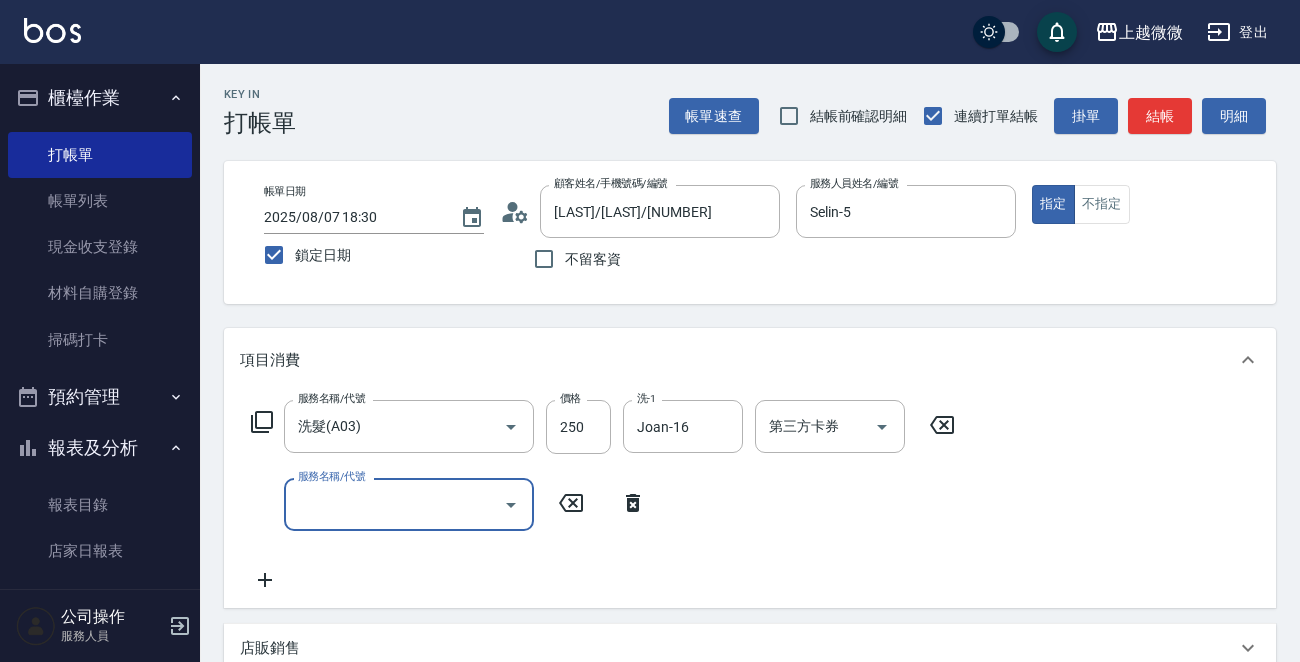 click on "服務名稱/代號" at bounding box center [394, 504] 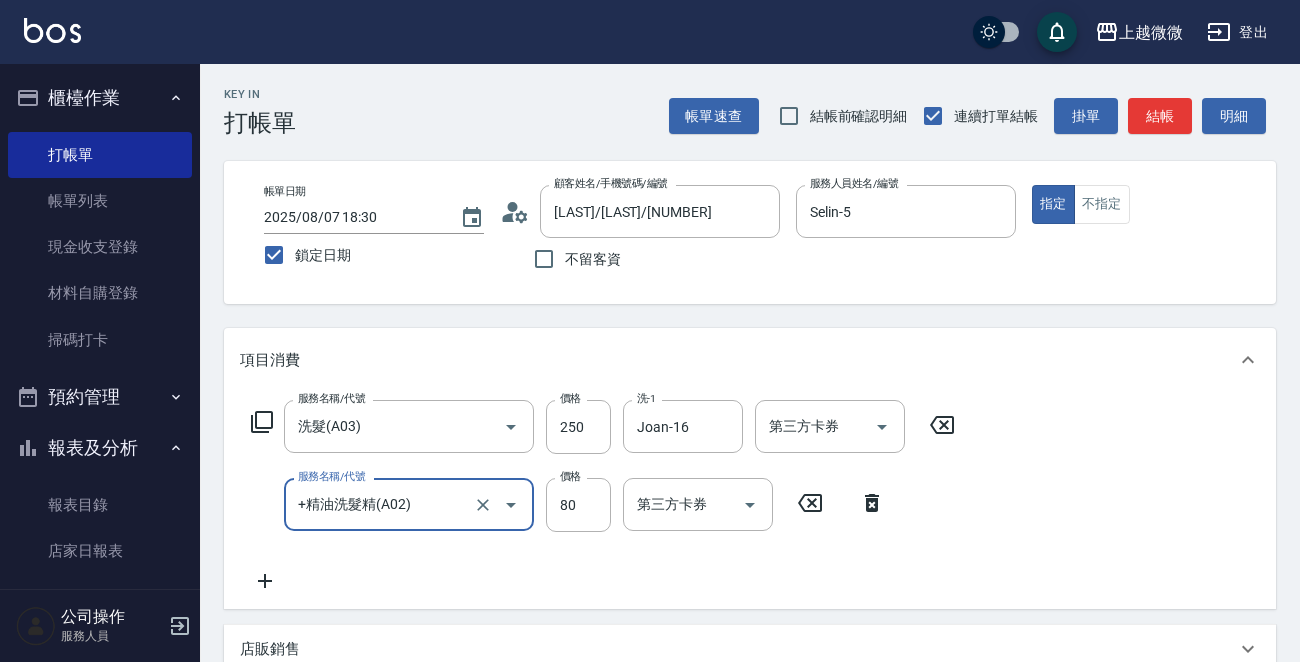 type on "+精油洗髮精(A02)" 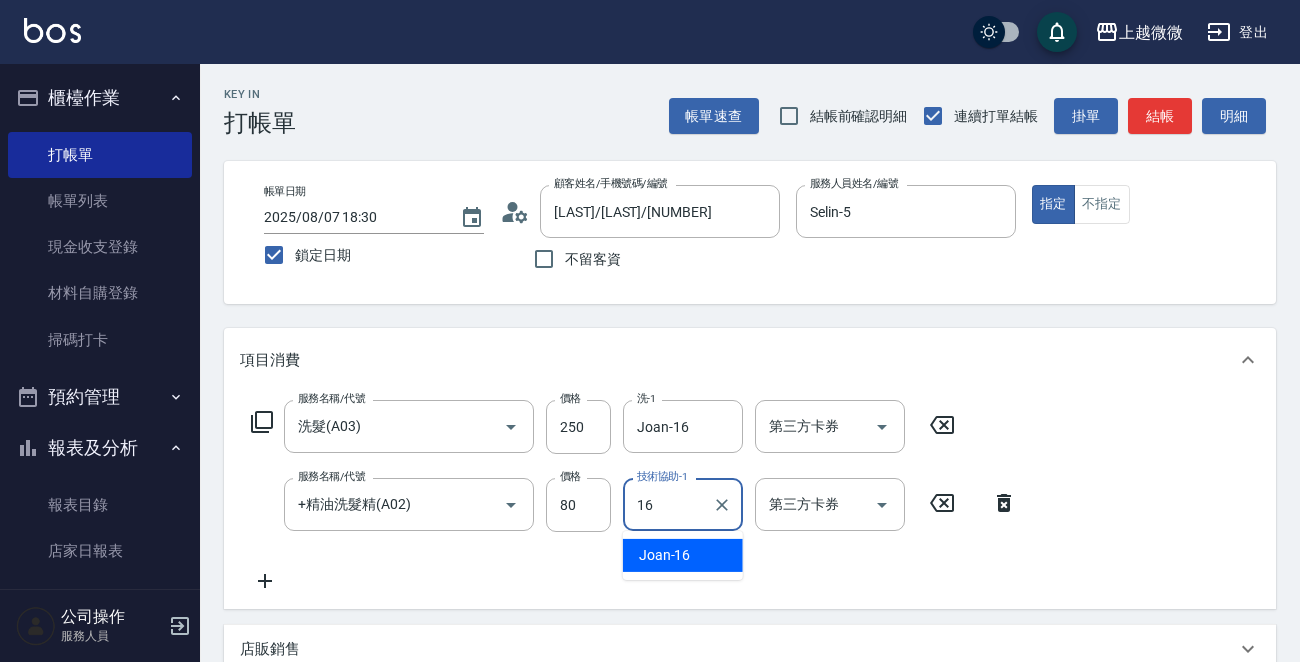 type on "Joan-16" 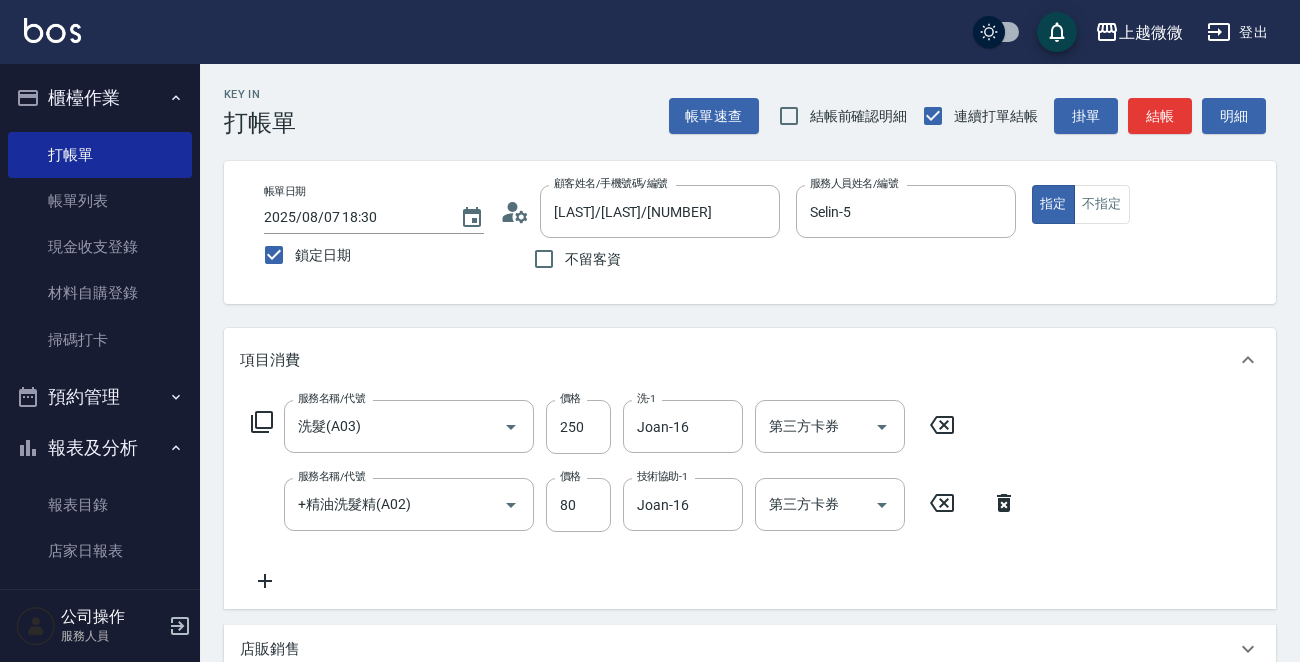 click 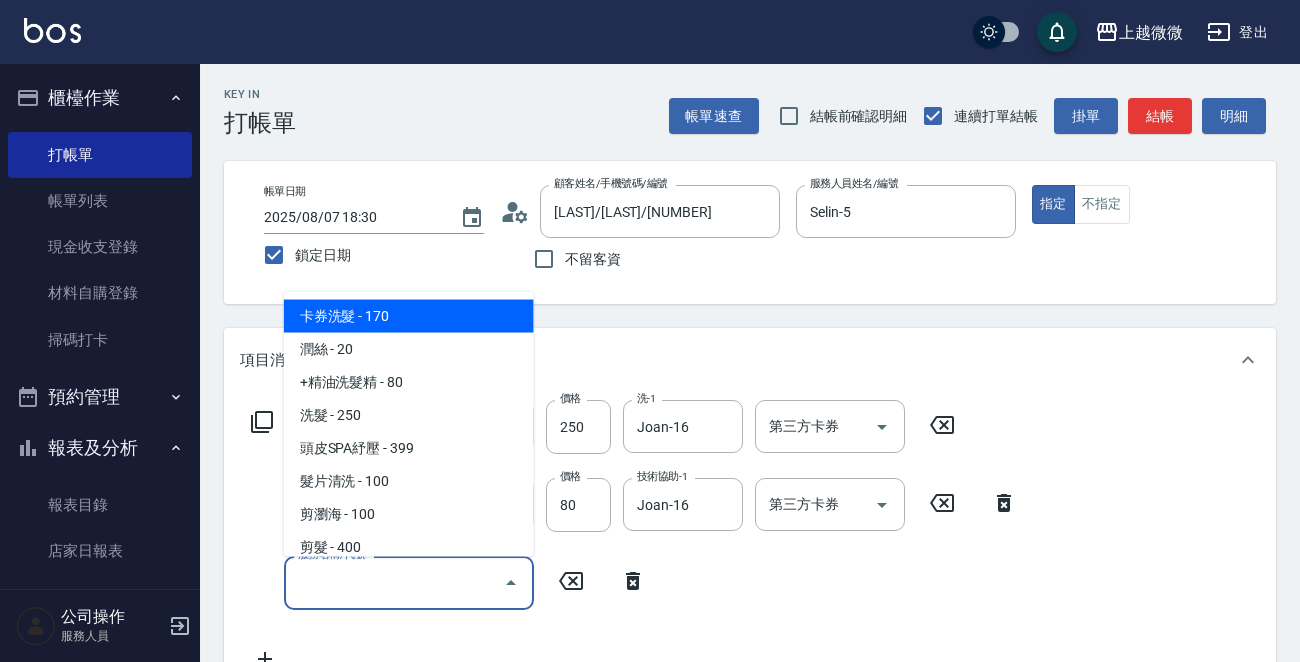 click on "服務名稱/代號 服務名稱/代號" at bounding box center [409, 582] 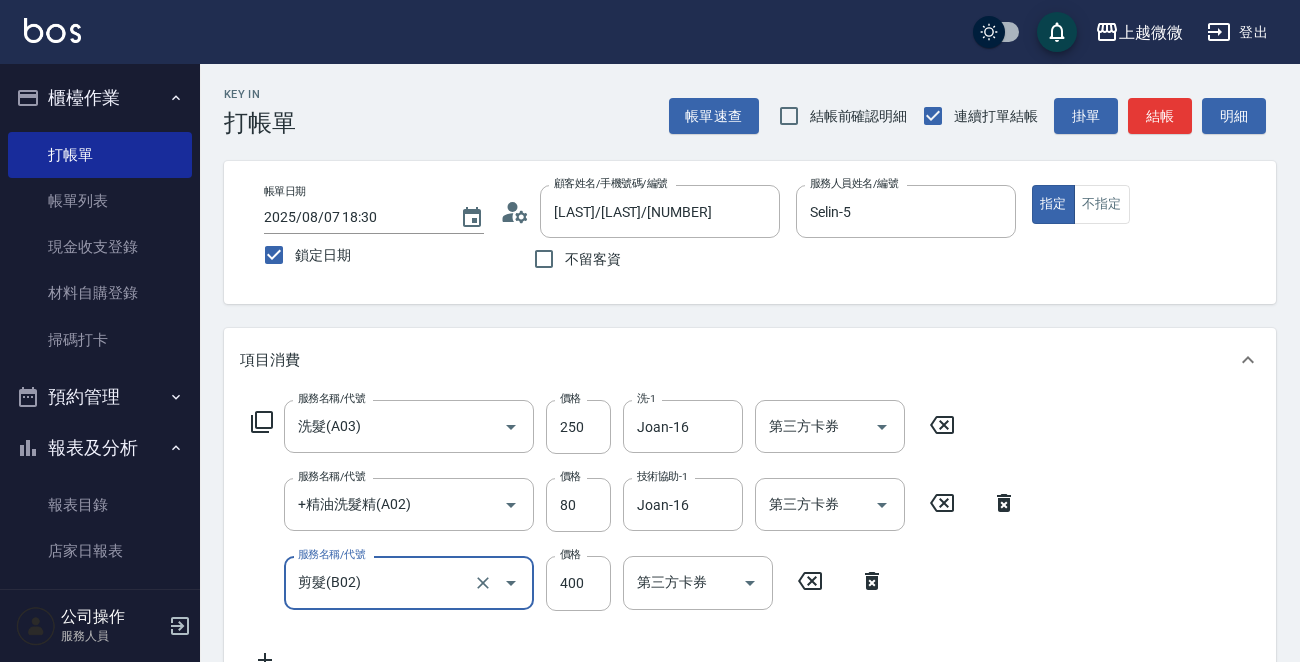 type on "剪髮(B02)" 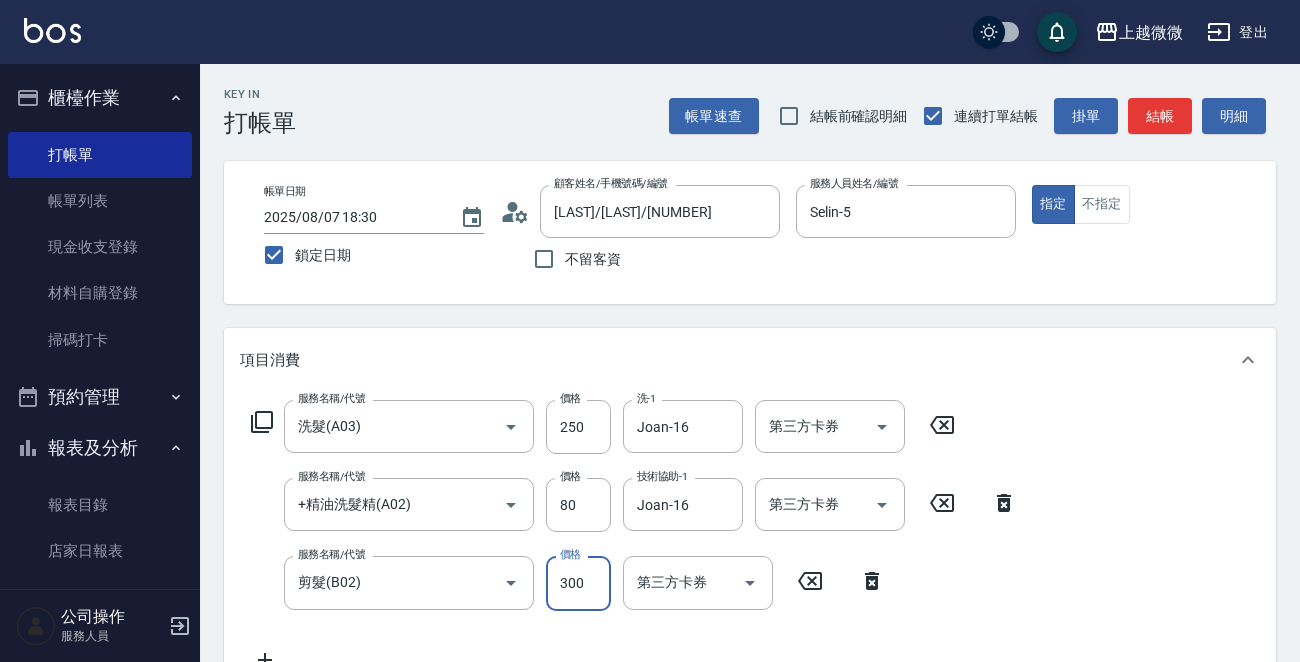 type on "300" 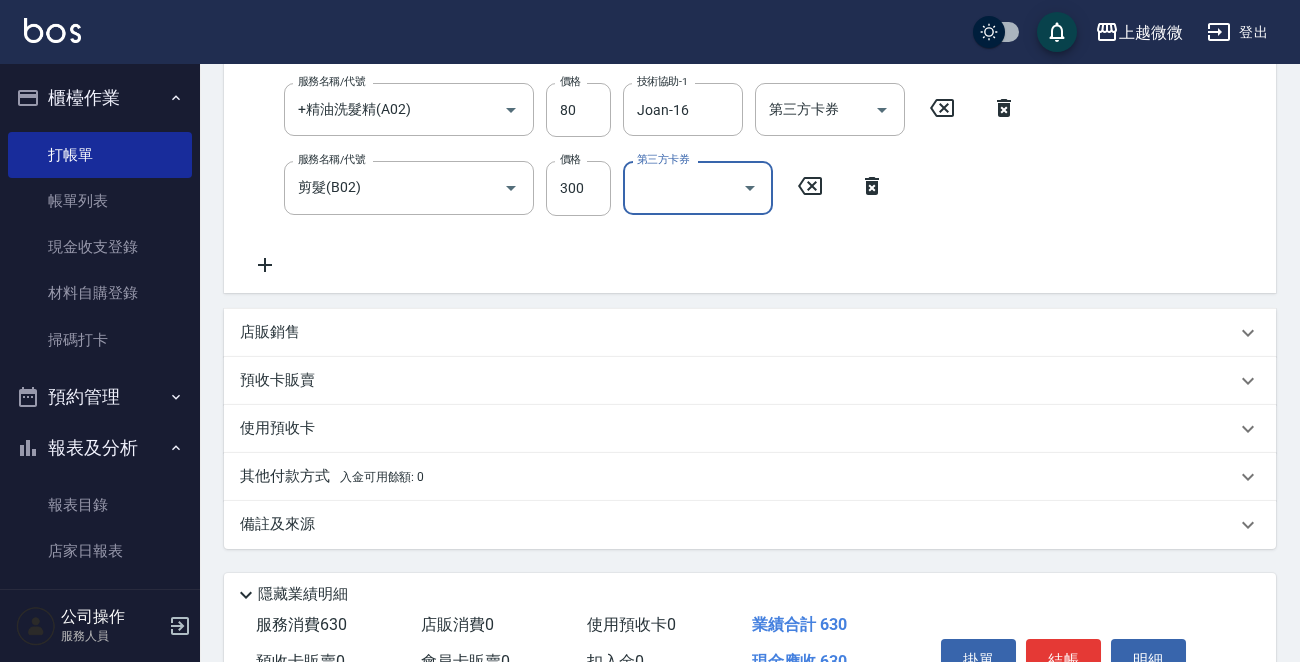 scroll, scrollTop: 503, scrollLeft: 0, axis: vertical 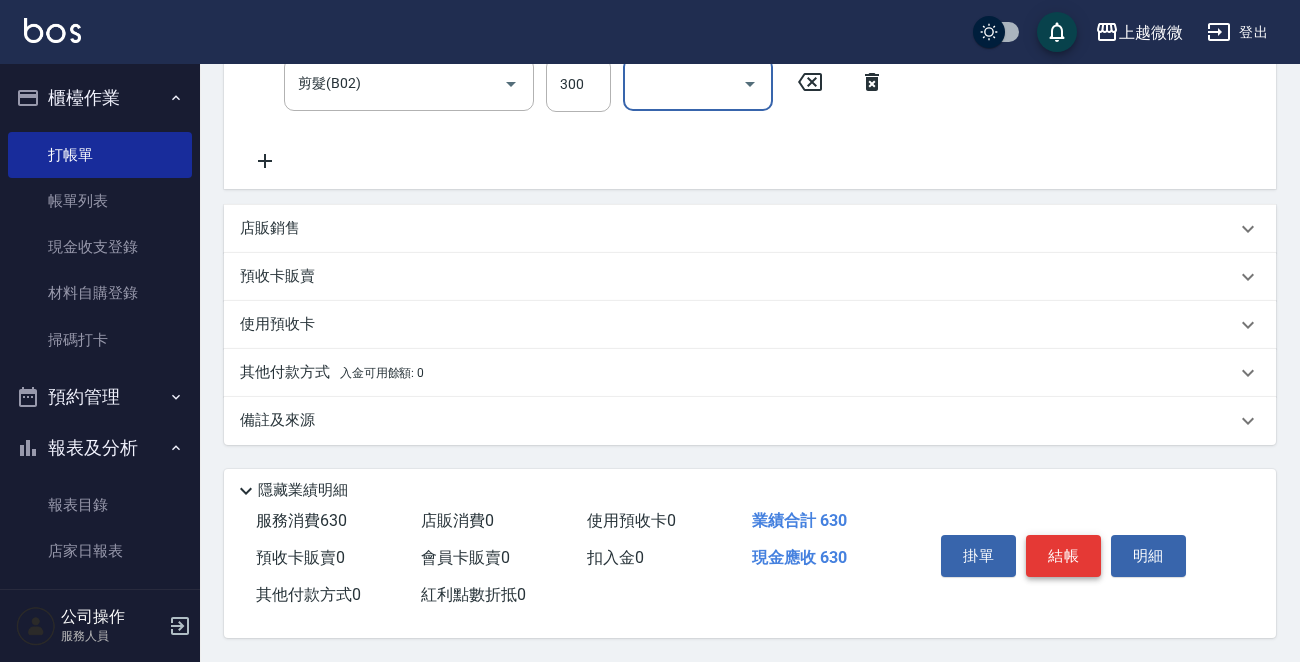 click on "結帳" at bounding box center (1063, 556) 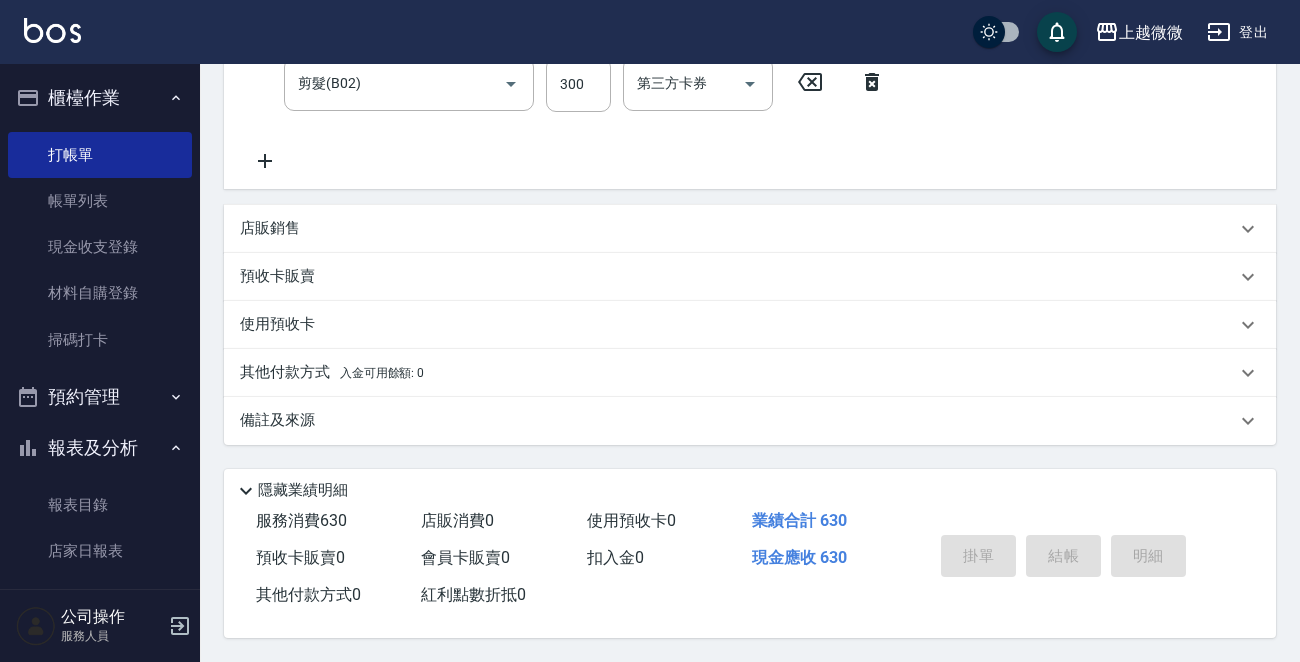 type 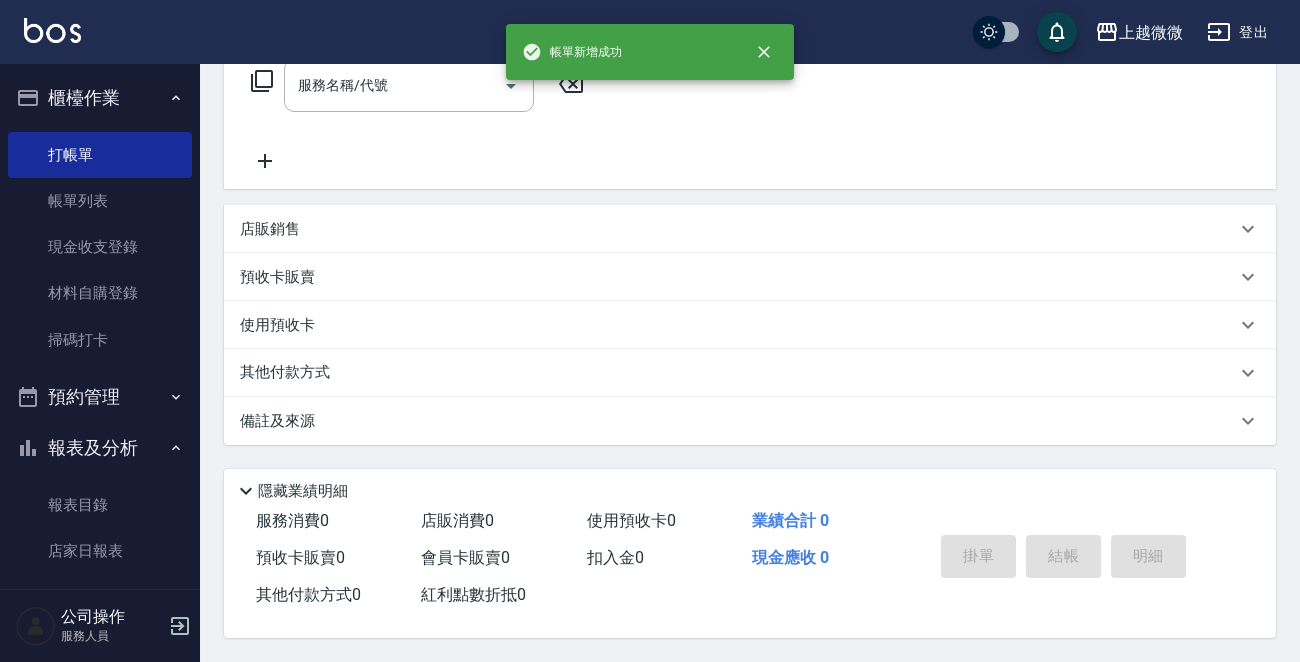 scroll, scrollTop: 0, scrollLeft: 0, axis: both 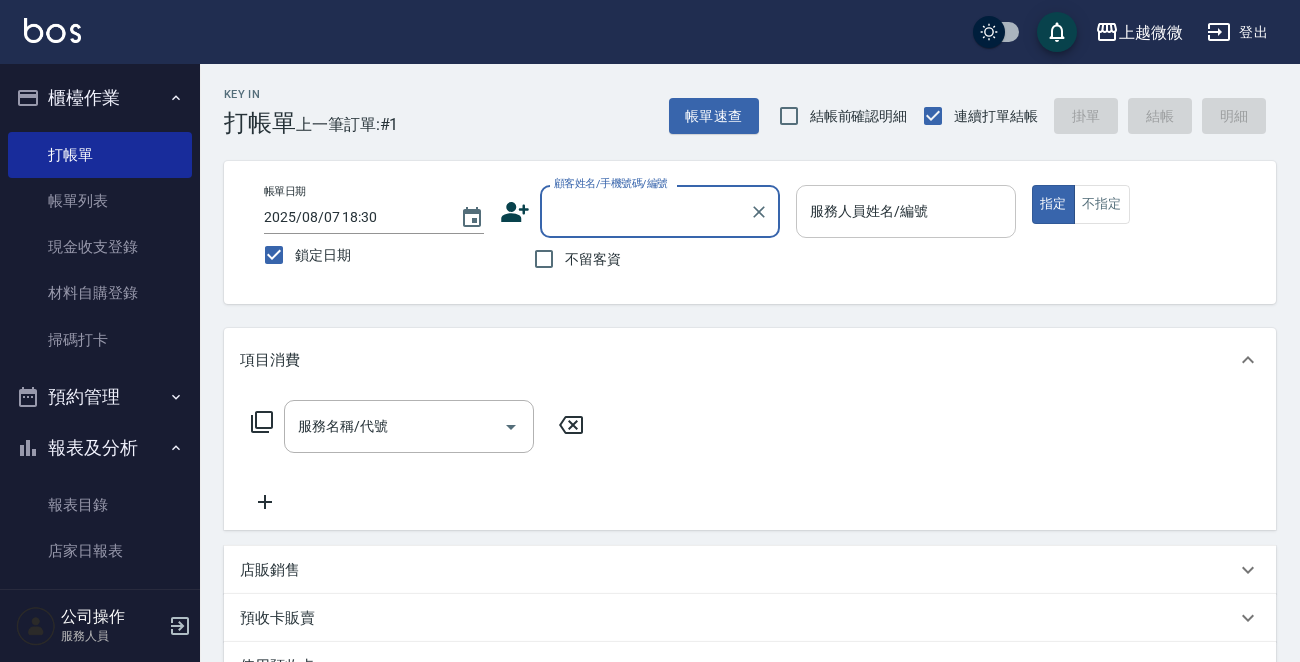 click on "服務人員姓名/編號" at bounding box center [906, 211] 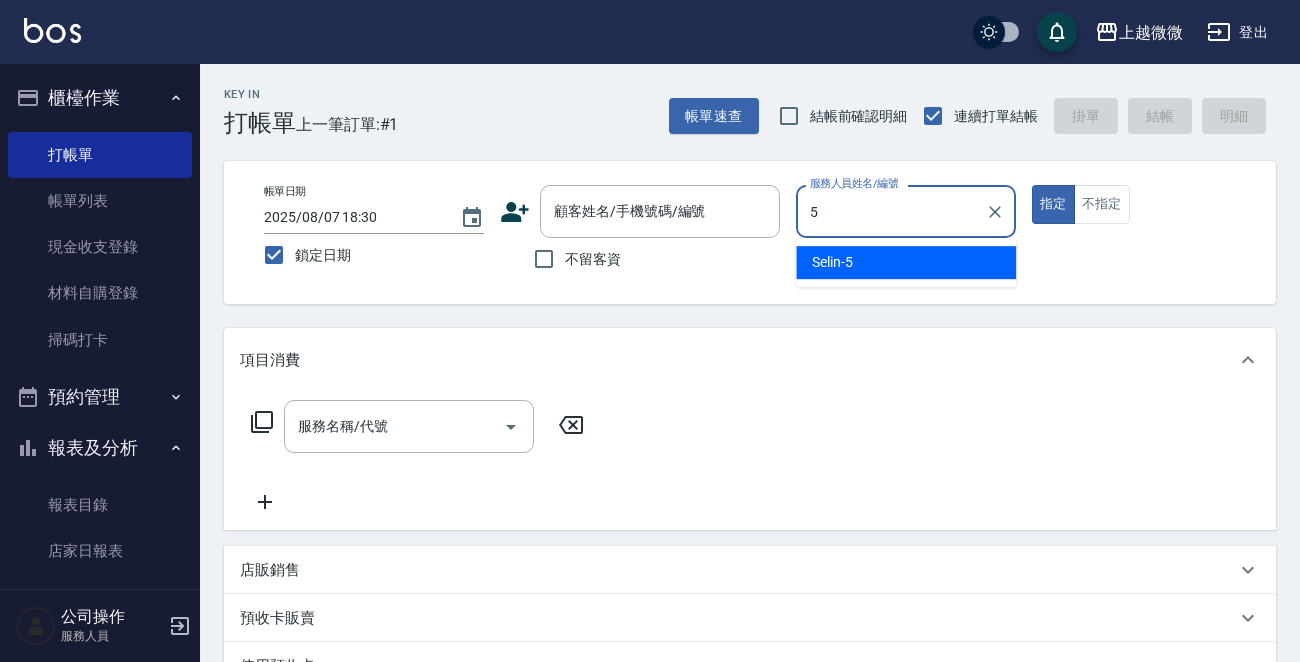 click on "Selin -5" at bounding box center [906, 262] 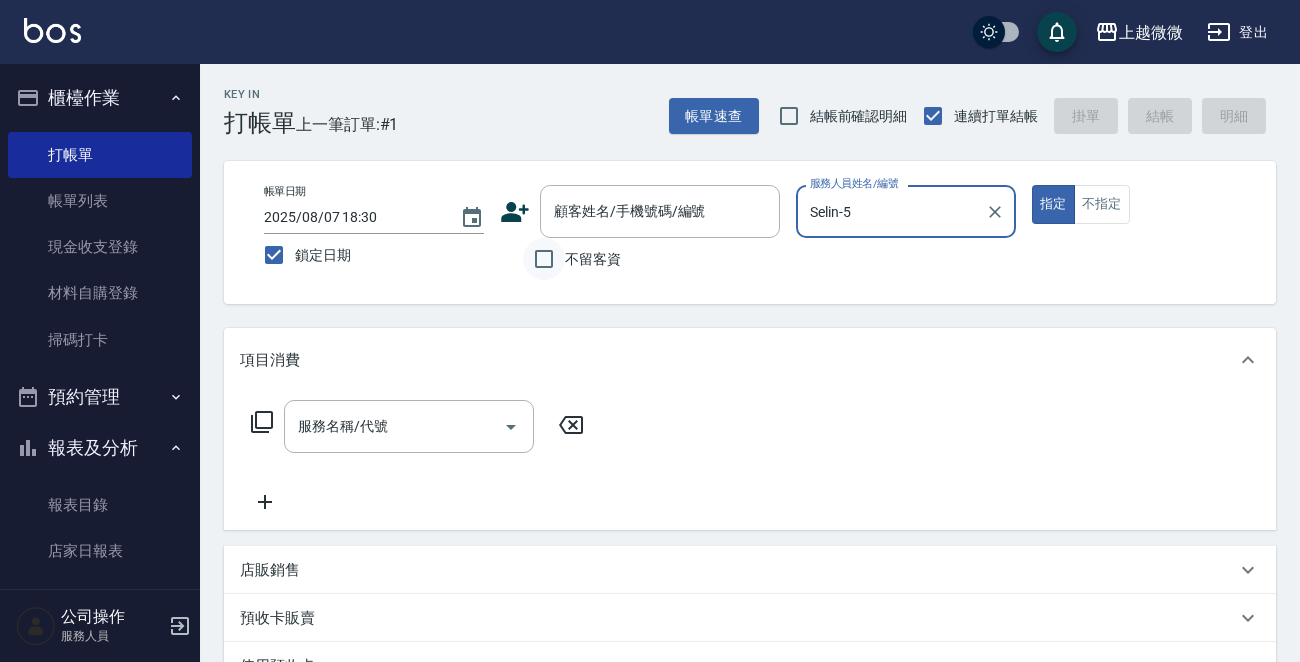 type on "Selin-5" 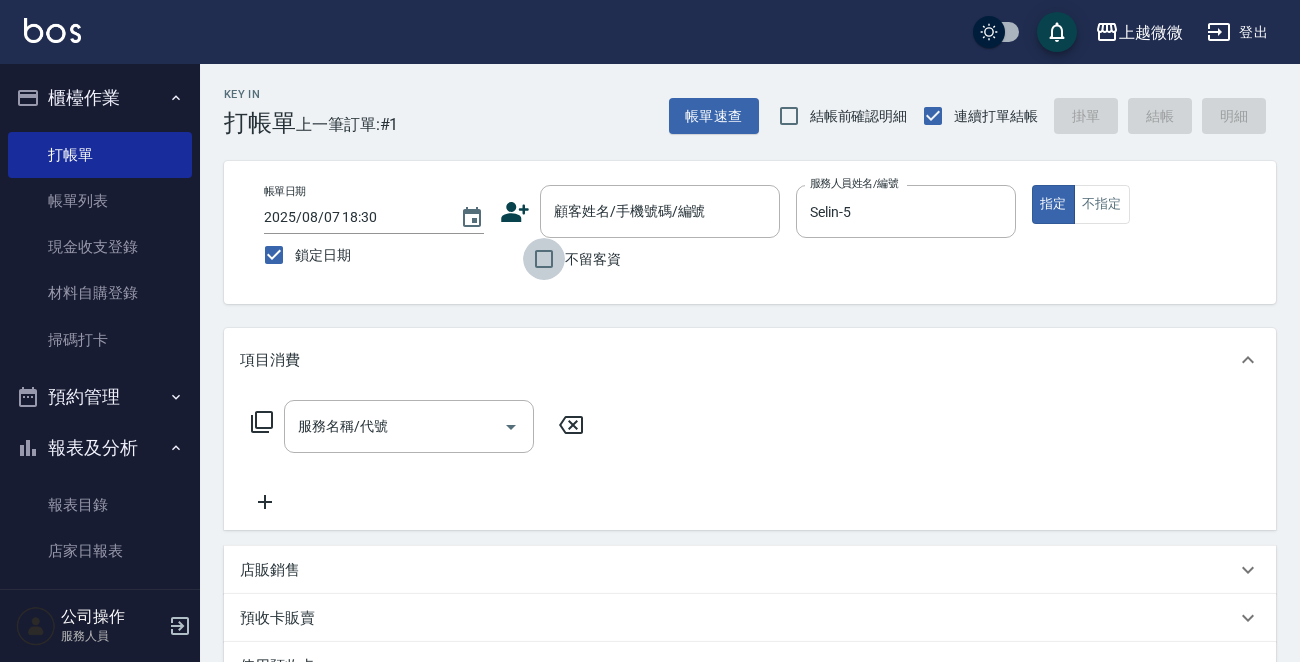 click on "不留客資" at bounding box center [544, 259] 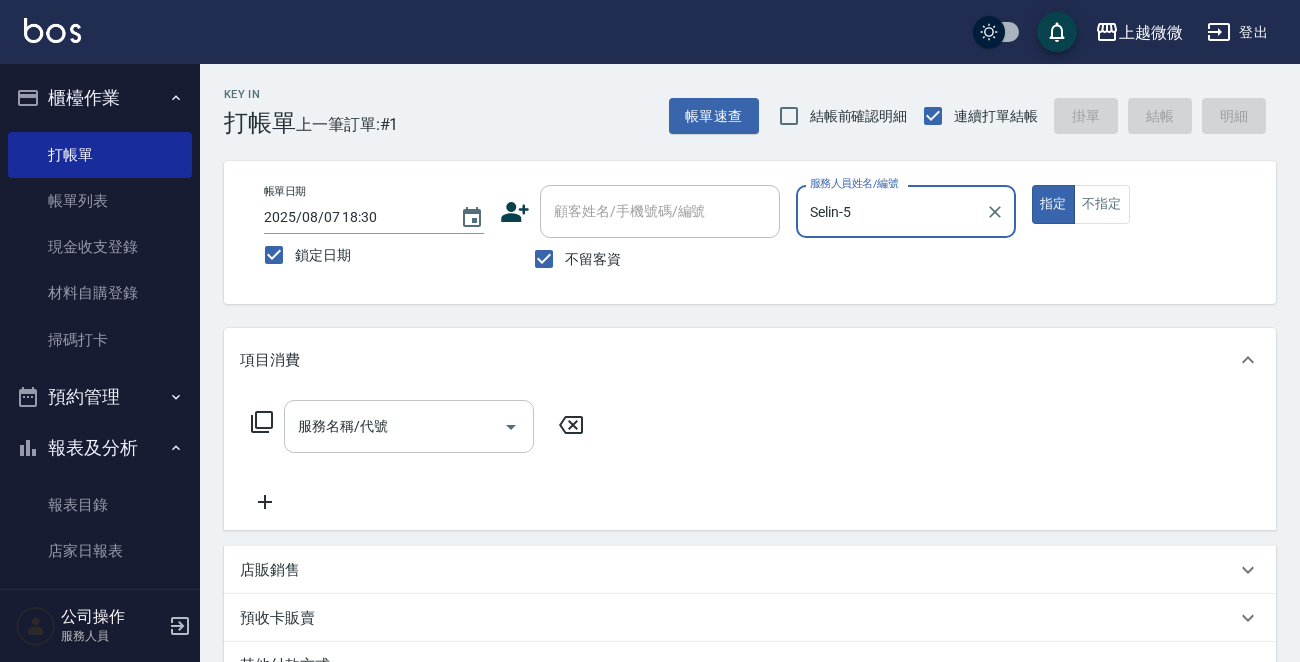 click on "服務名稱/代號" at bounding box center [394, 426] 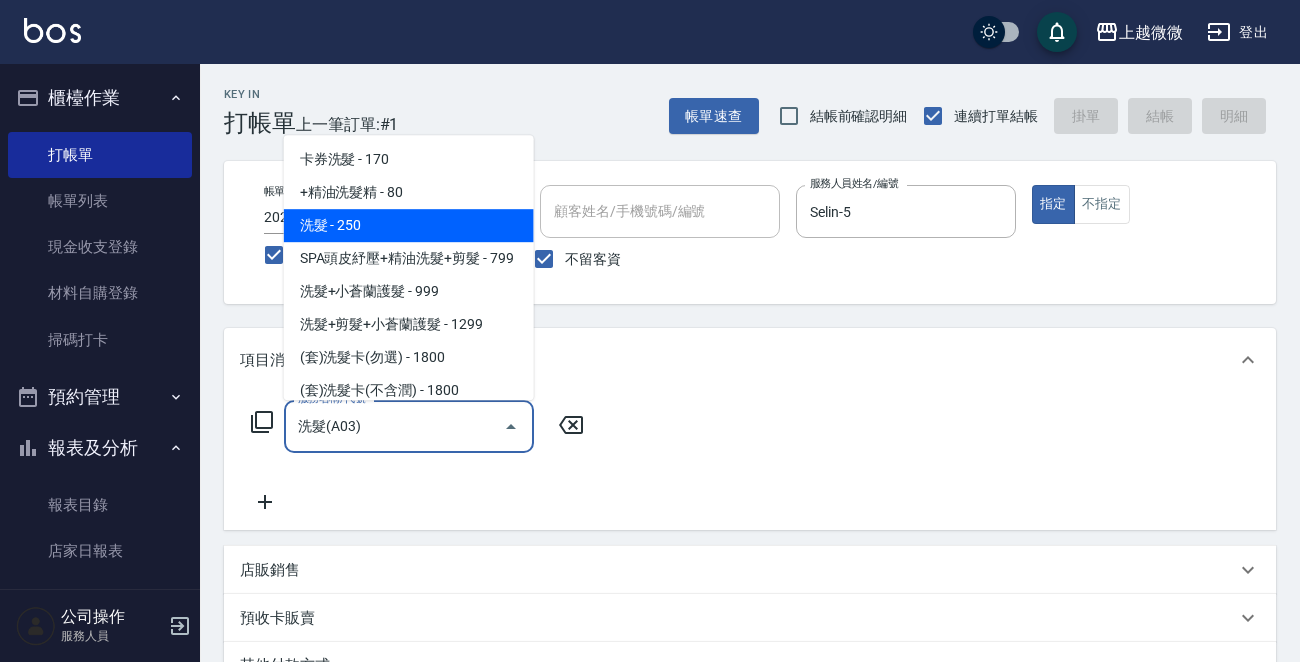type on "洗髮(A03)" 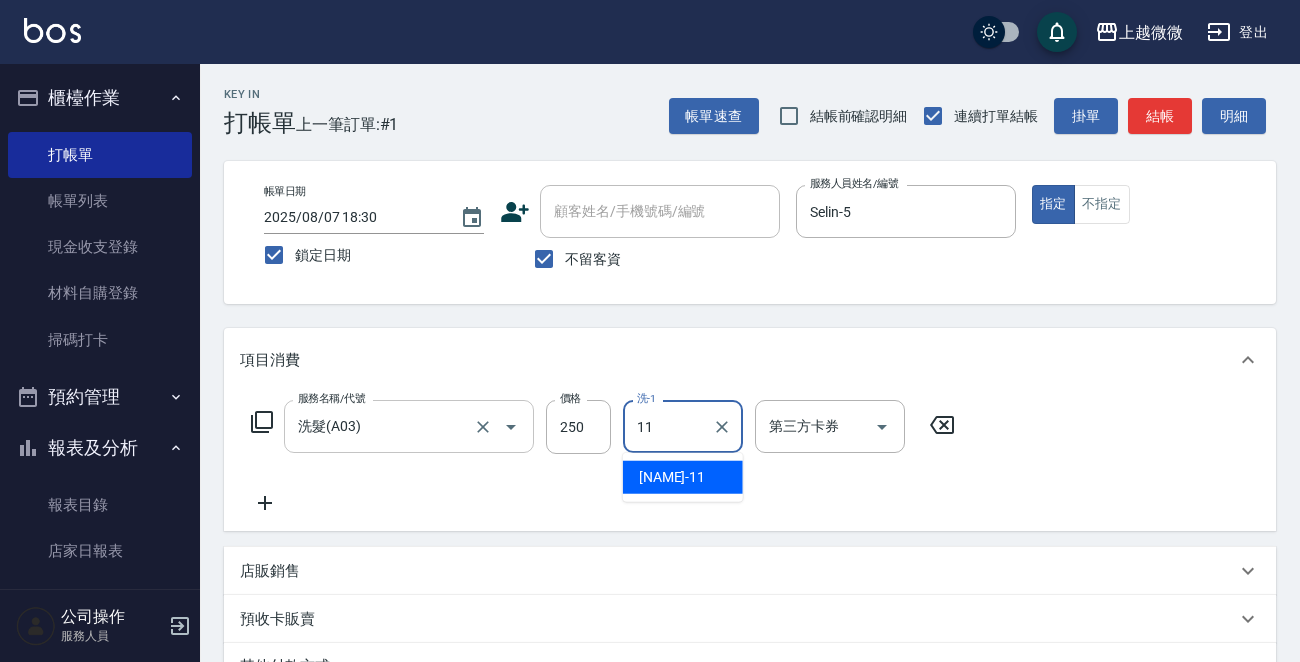 type on "Kristin-11" 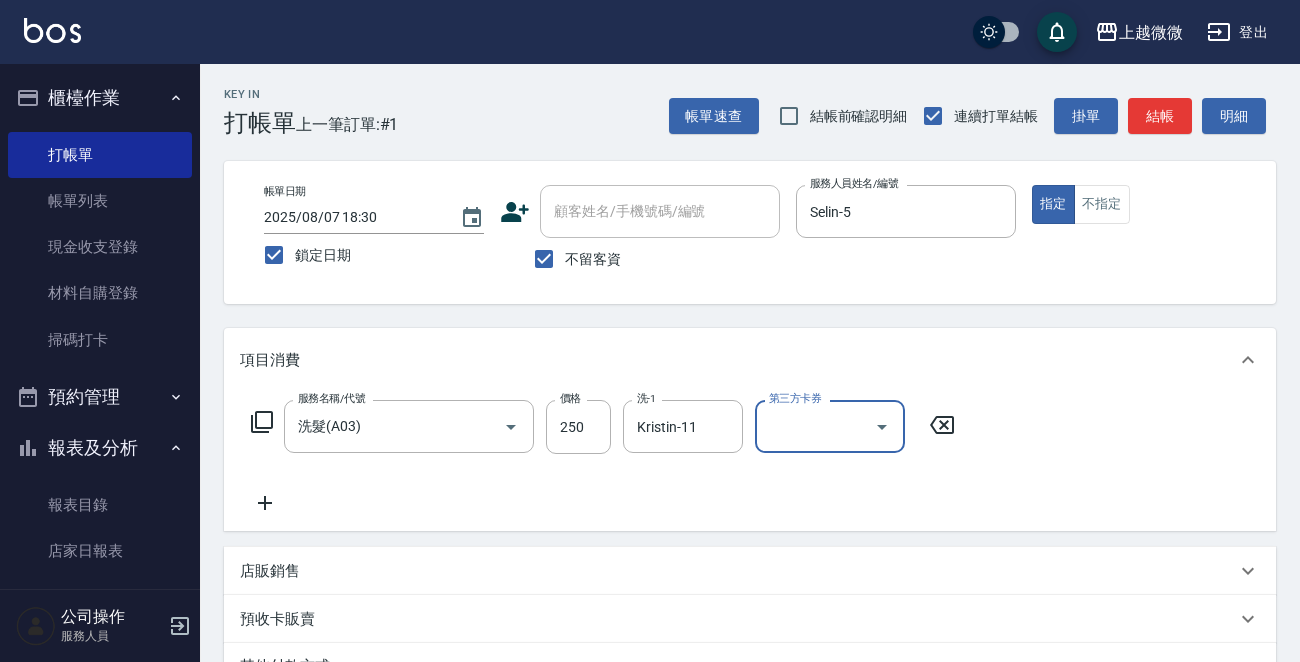 click 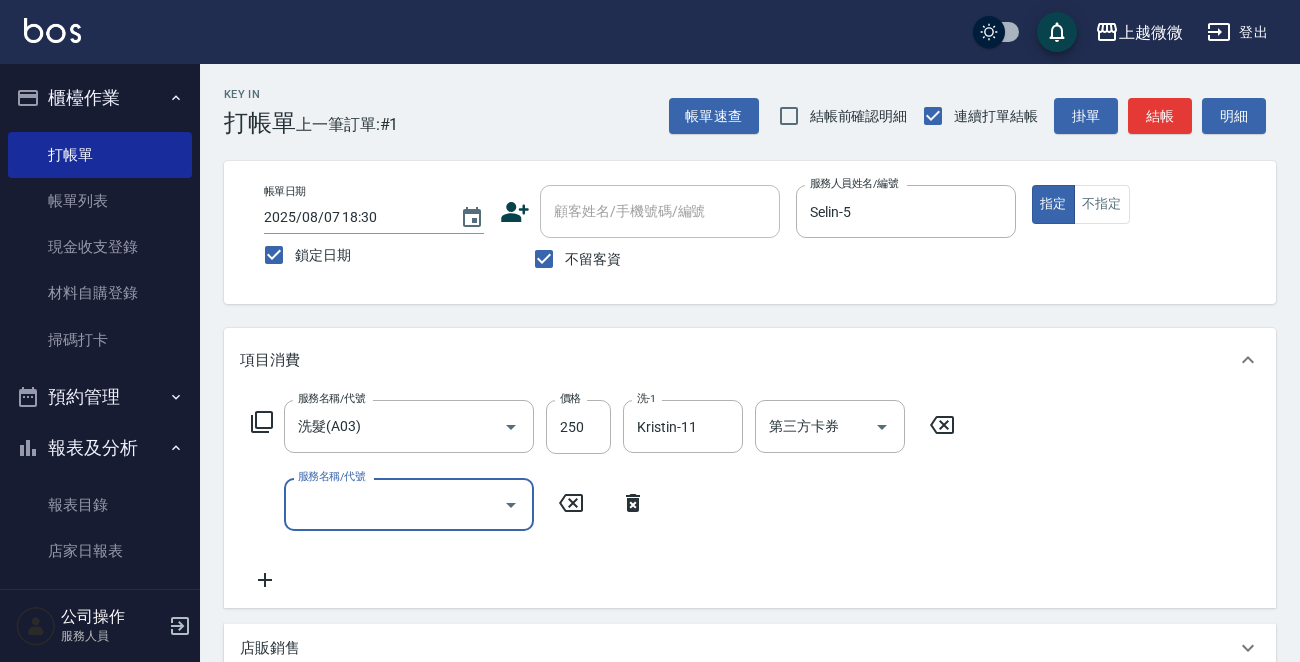 click on "服務名稱/代號 服務名稱/代號" at bounding box center (409, 504) 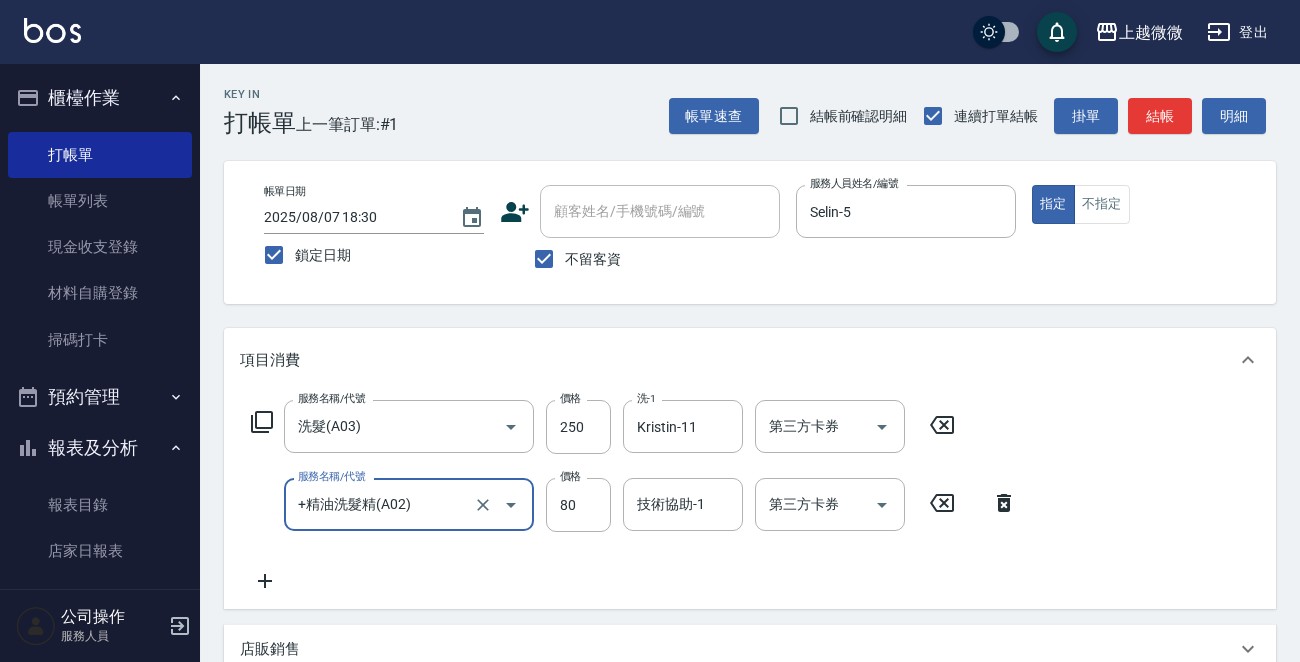 type on "+精油洗髮精(A02)" 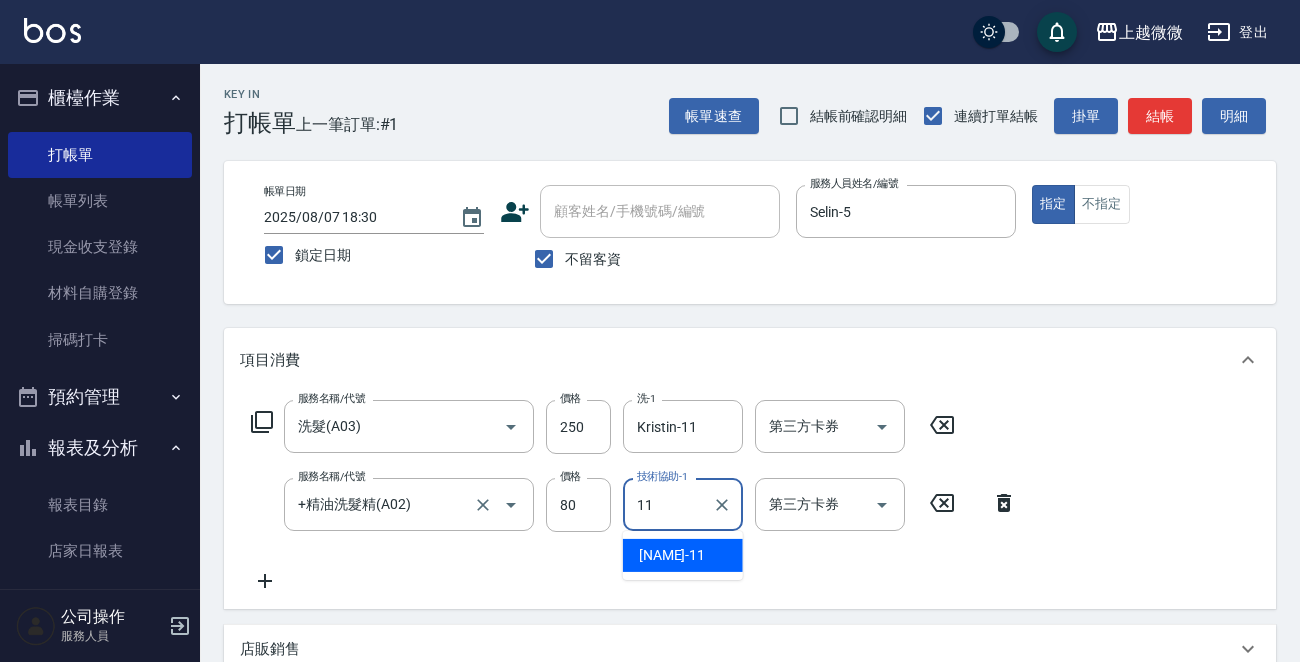 type on "Kristin-11" 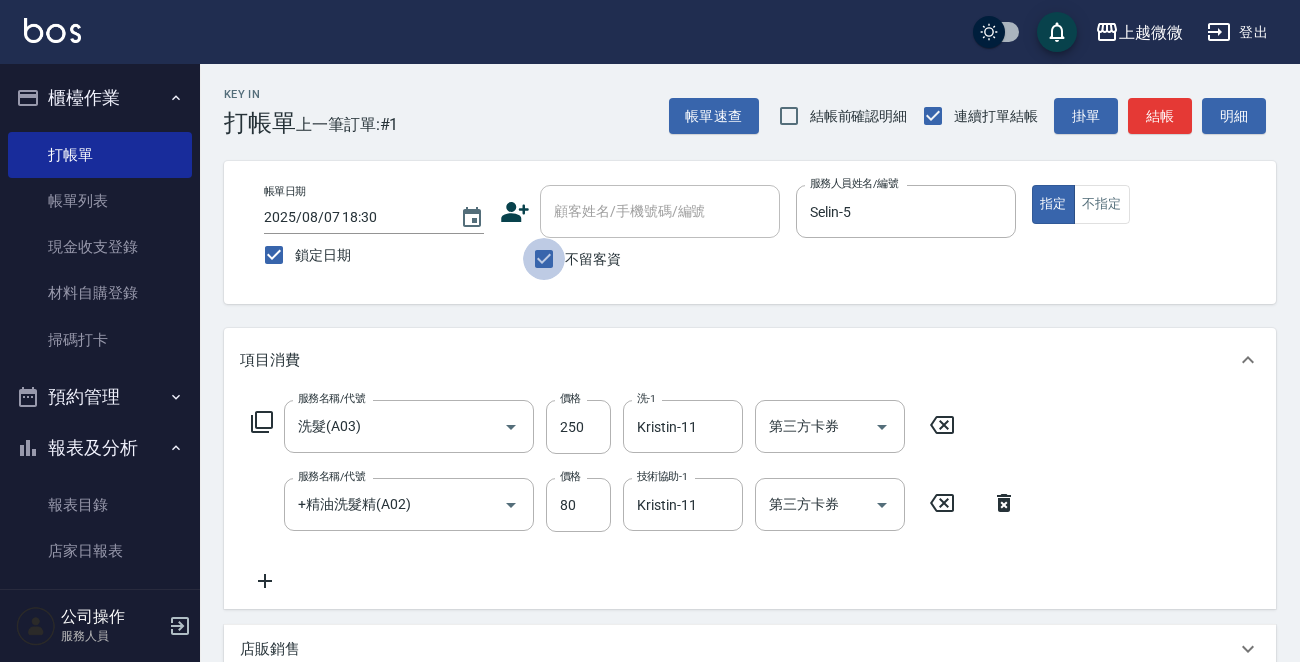click on "不留客資" at bounding box center [544, 259] 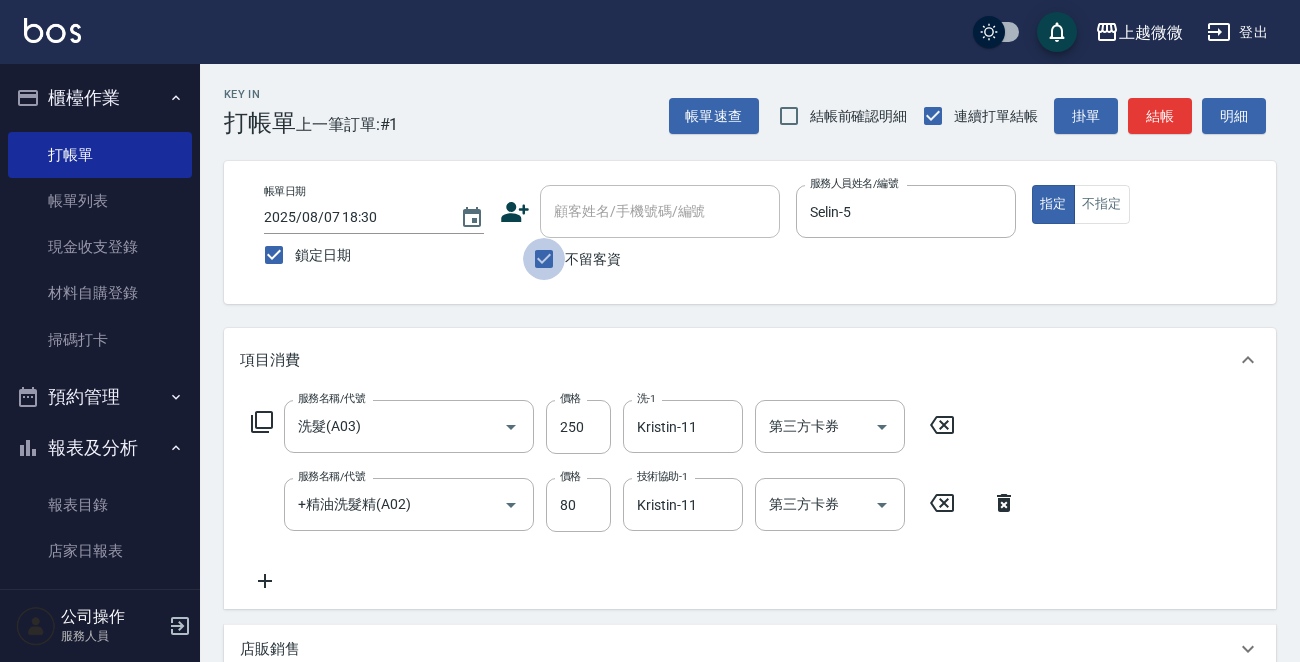 checkbox on "false" 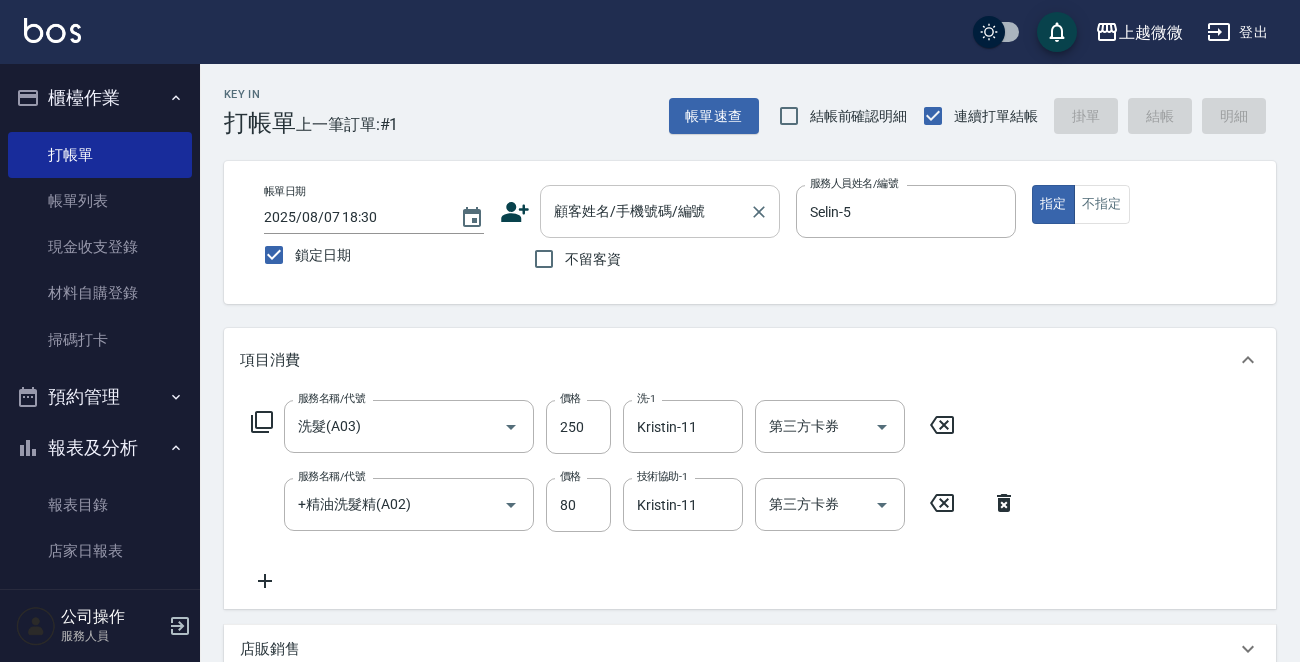 click on "顧客姓名/手機號碼/編號 顧客姓名/手機號碼/編號" at bounding box center [660, 211] 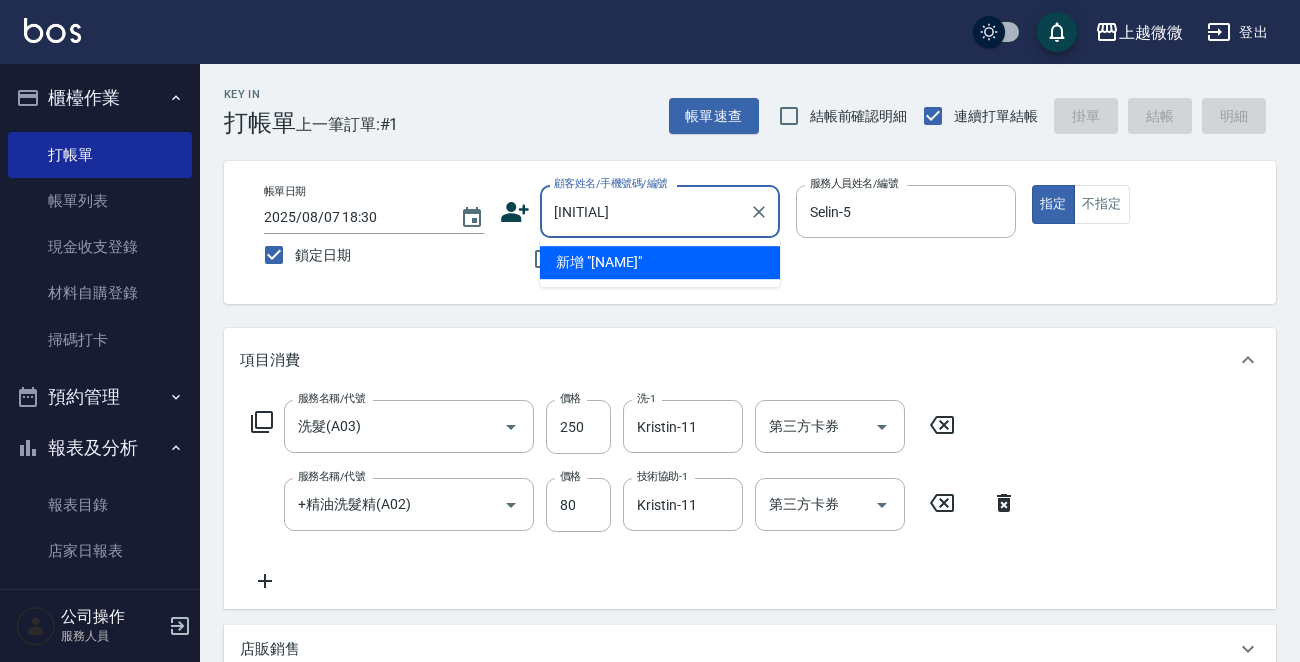 type on "M" 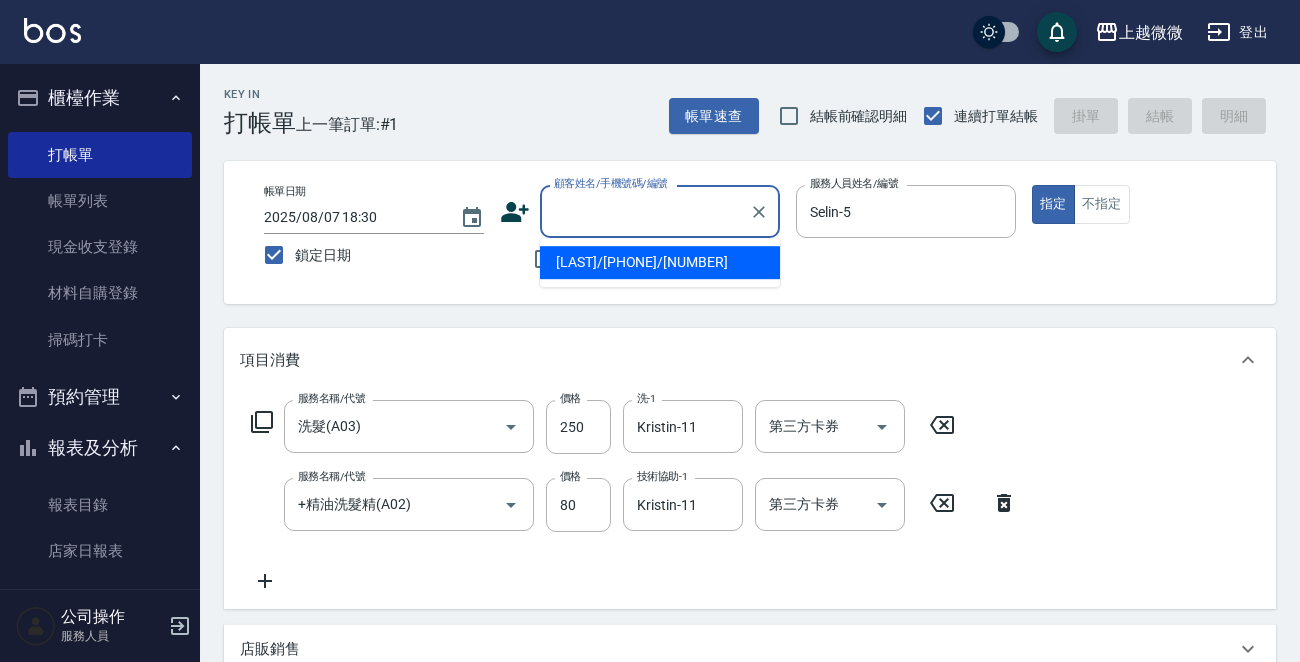 click on "[LAST]/[PHONE]/[NUMBER]" at bounding box center (660, 262) 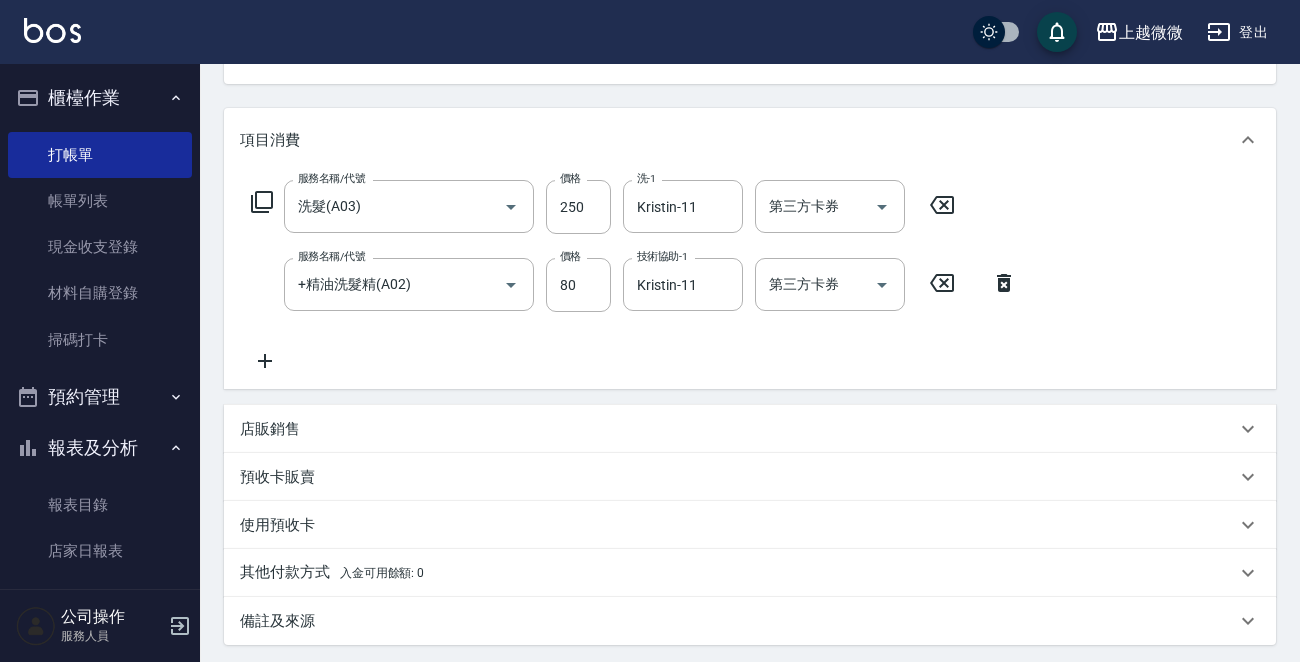 scroll, scrollTop: 400, scrollLeft: 0, axis: vertical 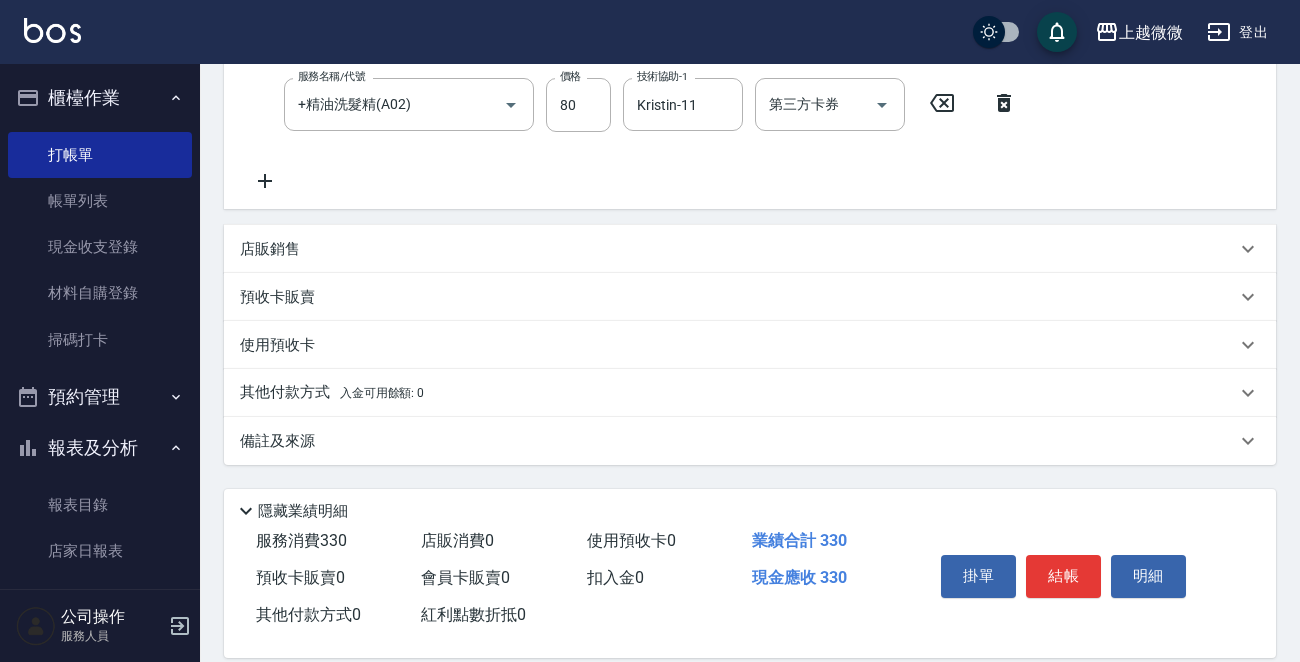 click on "備註及來源" at bounding box center (277, 441) 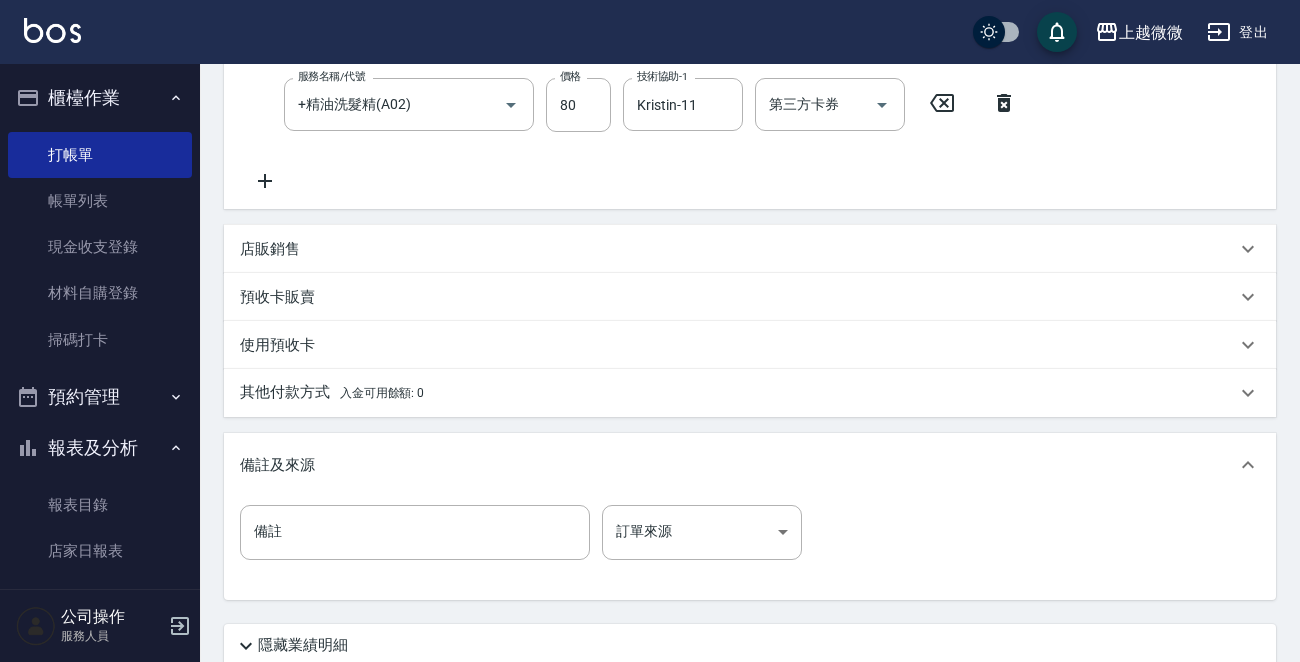 drag, startPoint x: 337, startPoint y: 495, endPoint x: 337, endPoint y: 526, distance: 31 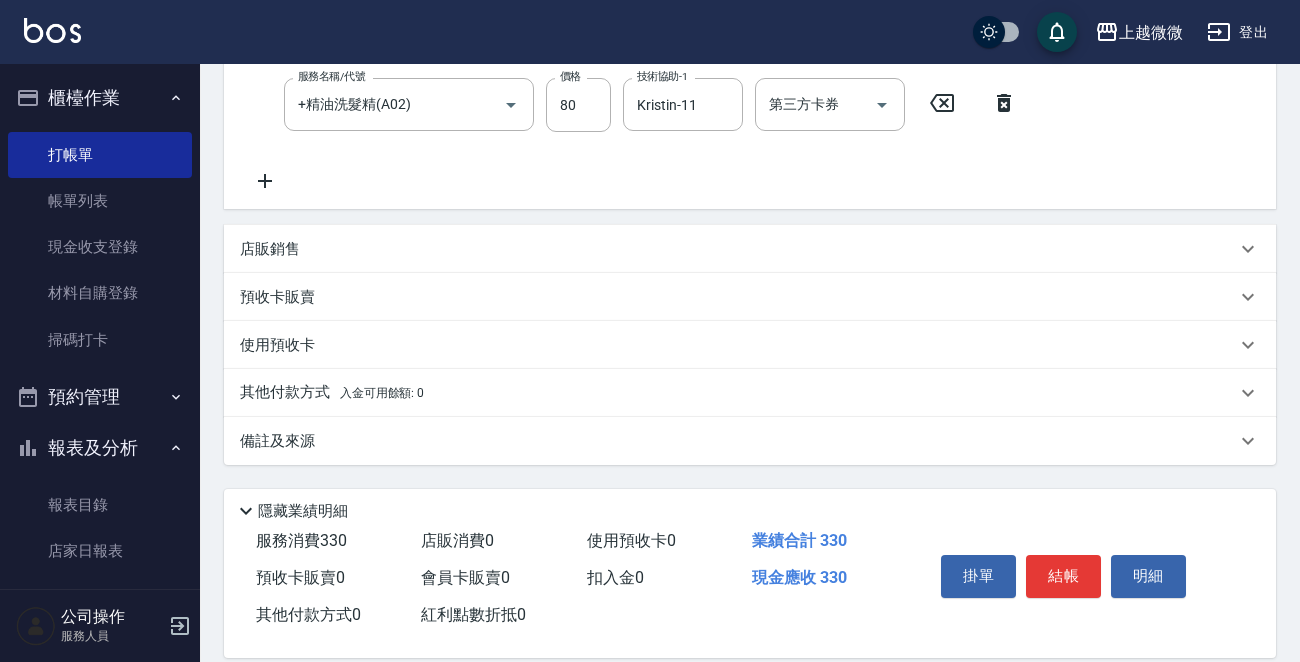 click on "備註及來源" at bounding box center (738, 441) 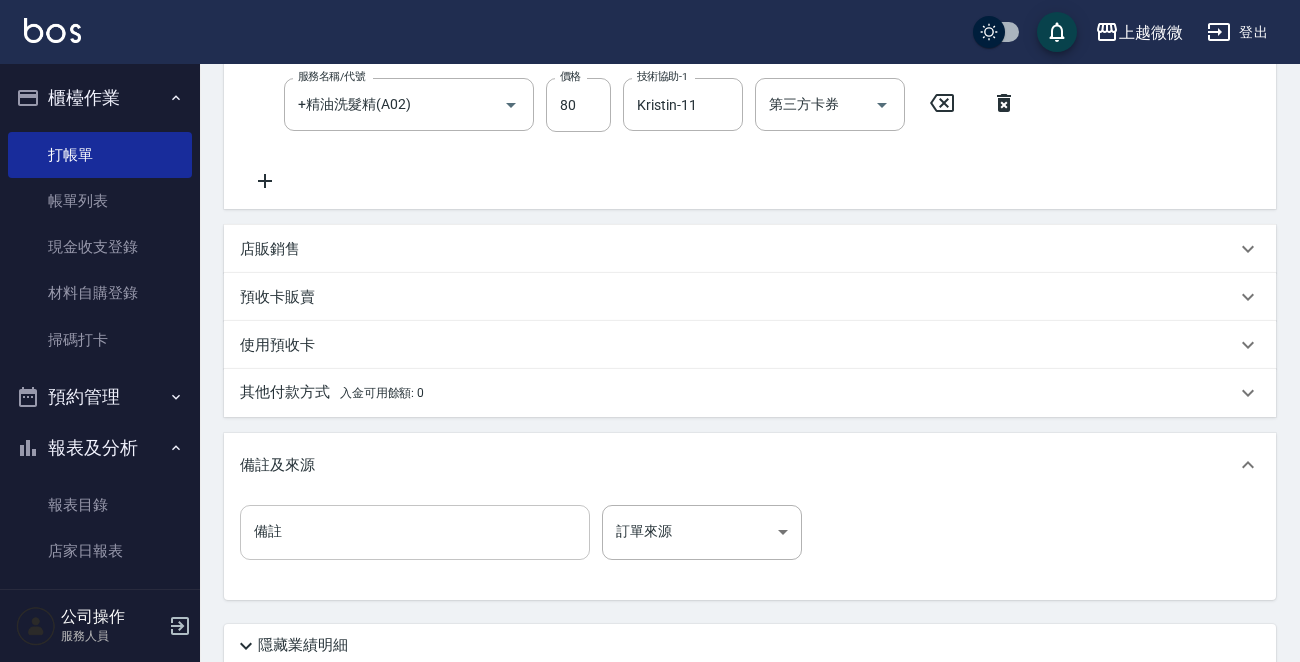 click on "備註" at bounding box center [415, 532] 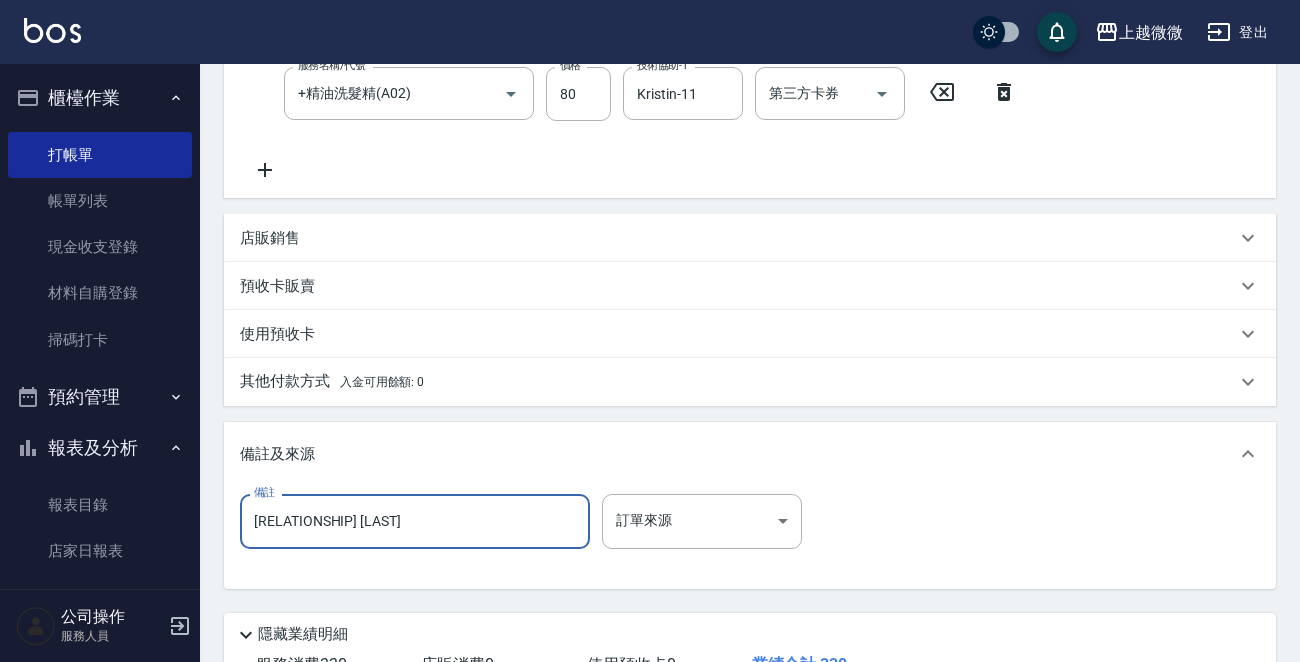 scroll, scrollTop: 559, scrollLeft: 0, axis: vertical 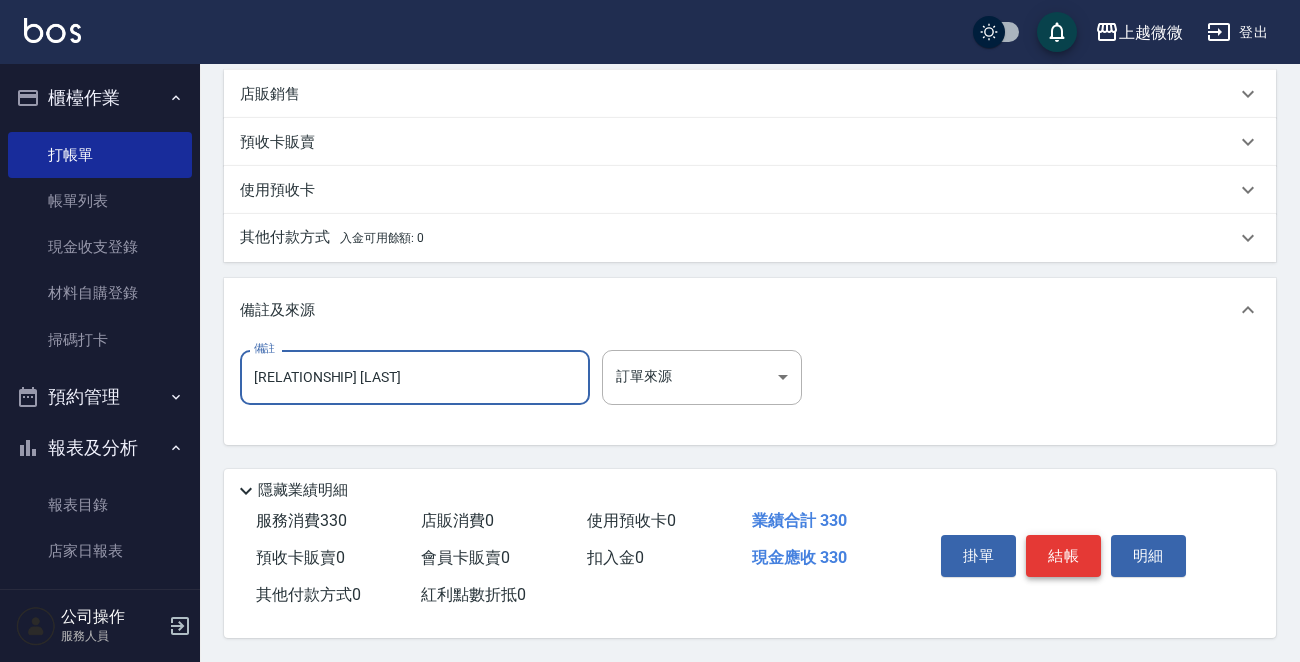 type on "[RELATIONSHIP] [LAST]" 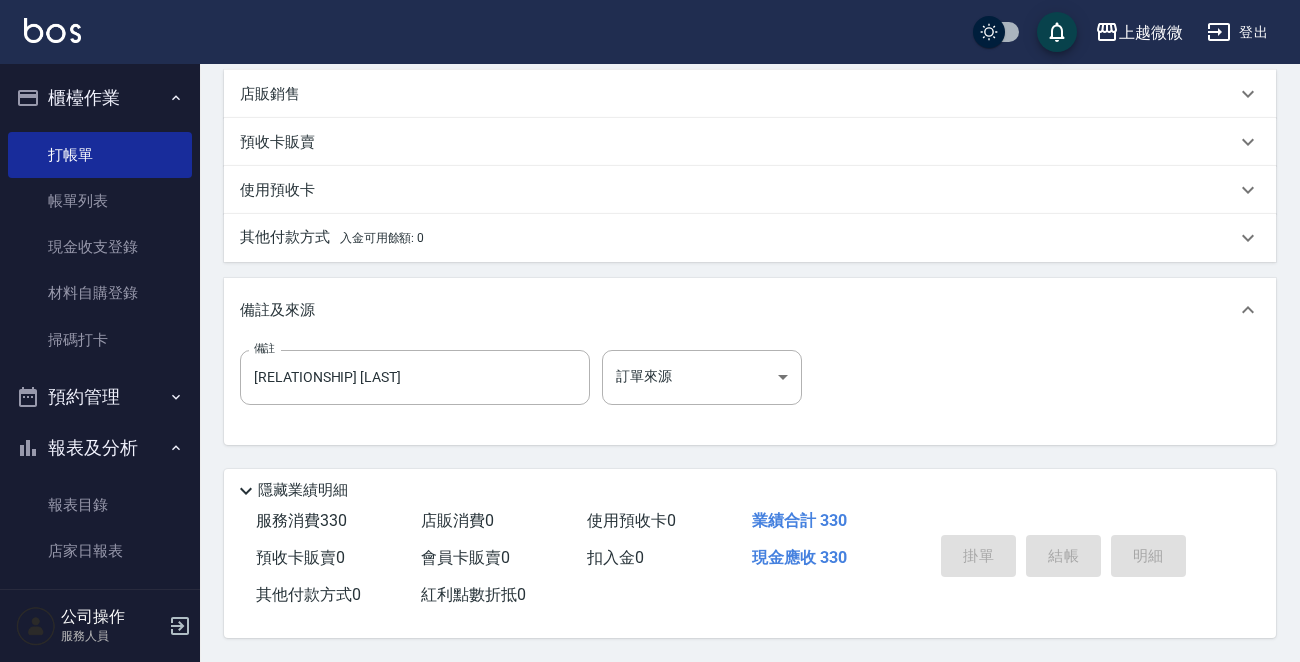 type 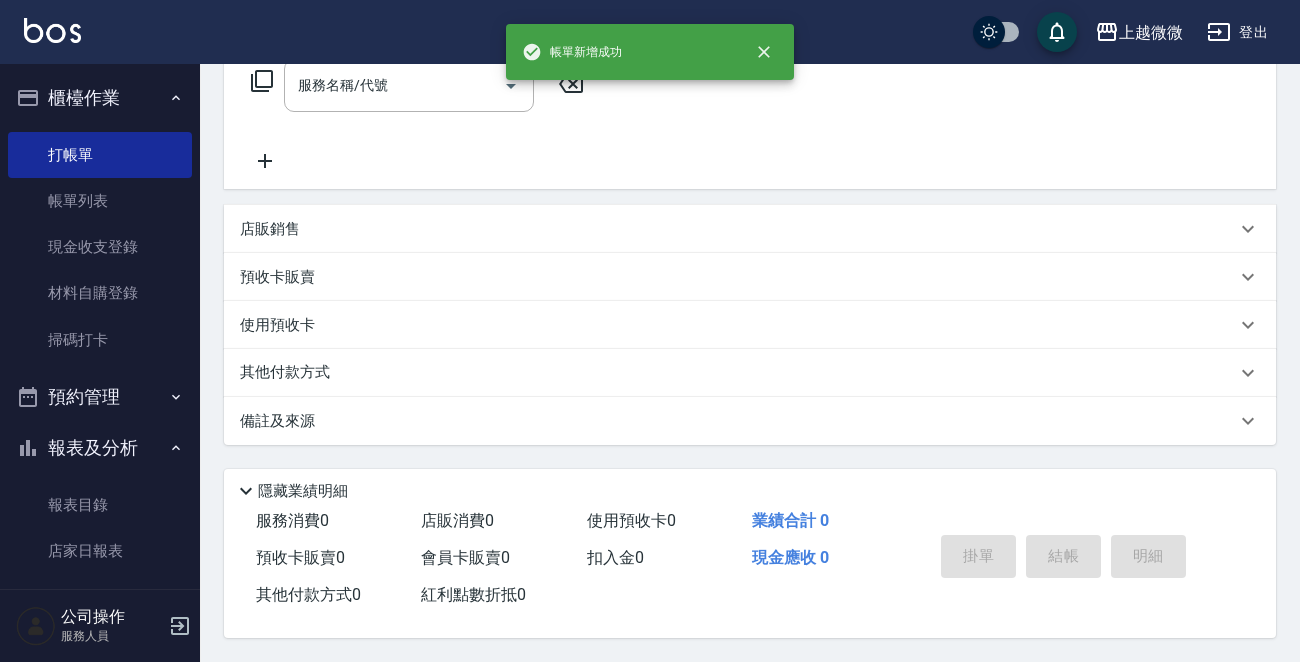 scroll, scrollTop: 0, scrollLeft: 0, axis: both 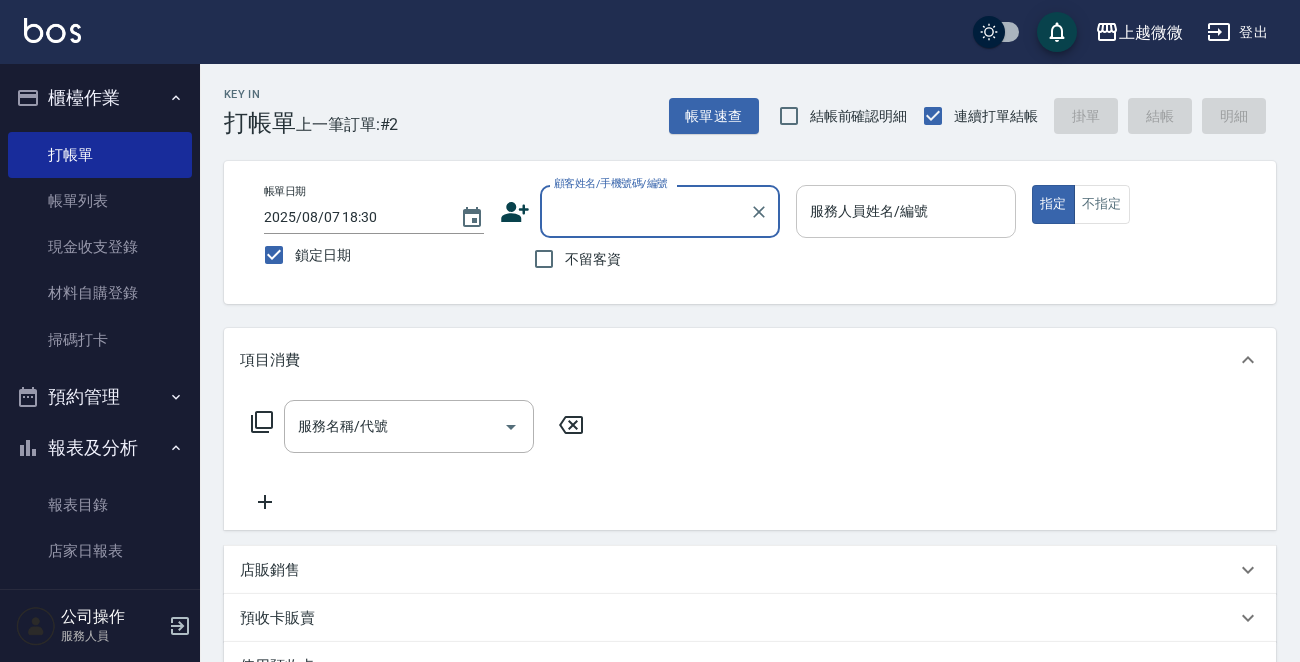 click on "服務人員姓名/編號" at bounding box center (906, 211) 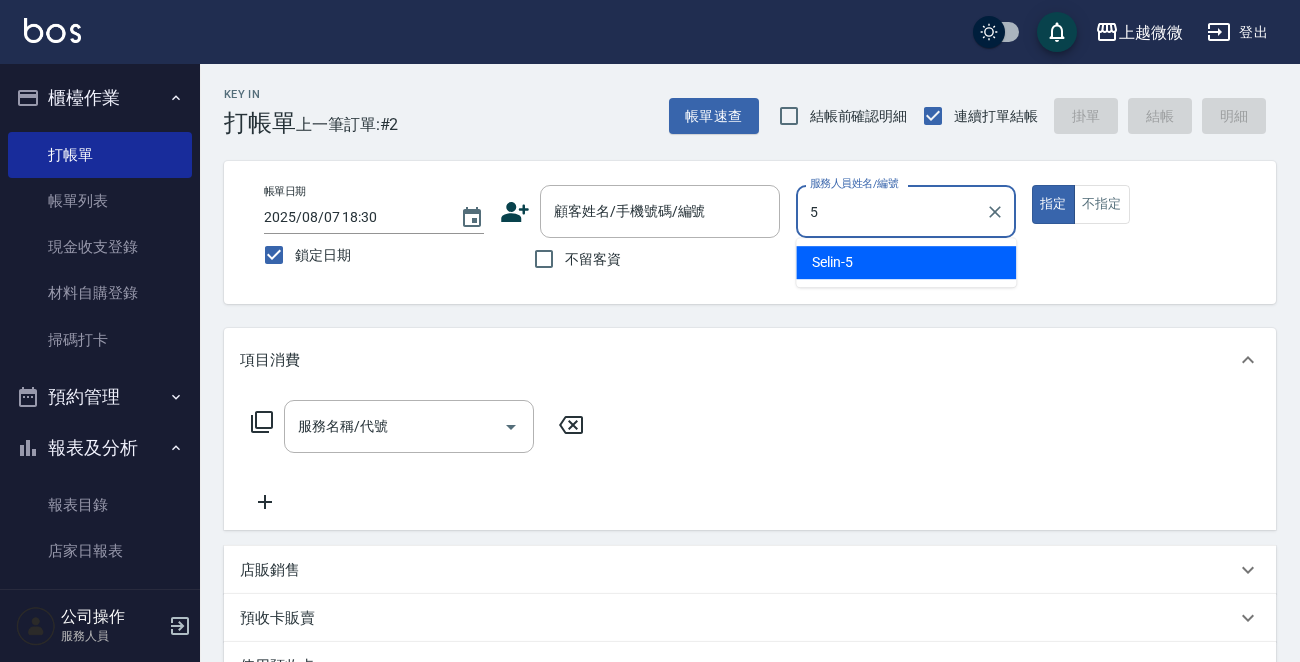 click on "Selin -5" at bounding box center (906, 262) 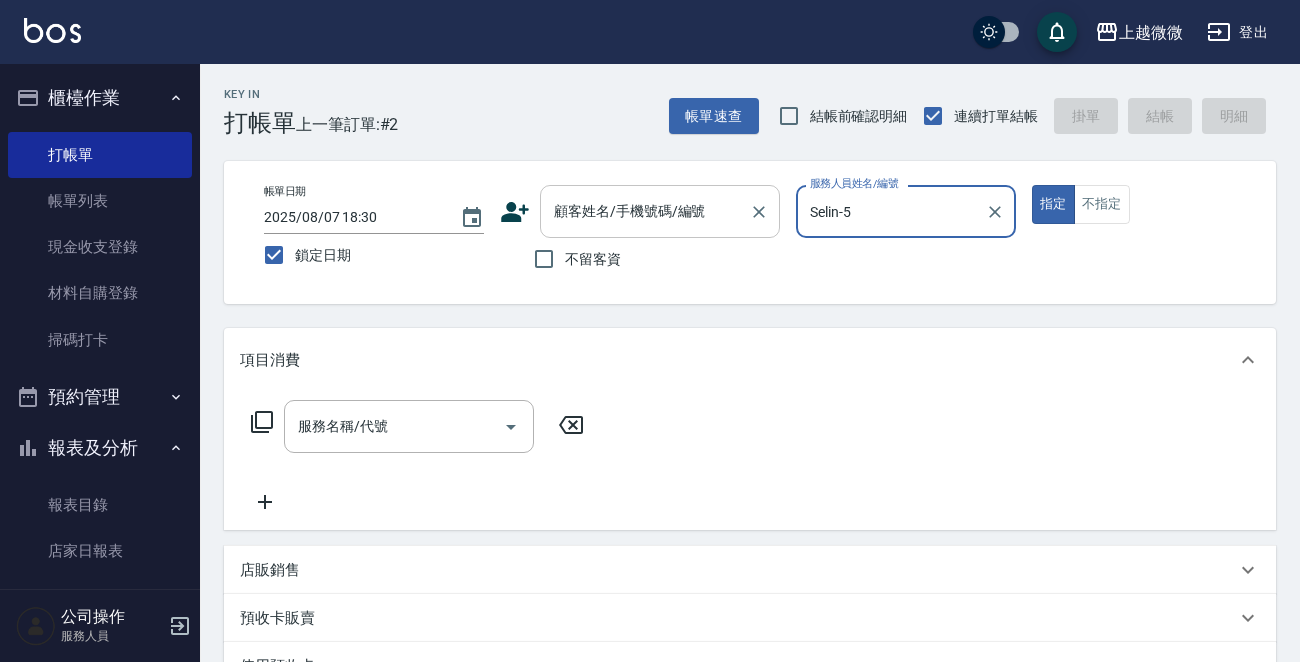 type on "Selin-5" 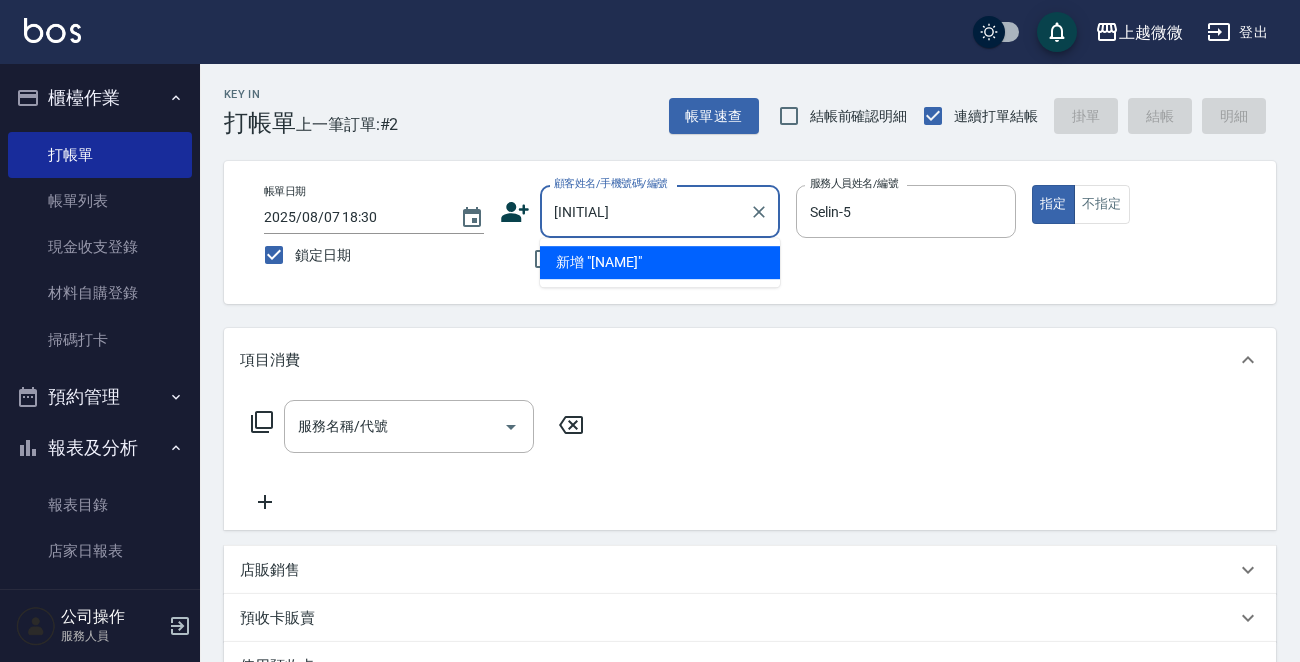 type on "M" 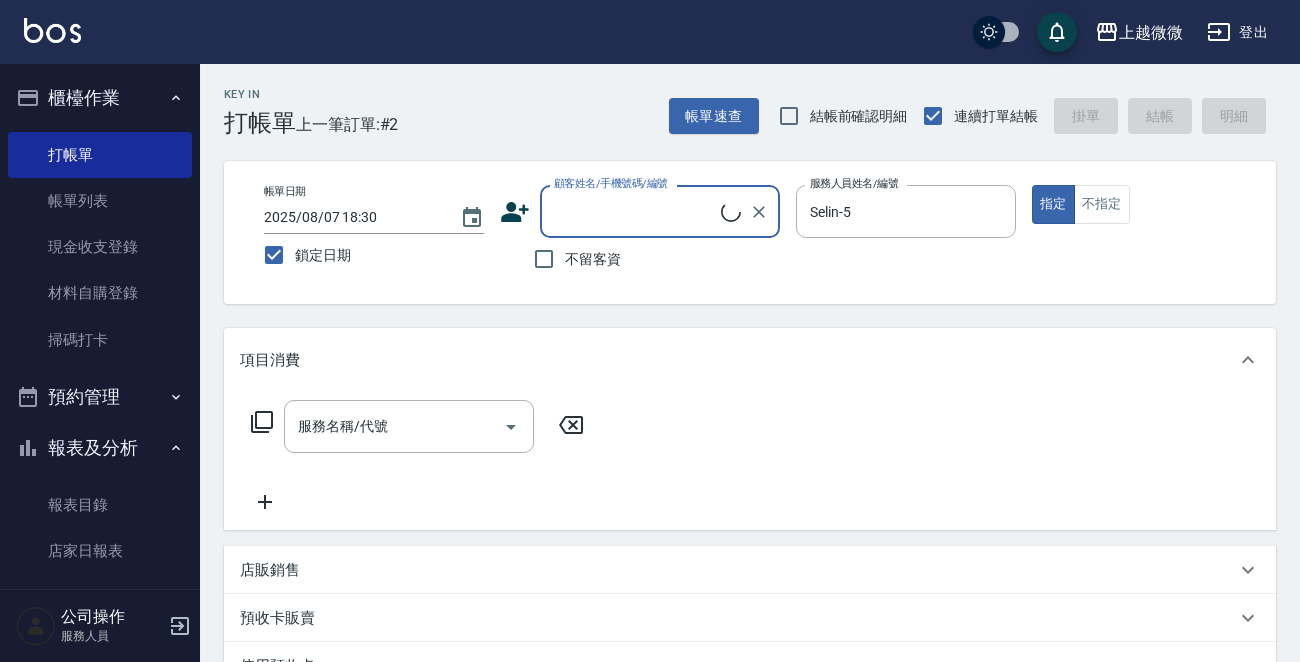 click on "顧客姓名/手機號碼/編號" at bounding box center (635, 211) 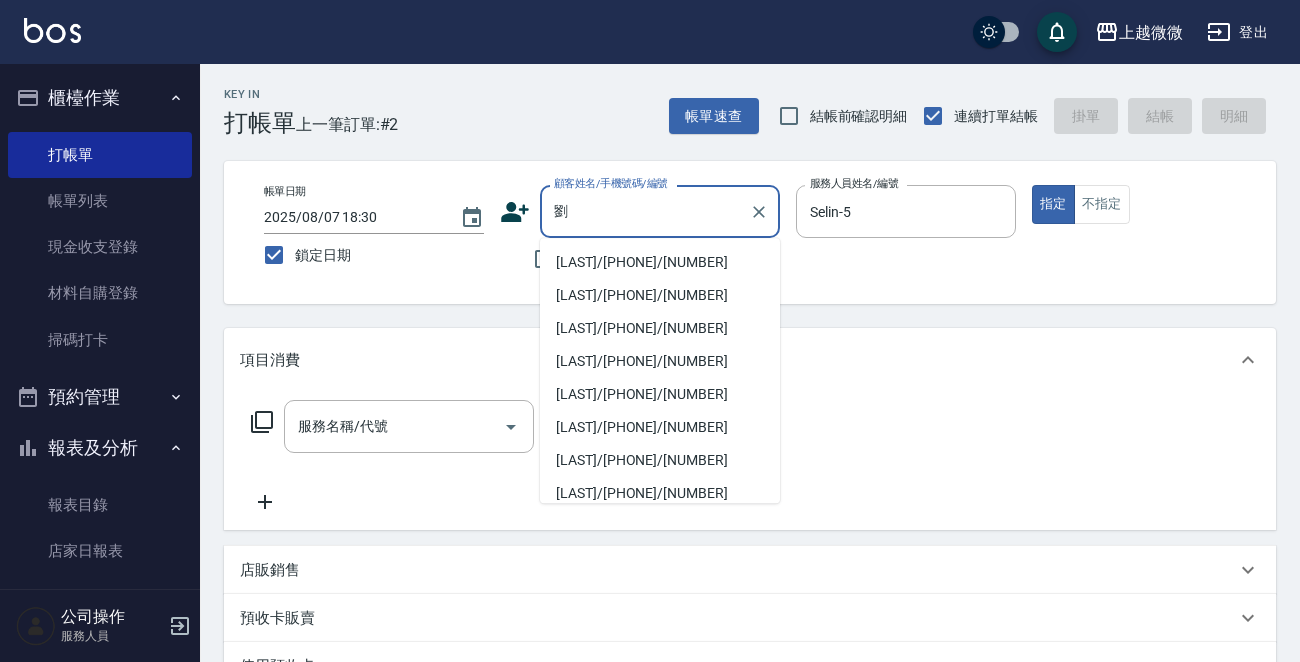 click on "[LAST]/[PHONE]/[NUMBER]" at bounding box center [660, 262] 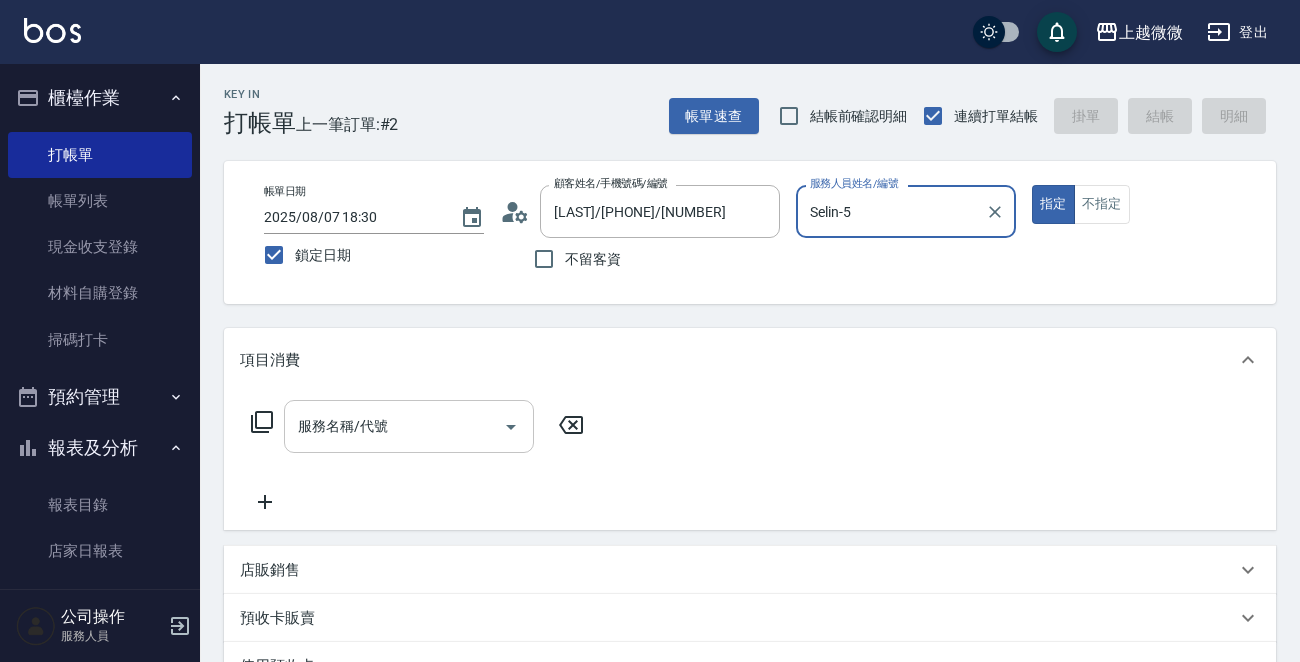 click on "服務名稱/代號 服務名稱/代號" at bounding box center [409, 426] 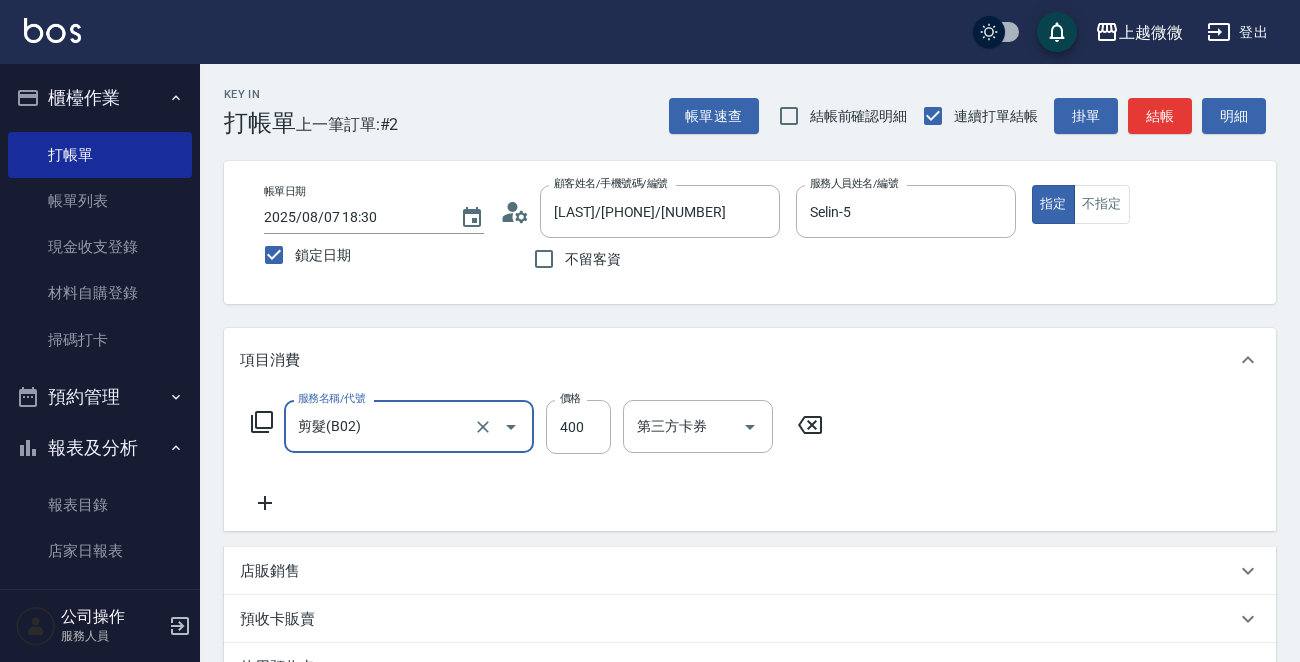 type on "剪髮(B02)" 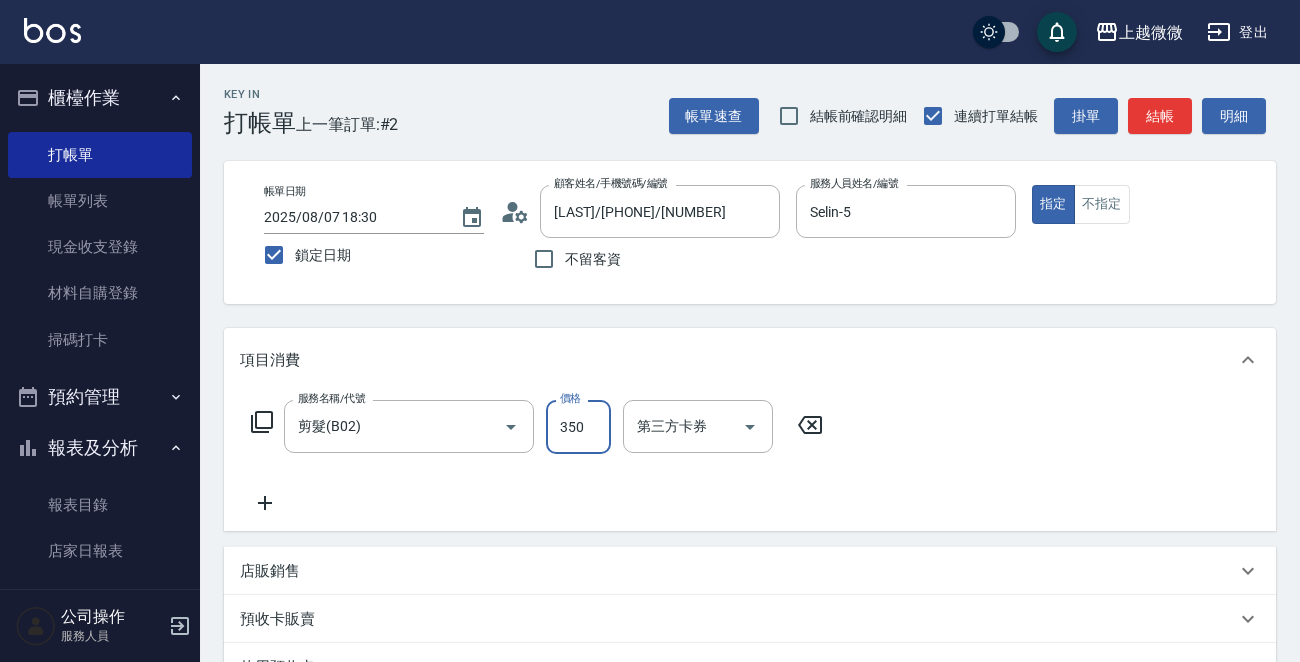 type on "350" 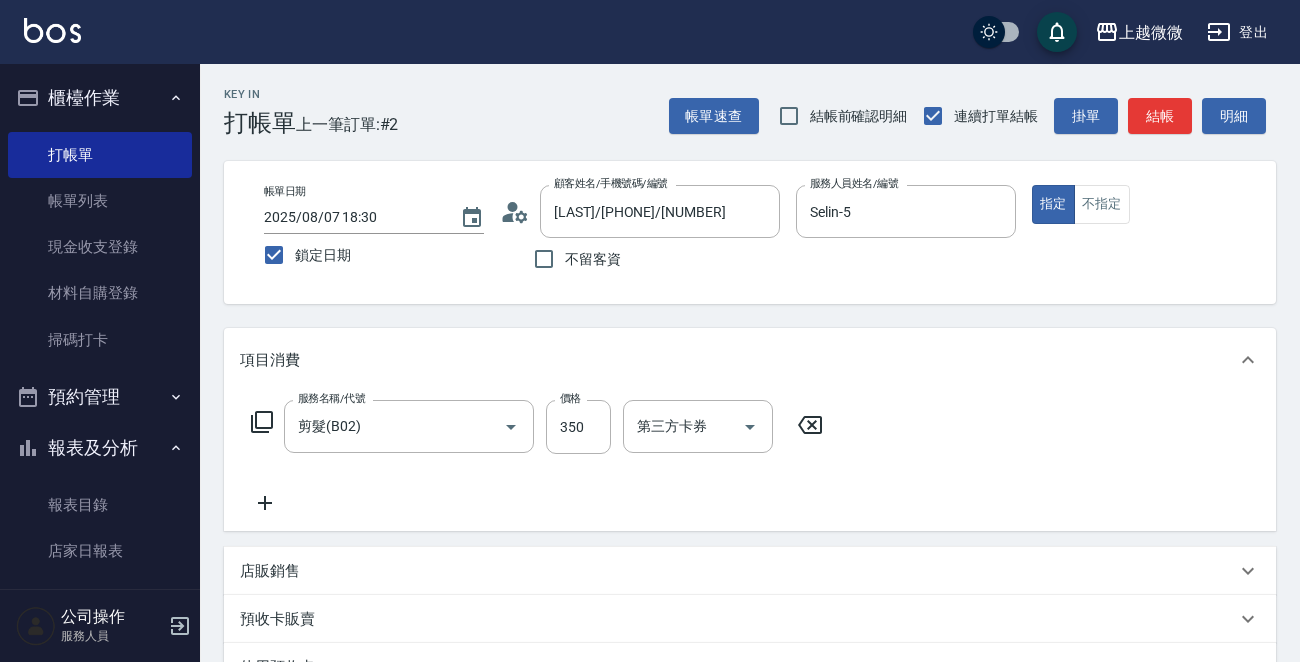 click 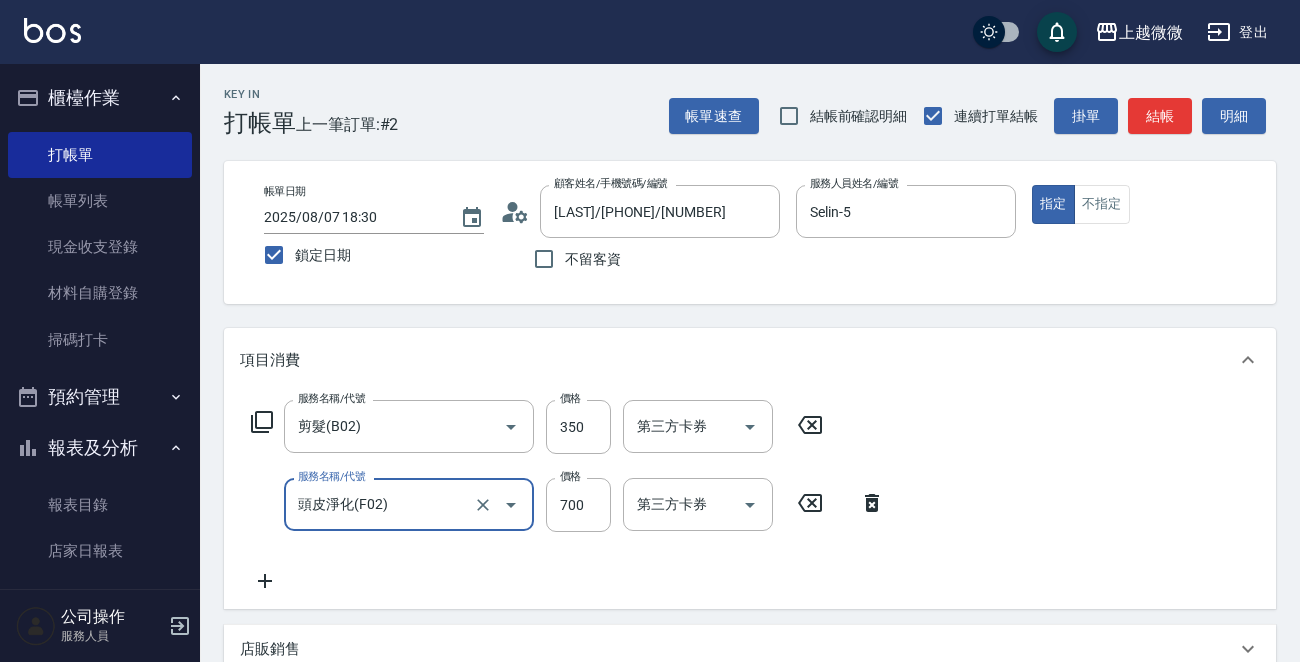 type on "頭皮淨化(F02)" 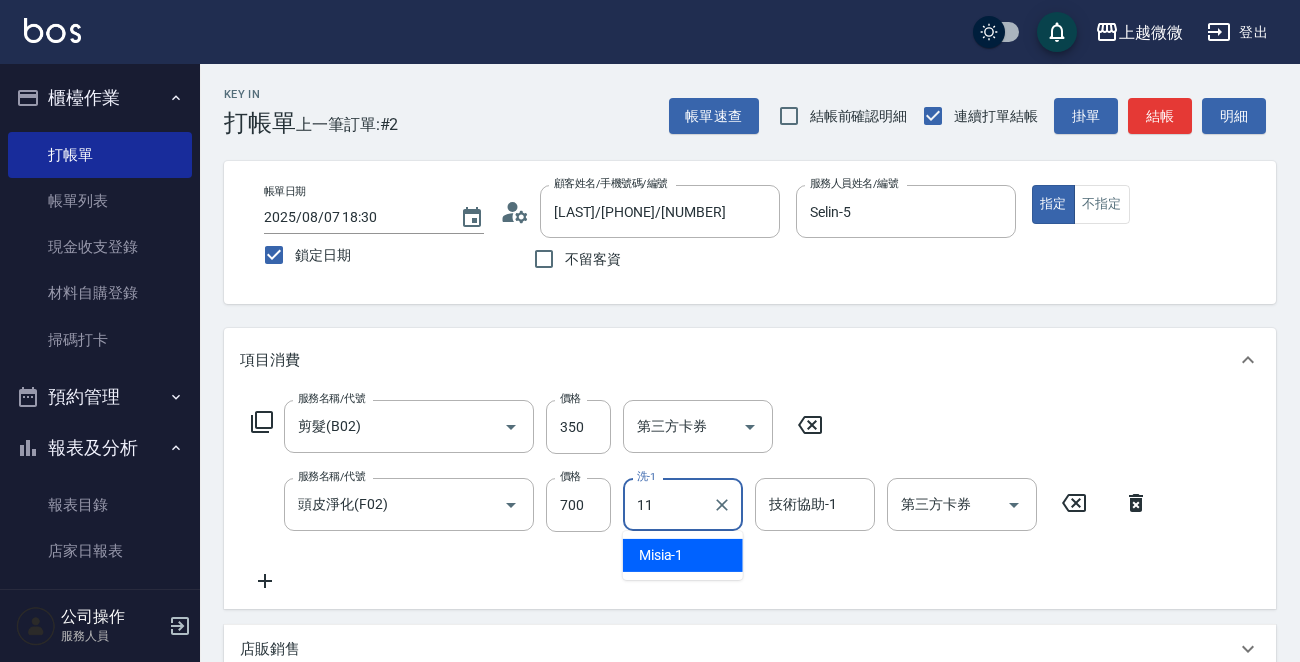 type on "Kristin-11" 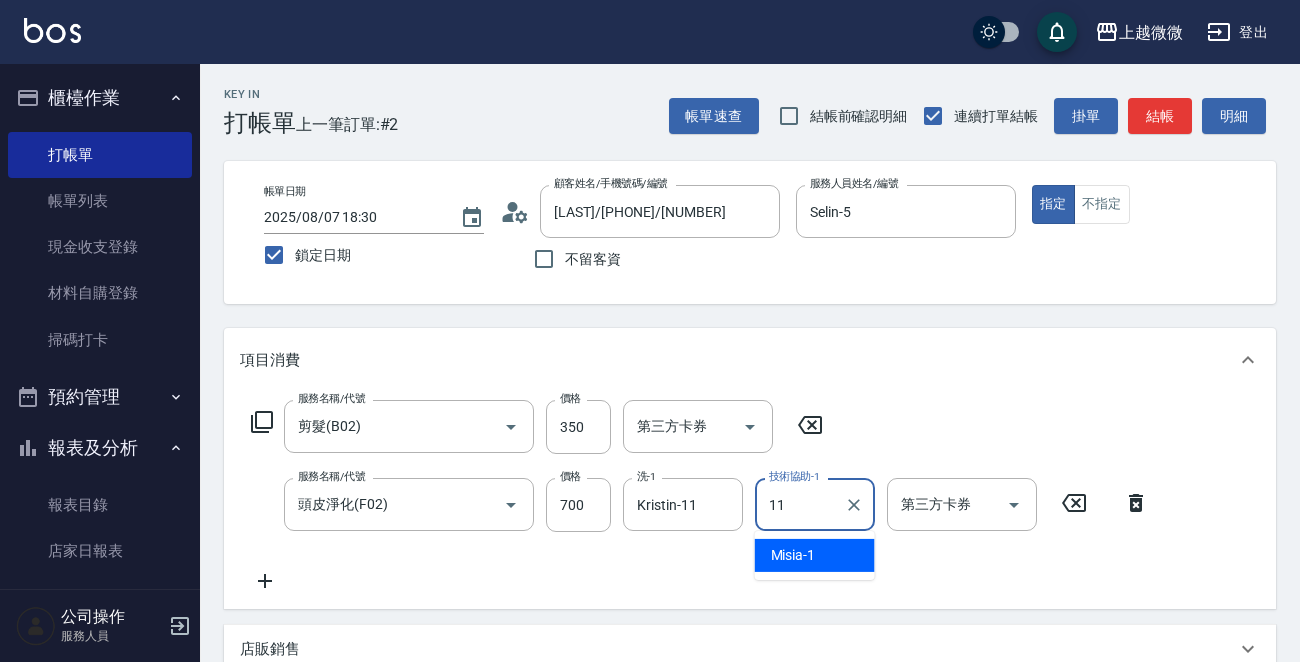 type on "Kristin-11" 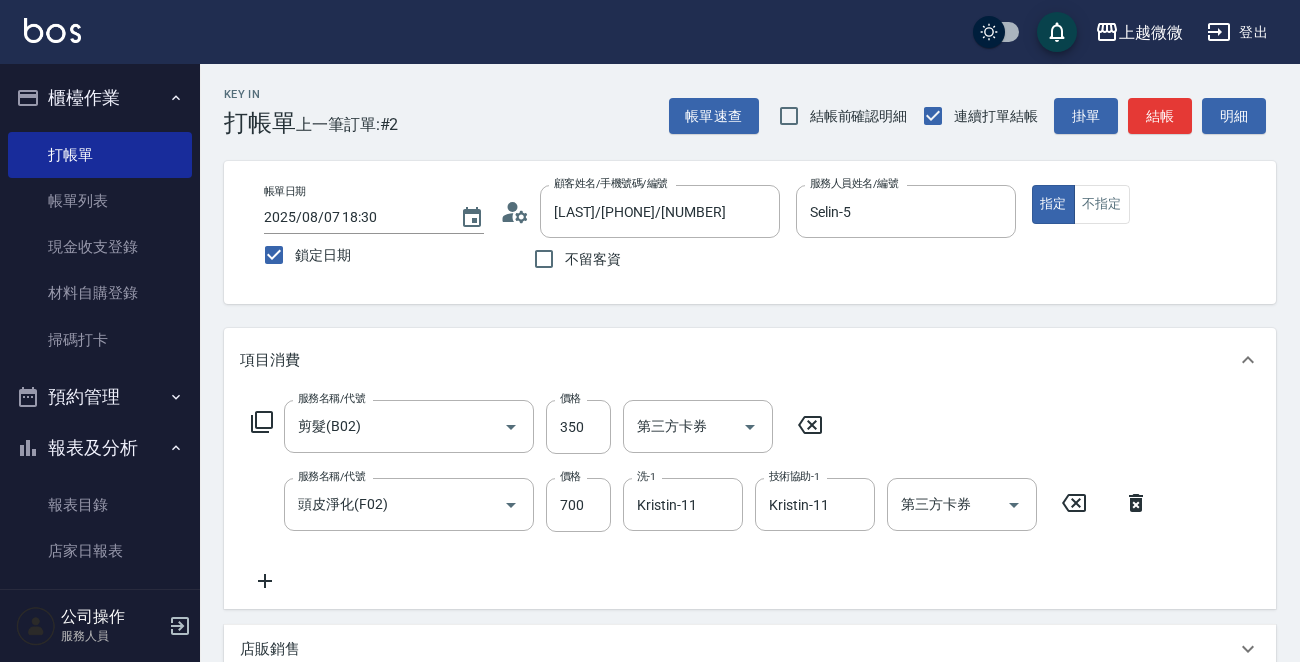 click 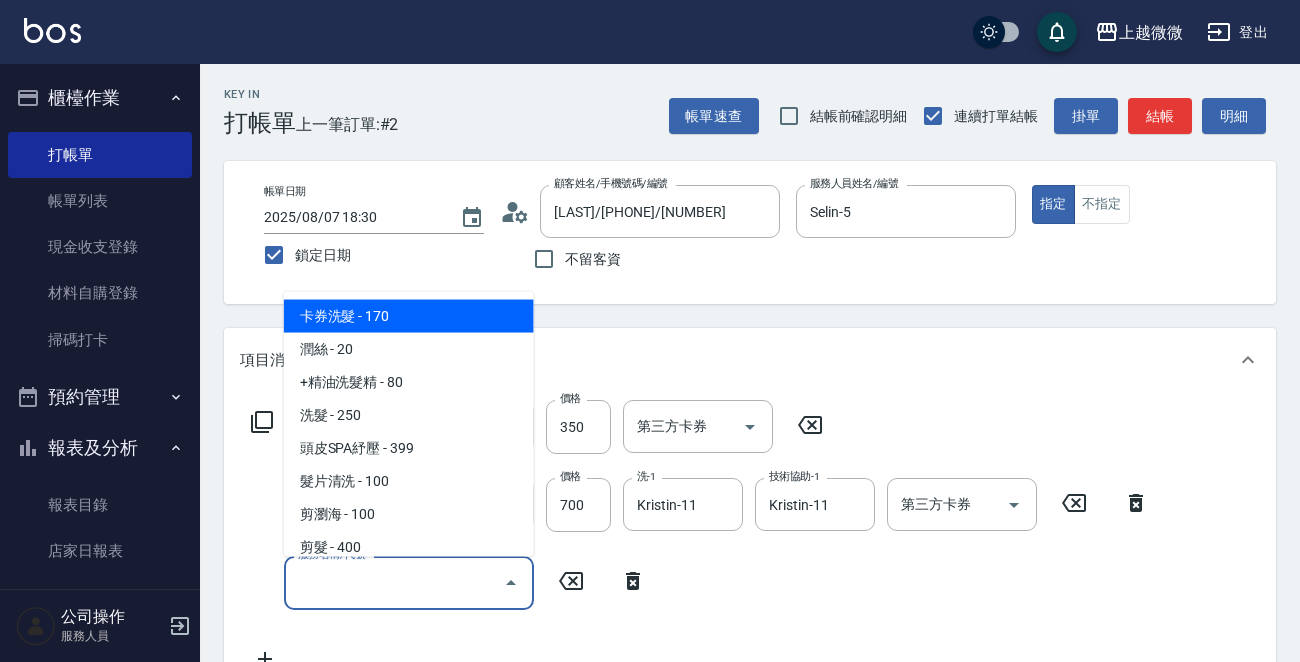 click on "服務名稱/代號" at bounding box center [394, 582] 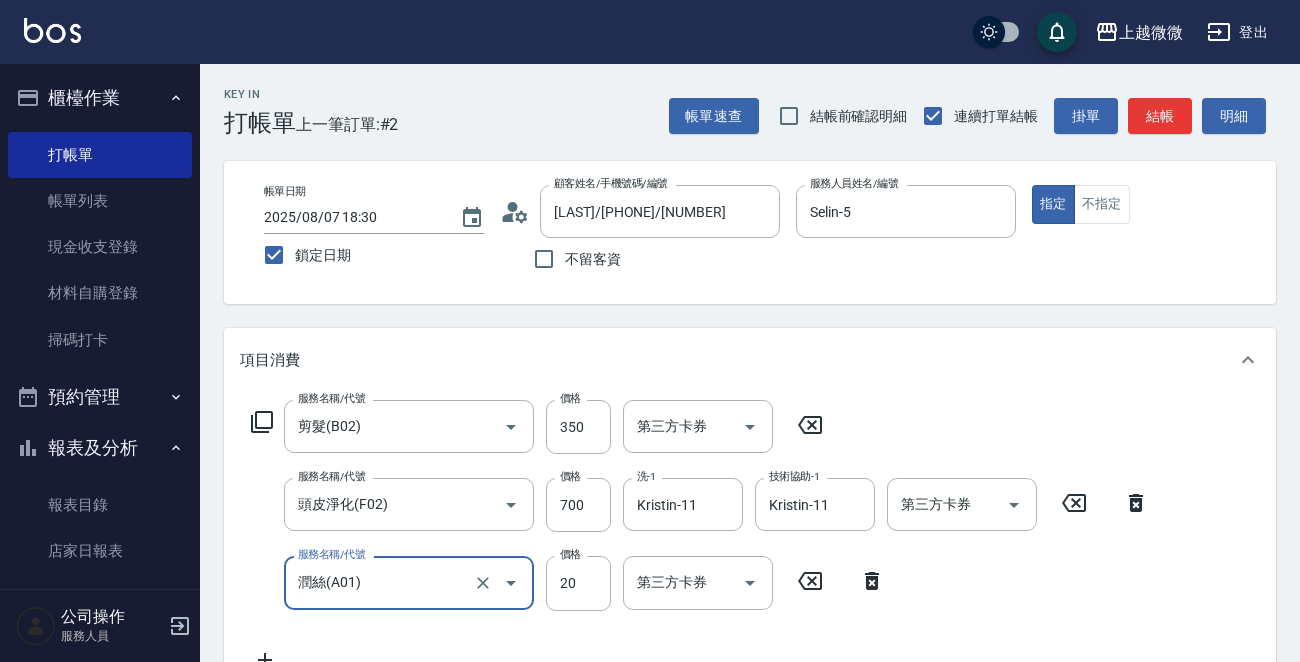 type on "潤絲(A01)" 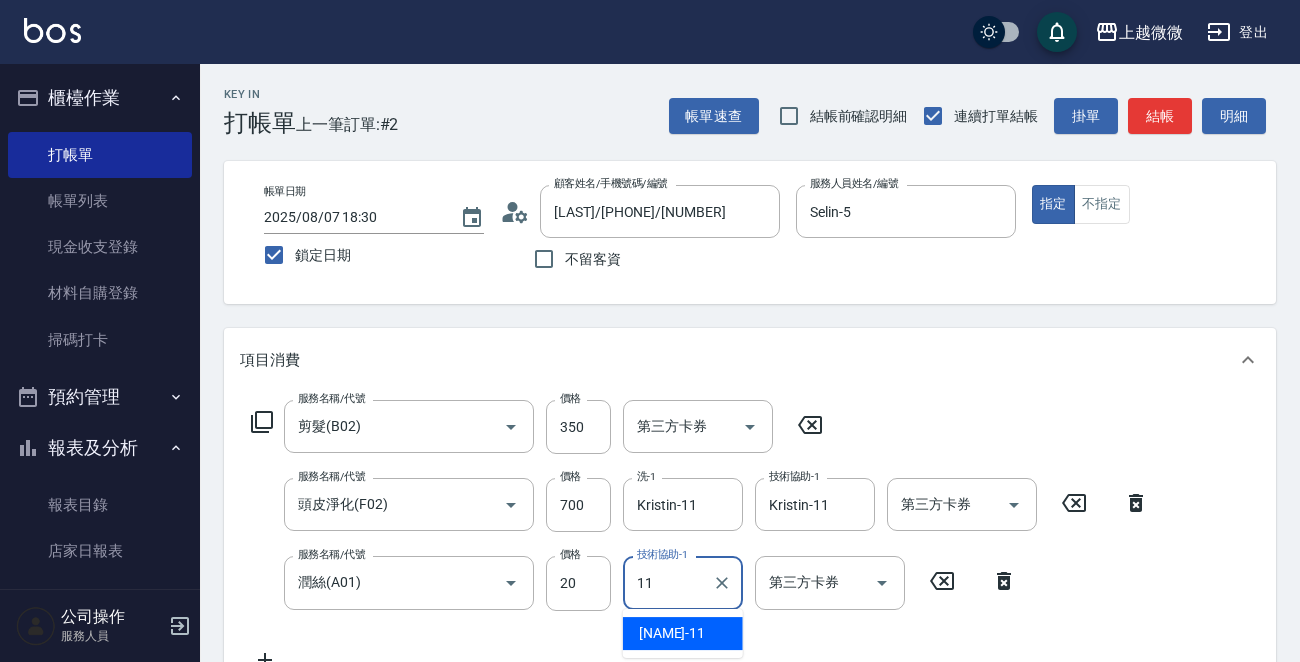 type on "Kristin-11" 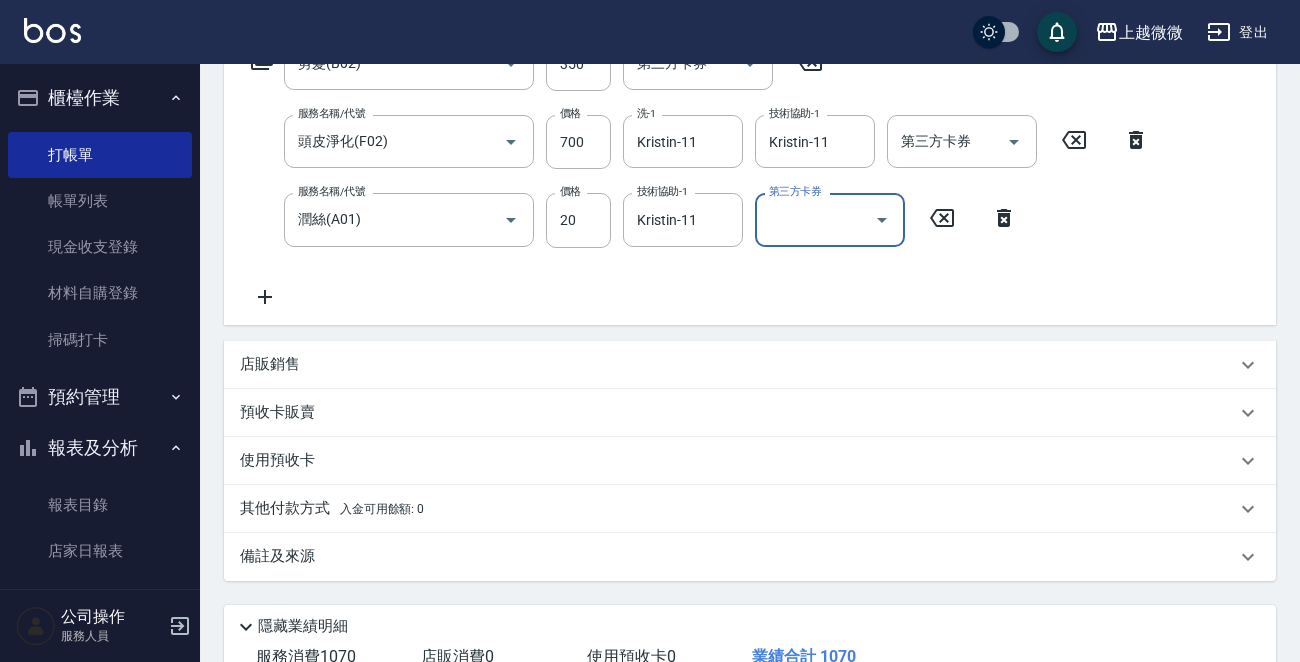 scroll, scrollTop: 503, scrollLeft: 0, axis: vertical 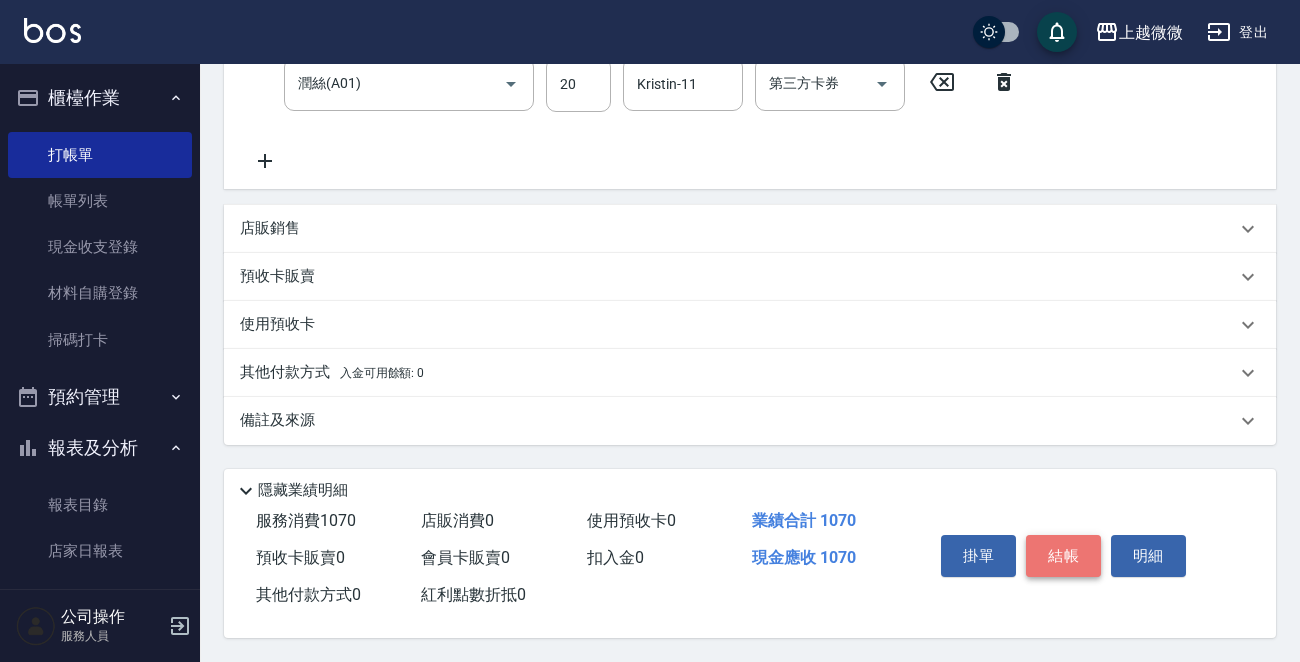 drag, startPoint x: 1072, startPoint y: 546, endPoint x: 1052, endPoint y: 549, distance: 20.22375 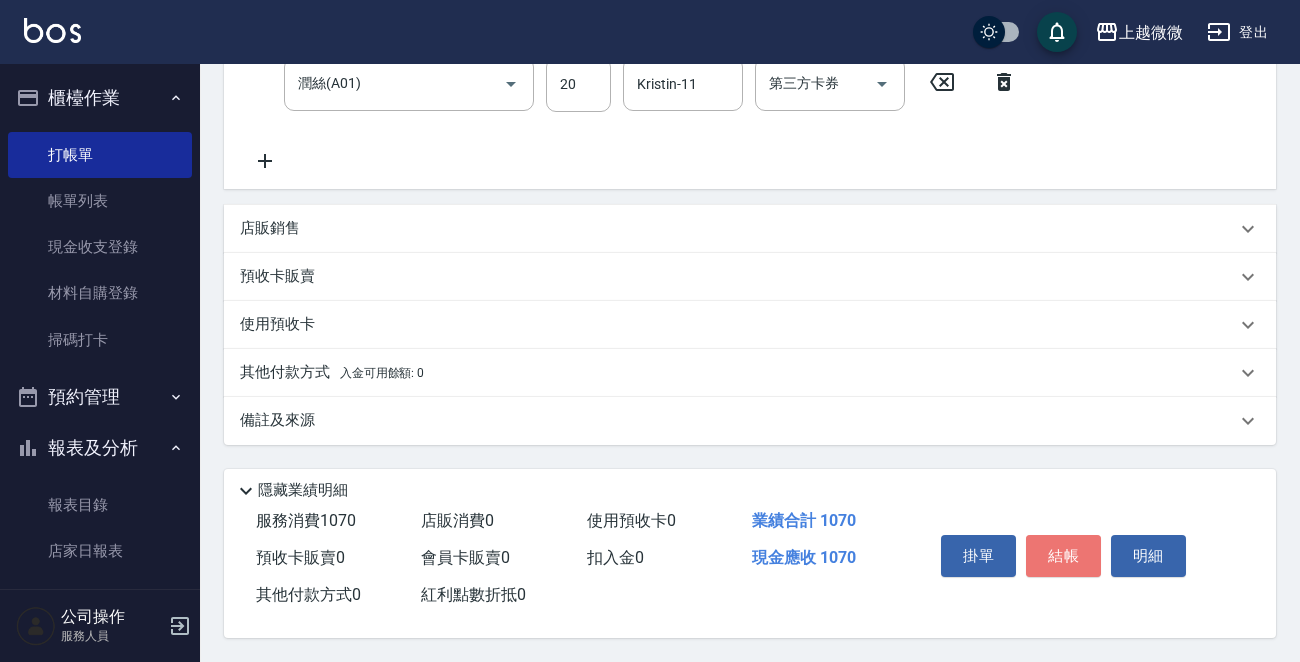 click on "結帳" at bounding box center [1063, 556] 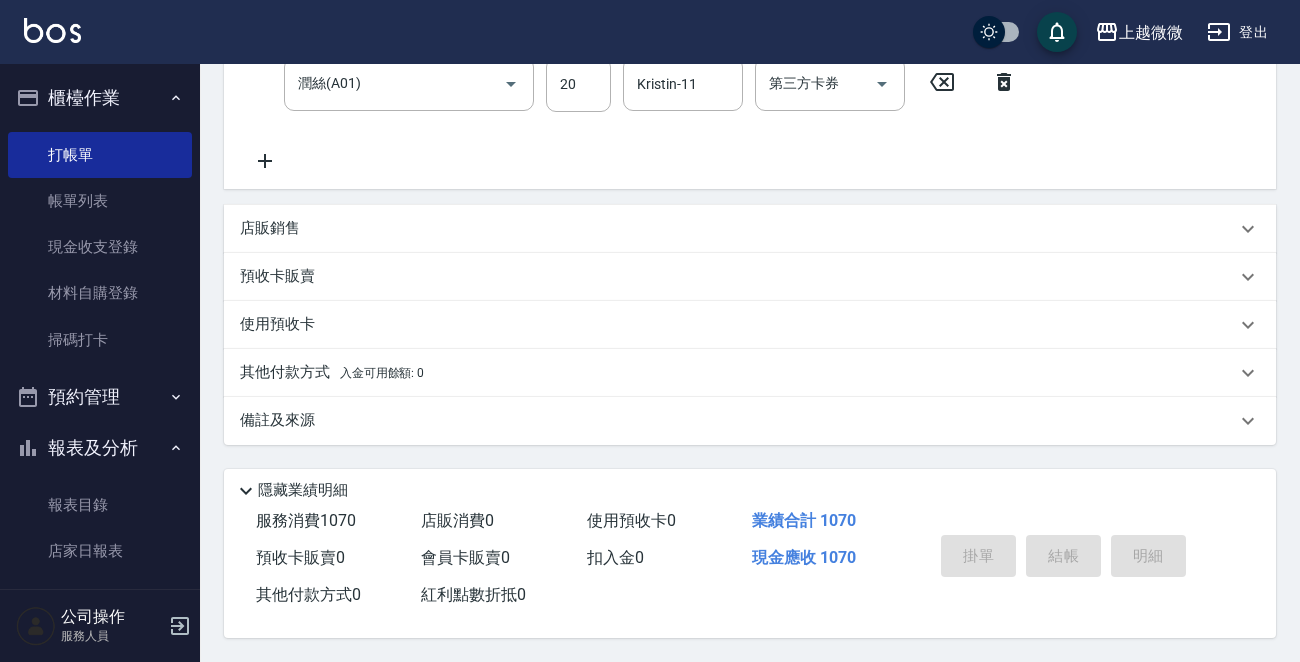 type 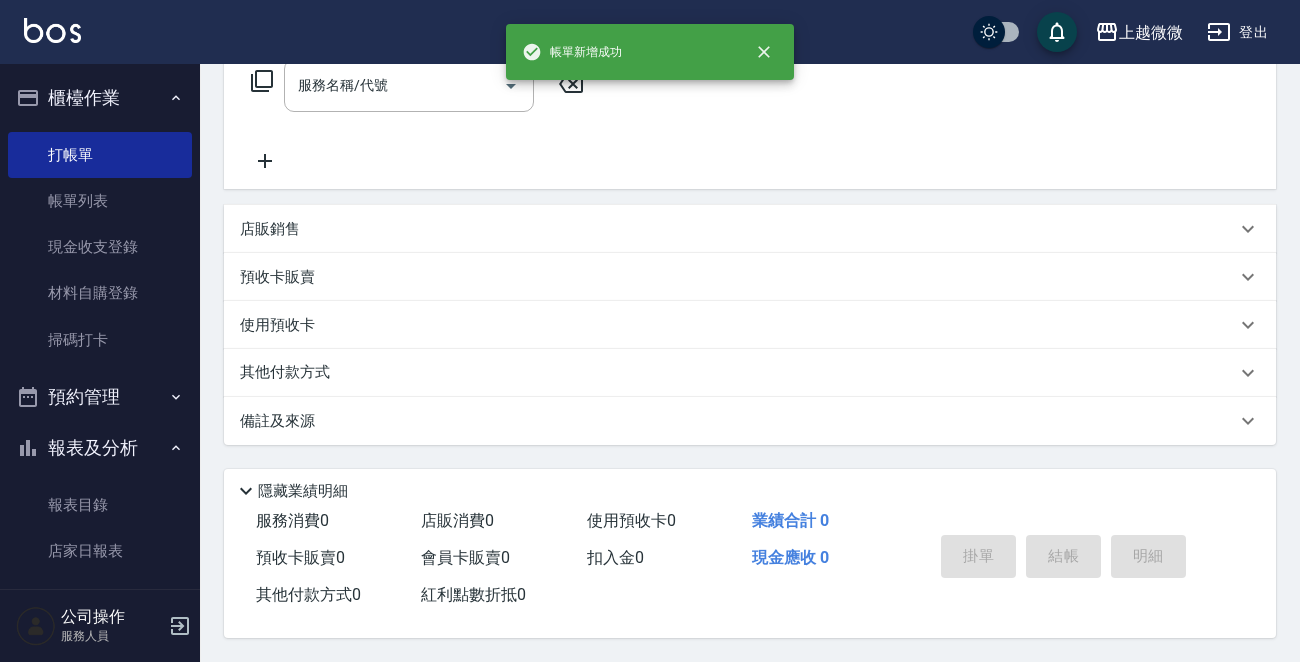 scroll, scrollTop: 0, scrollLeft: 0, axis: both 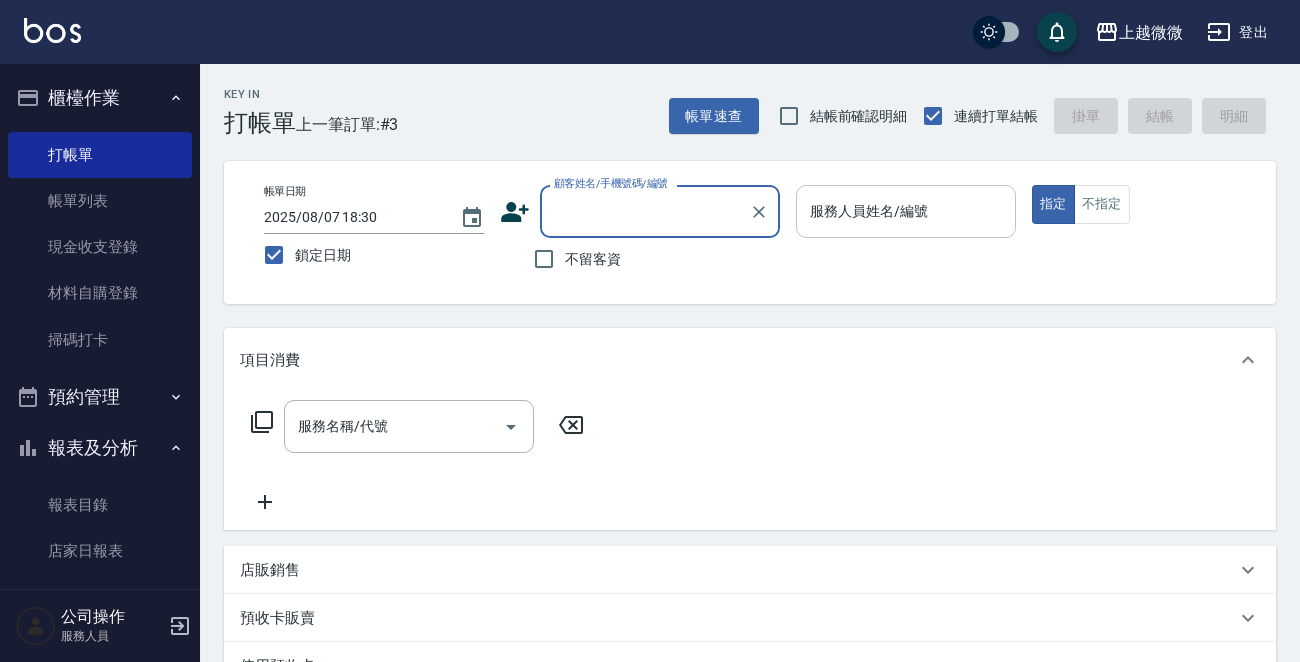 click on "服務人員姓名/編號" at bounding box center (906, 211) 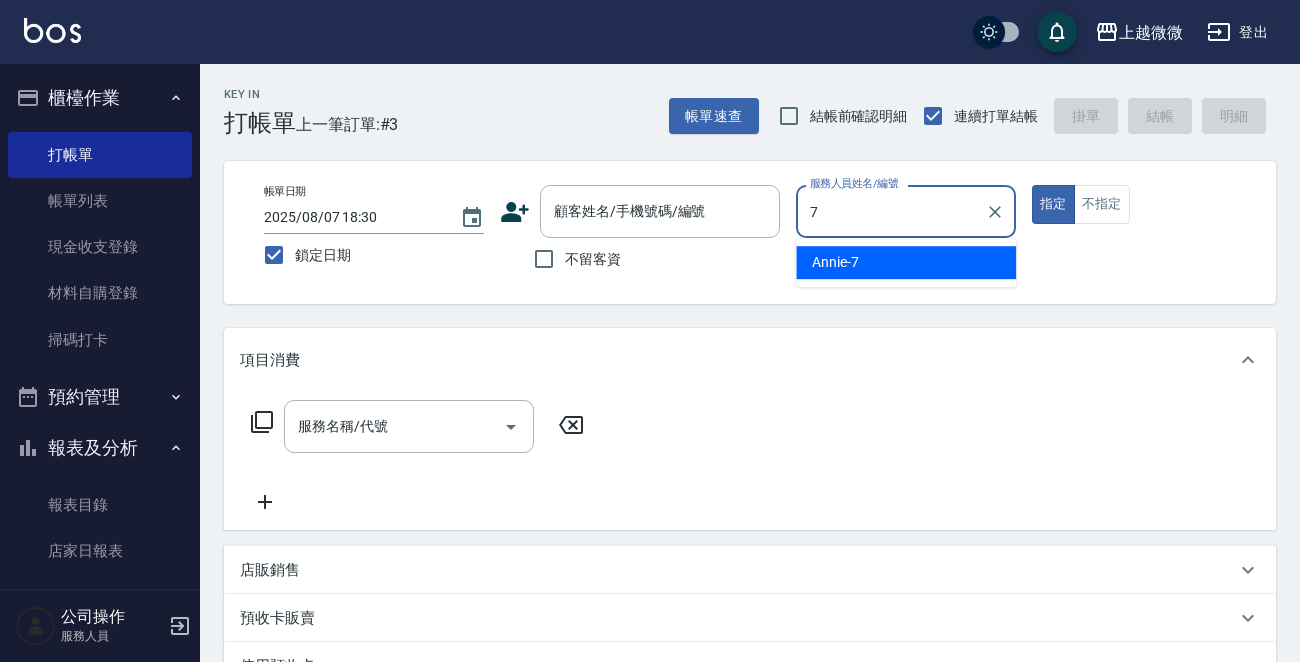 click on "Annie -7" at bounding box center [835, 262] 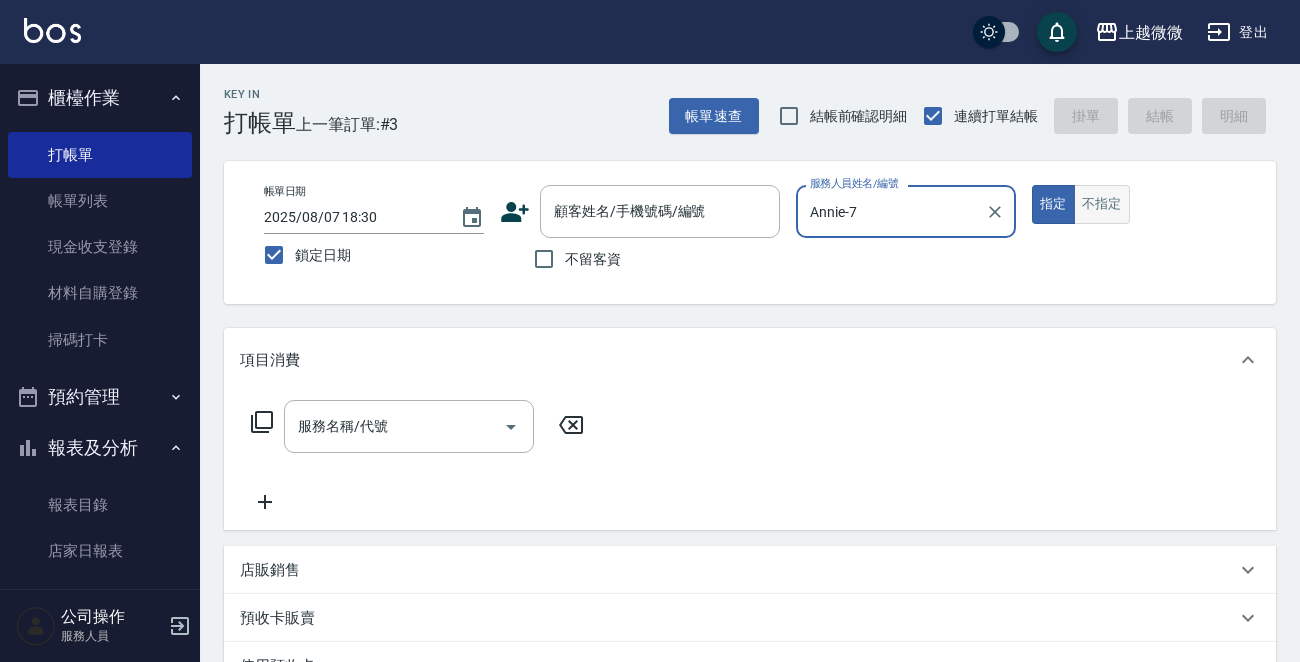 type on "Annie-7" 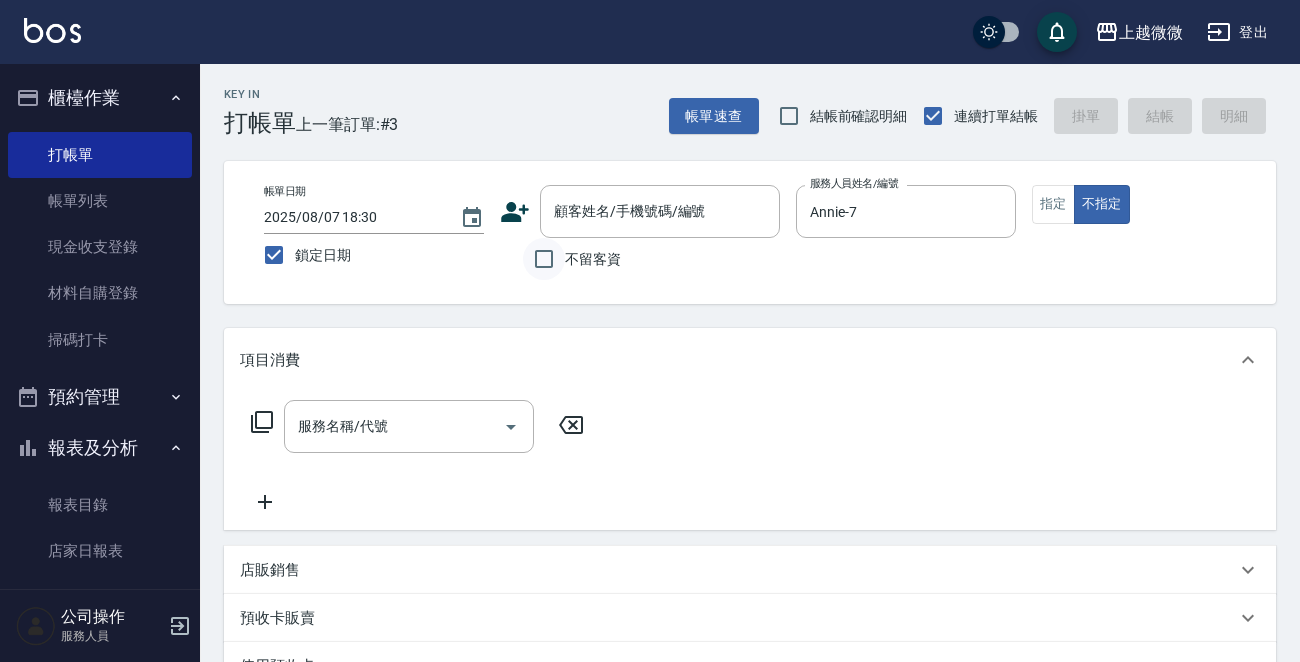 click on "不留客資" at bounding box center [544, 259] 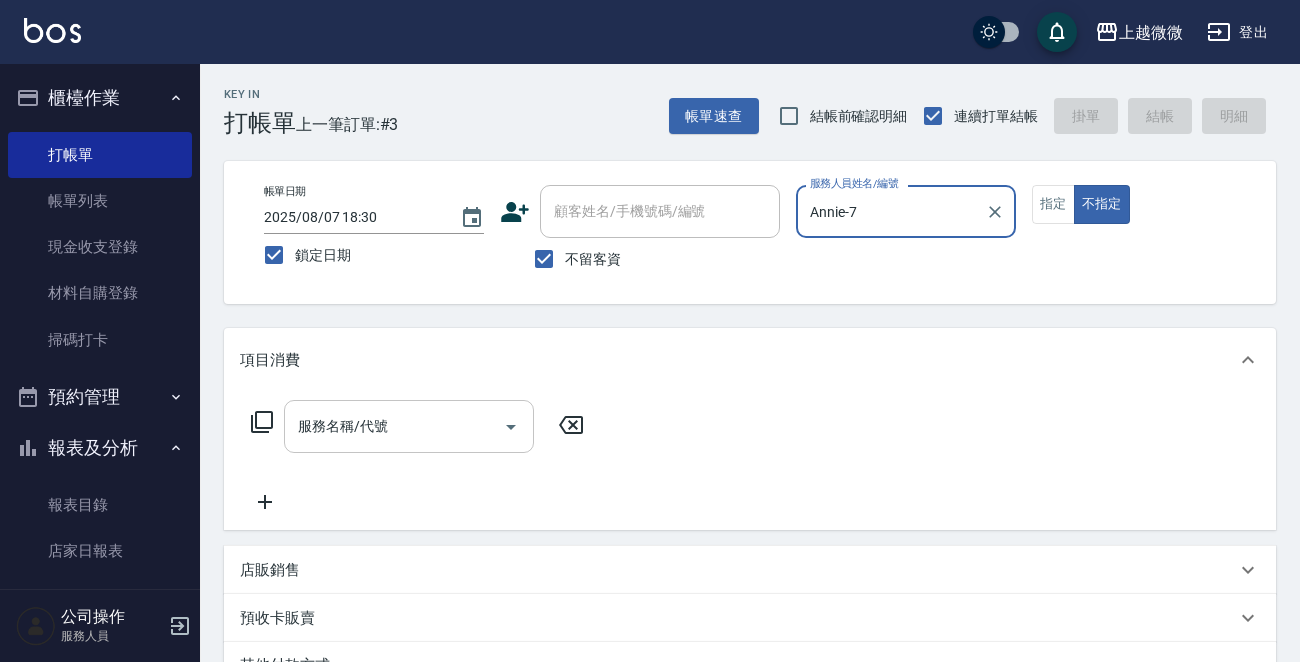 click on "服務名稱/代號" at bounding box center [394, 426] 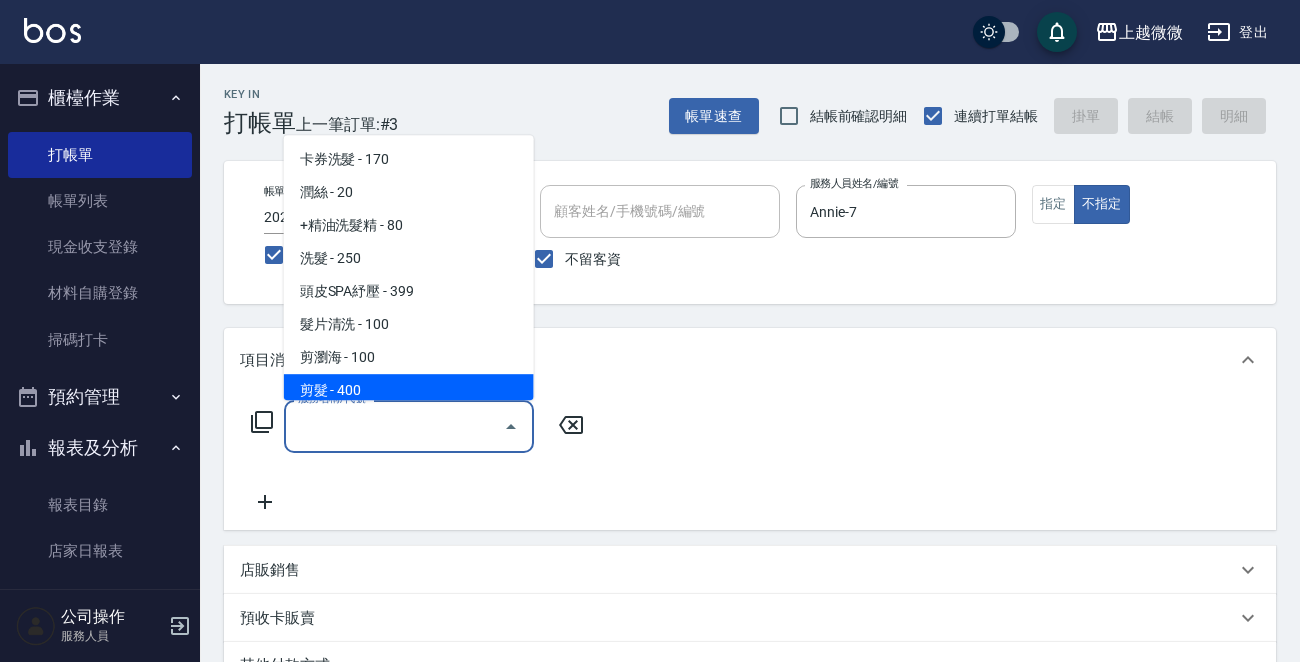 click on "剪髮 - 400" at bounding box center (409, 390) 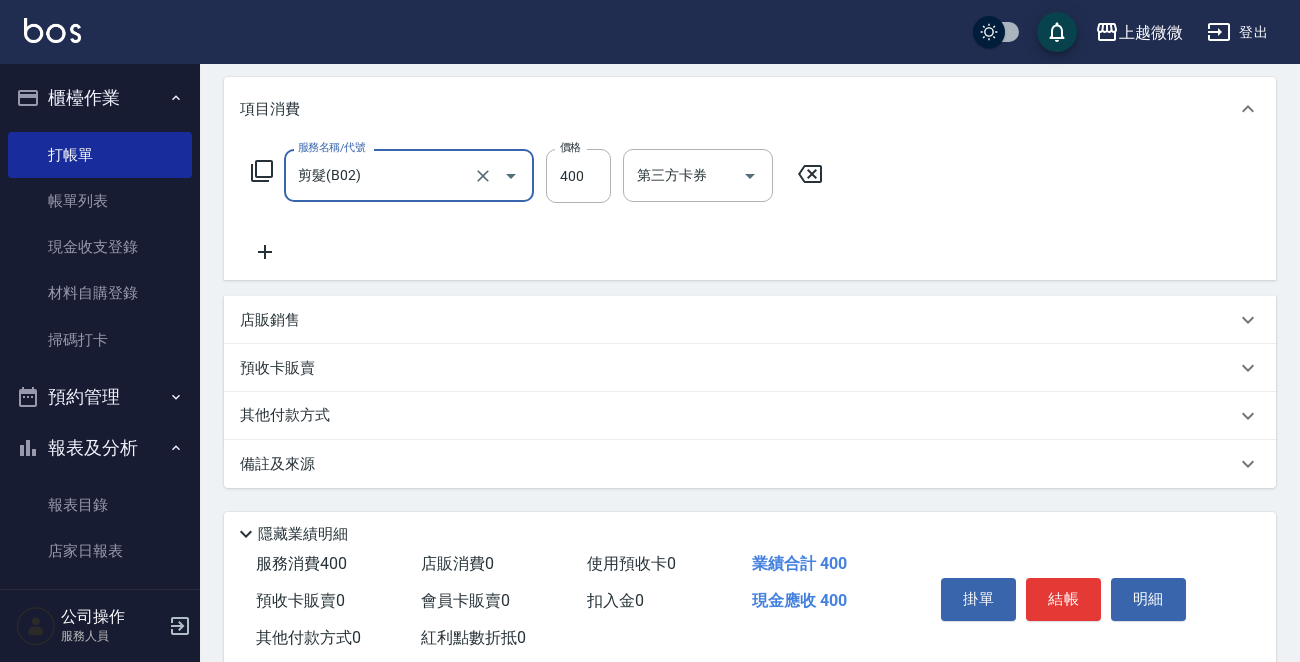scroll, scrollTop: 299, scrollLeft: 0, axis: vertical 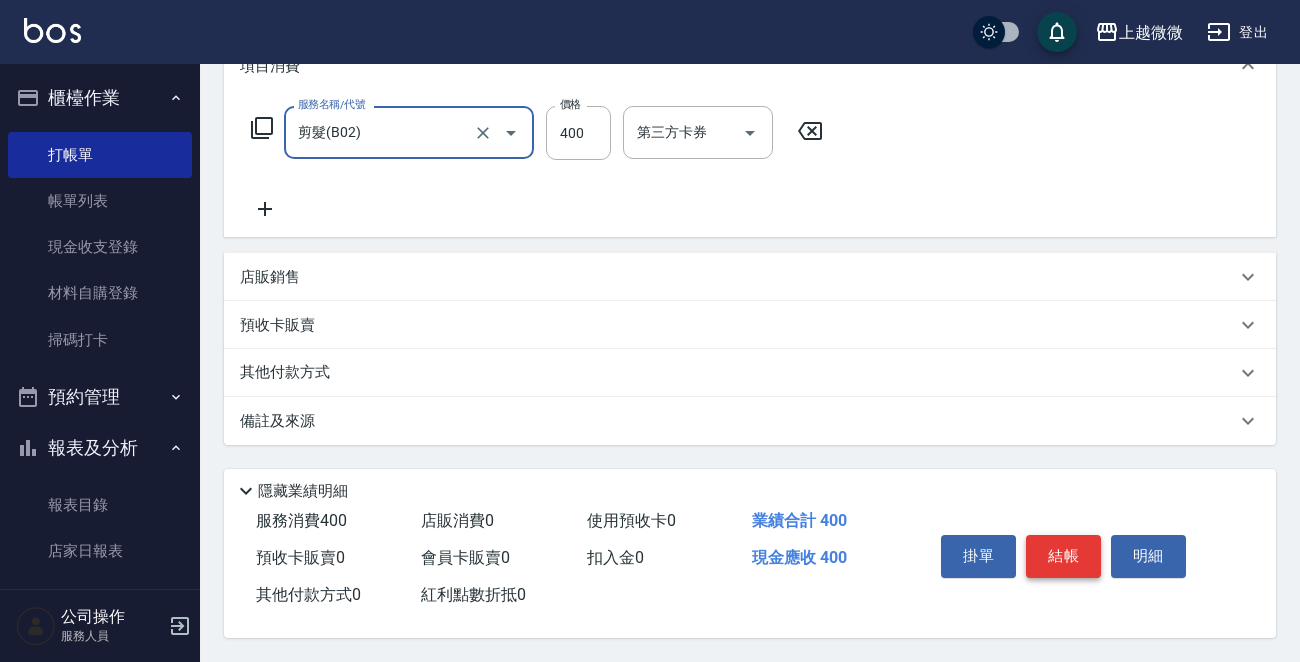 click on "結帳" at bounding box center [1063, 556] 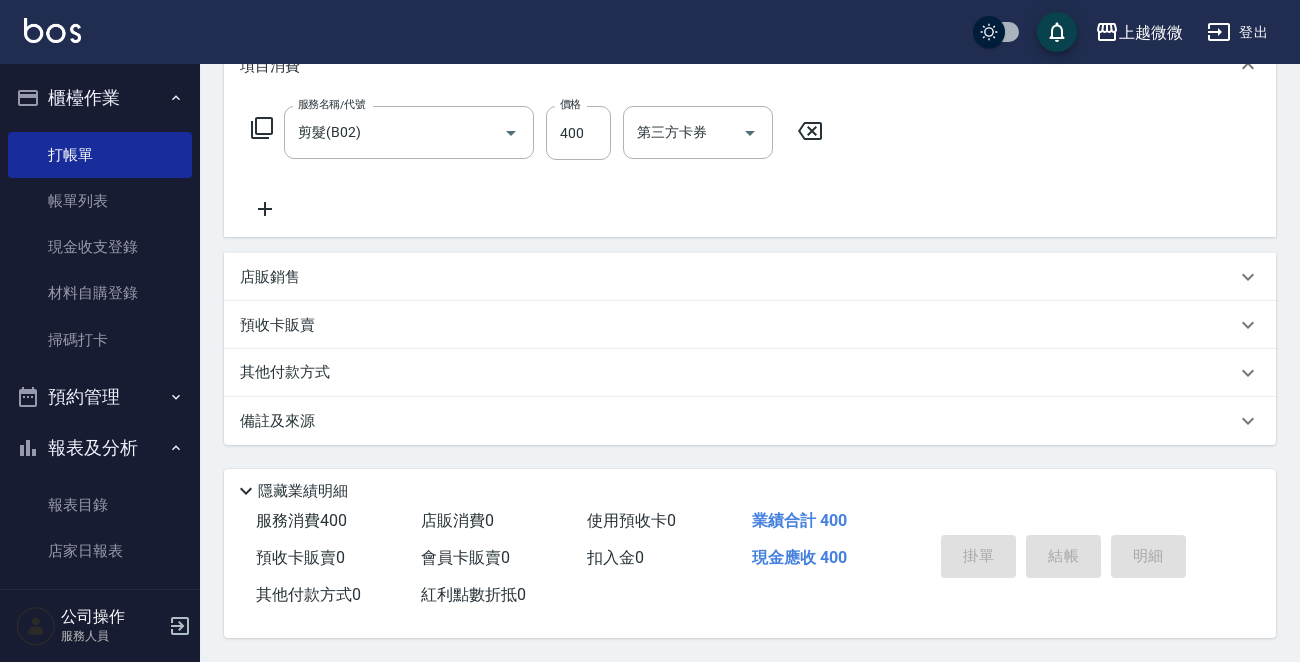 type 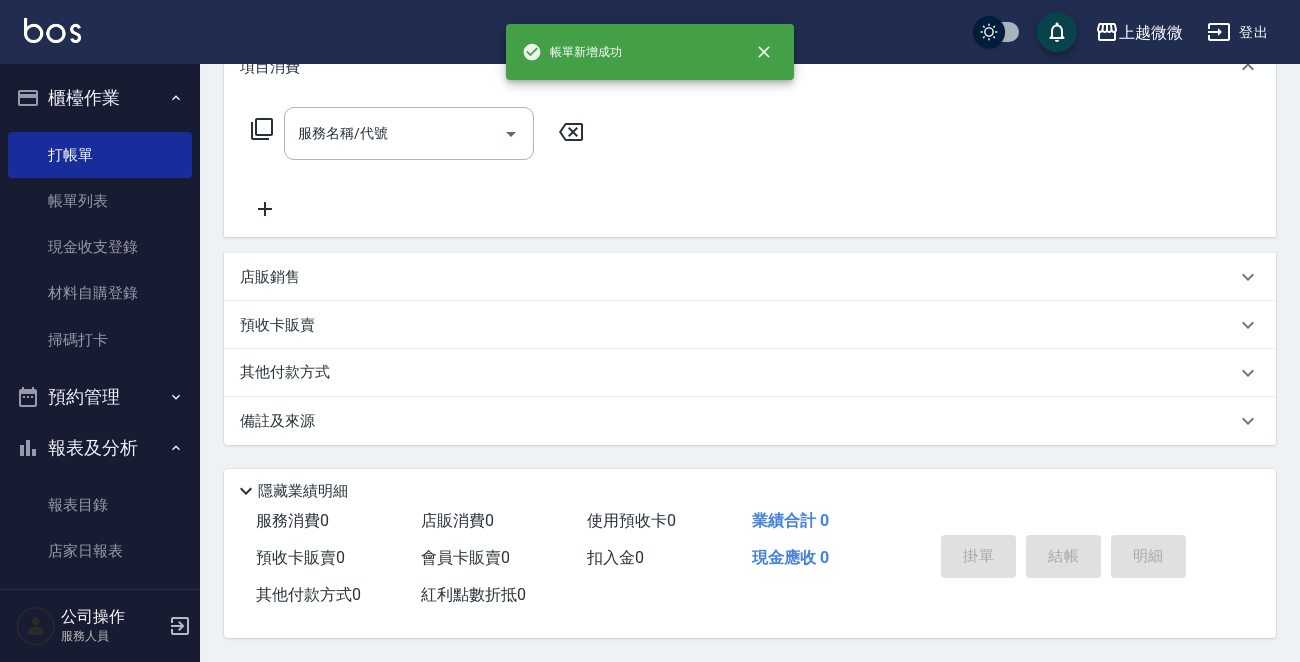 scroll, scrollTop: 0, scrollLeft: 0, axis: both 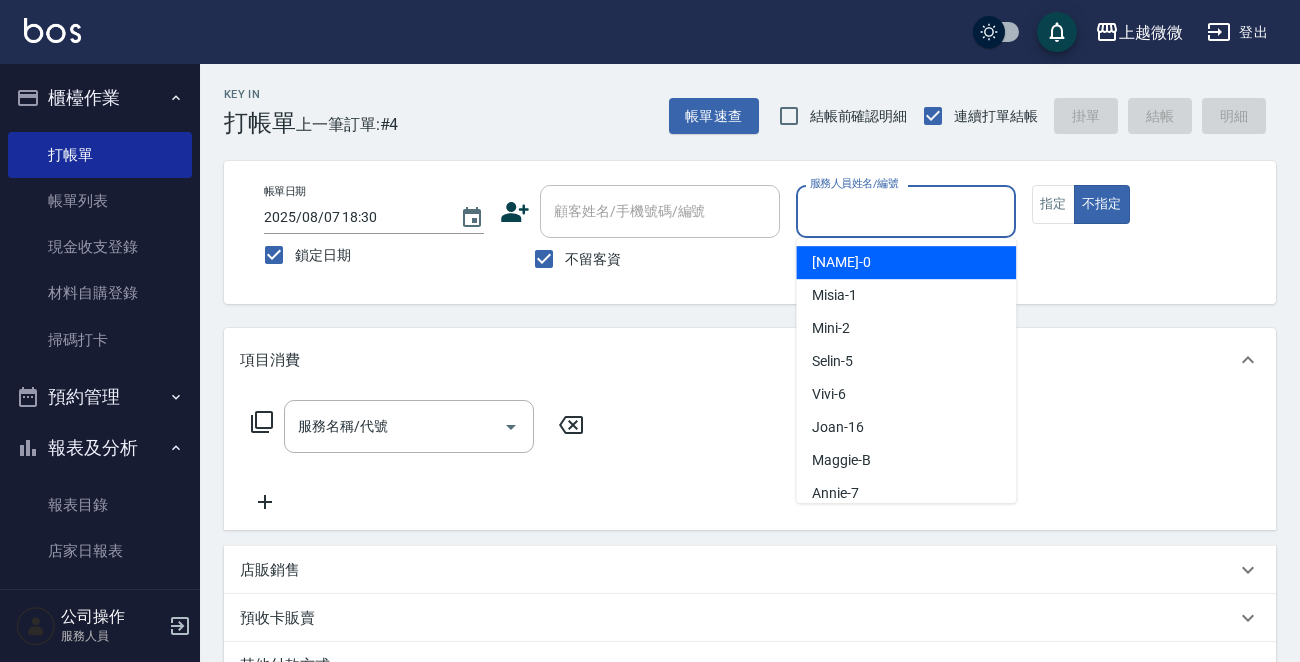 click on "服務人員姓名/編號" at bounding box center [906, 211] 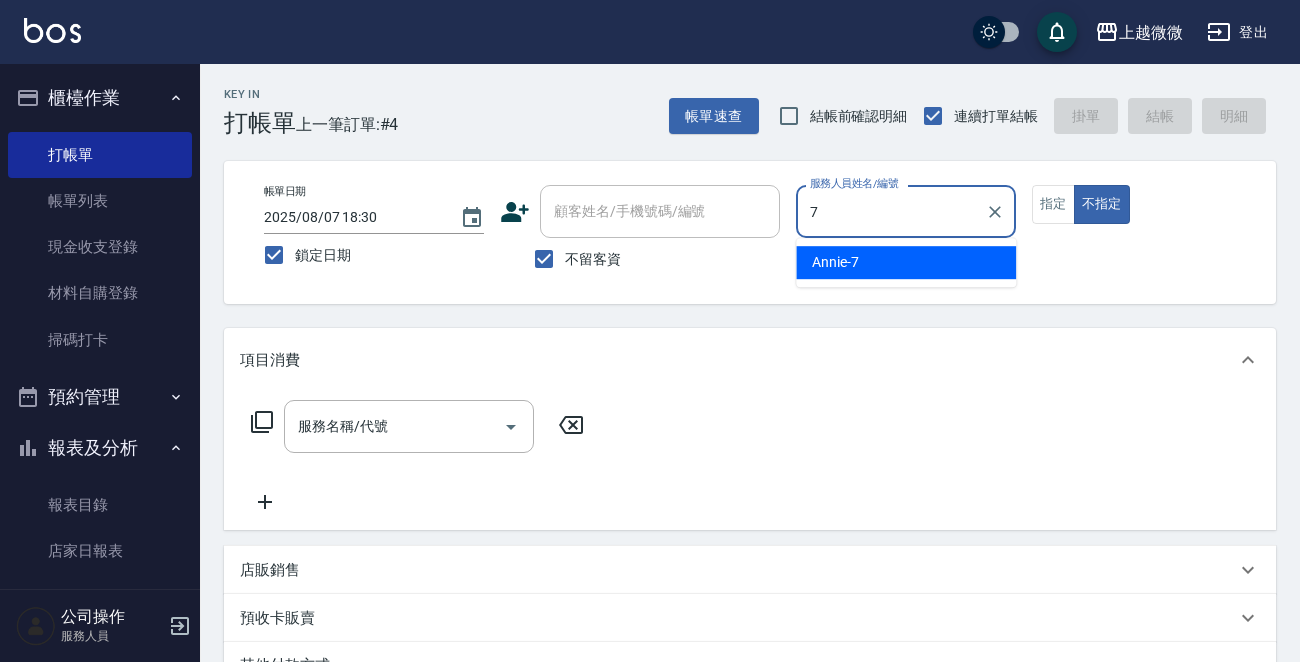 click on "Annie -7" at bounding box center (835, 262) 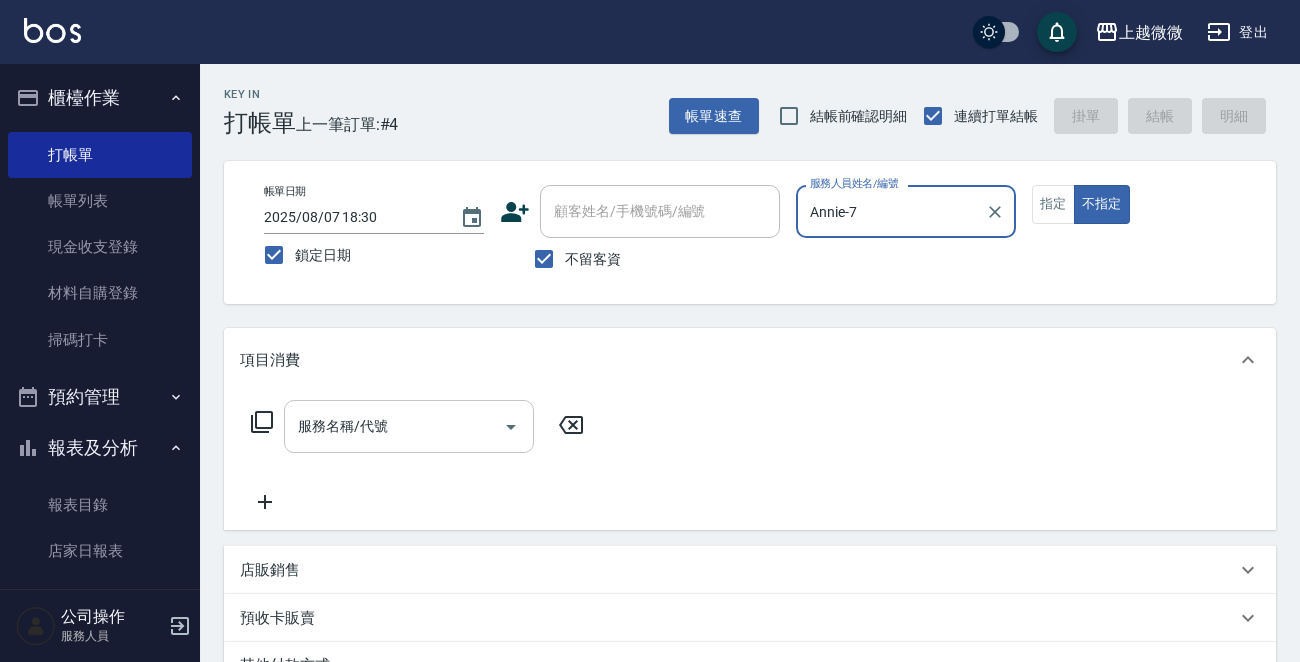 type on "Annie-7" 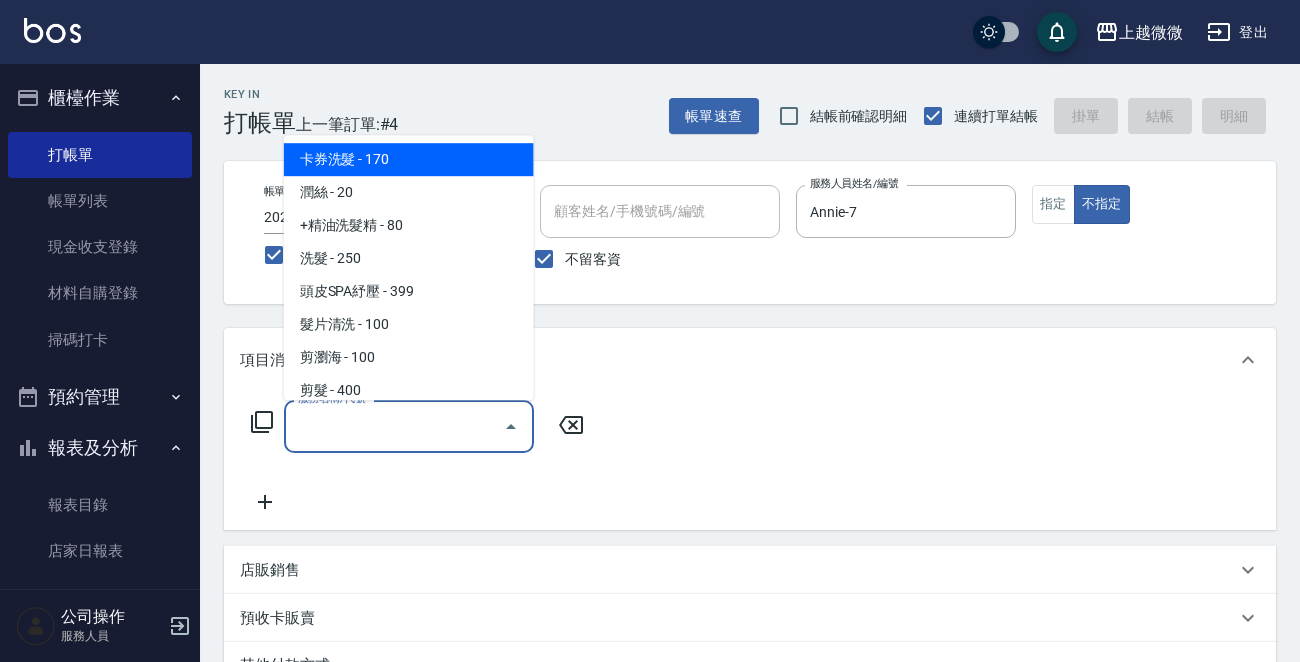 click on "服務名稱/代號" at bounding box center (394, 426) 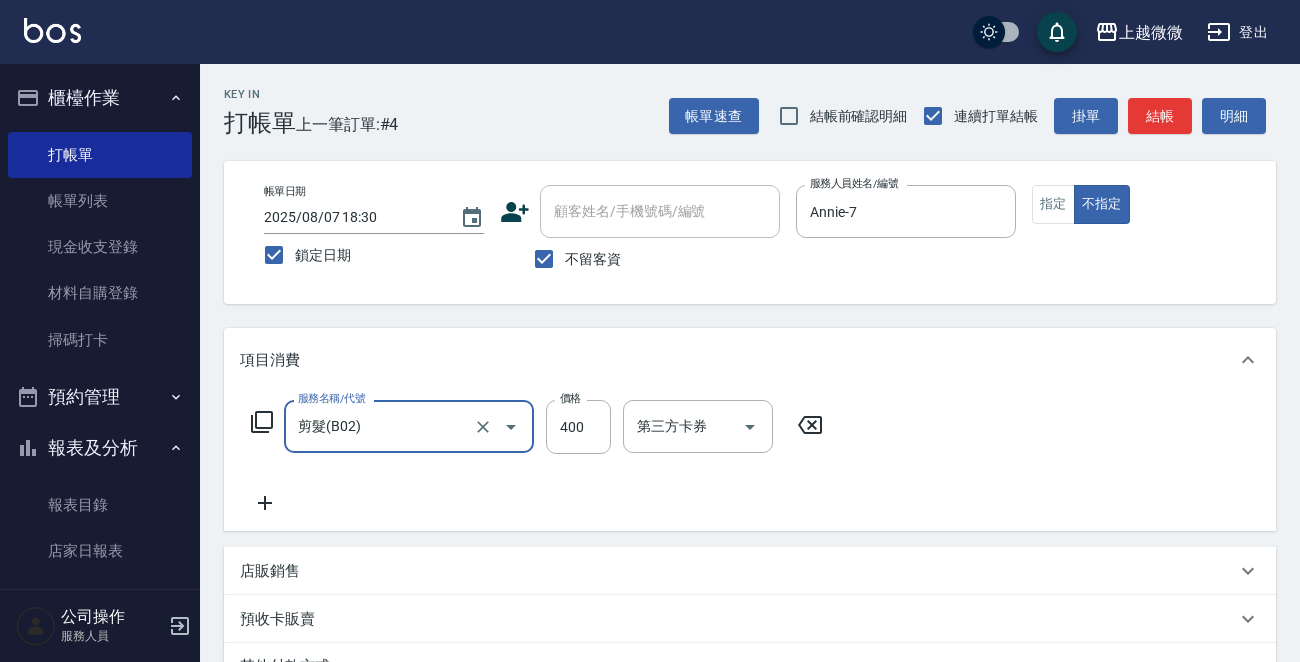 type on "剪髮(B02)" 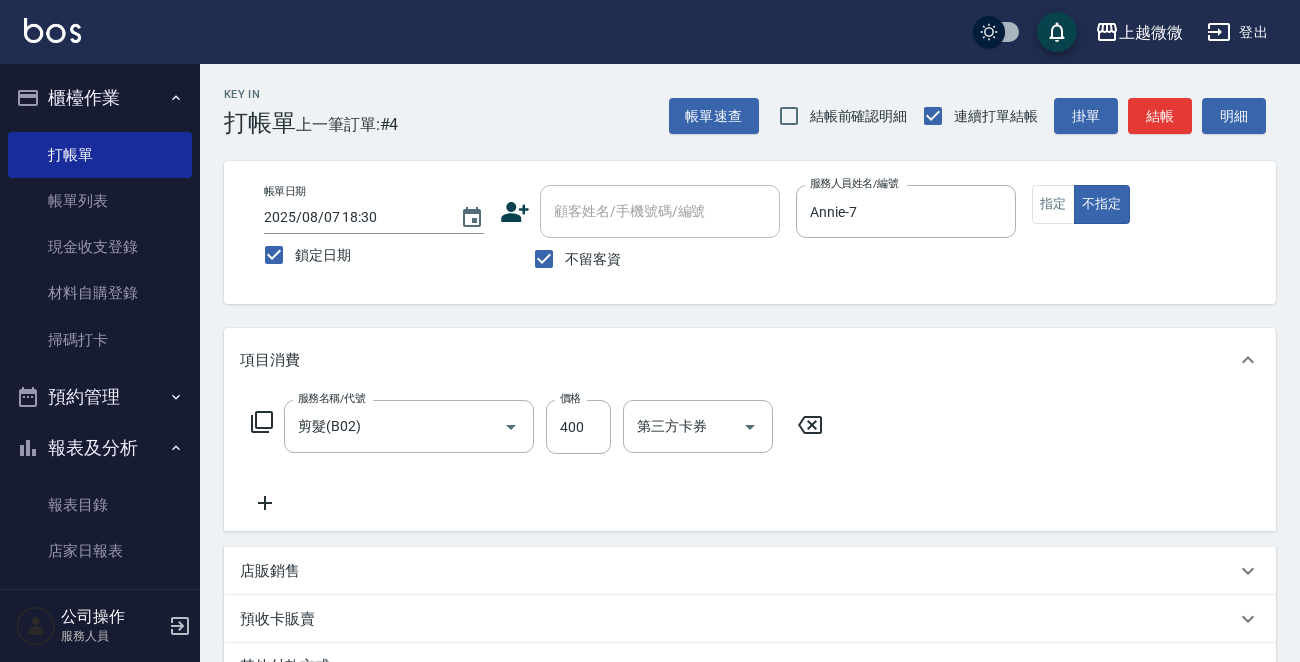click on "服務名稱/代號 剪髮(B02) 服務名稱/代號 價格 400 價格 第三方卡券 第三方卡券" at bounding box center [537, 457] 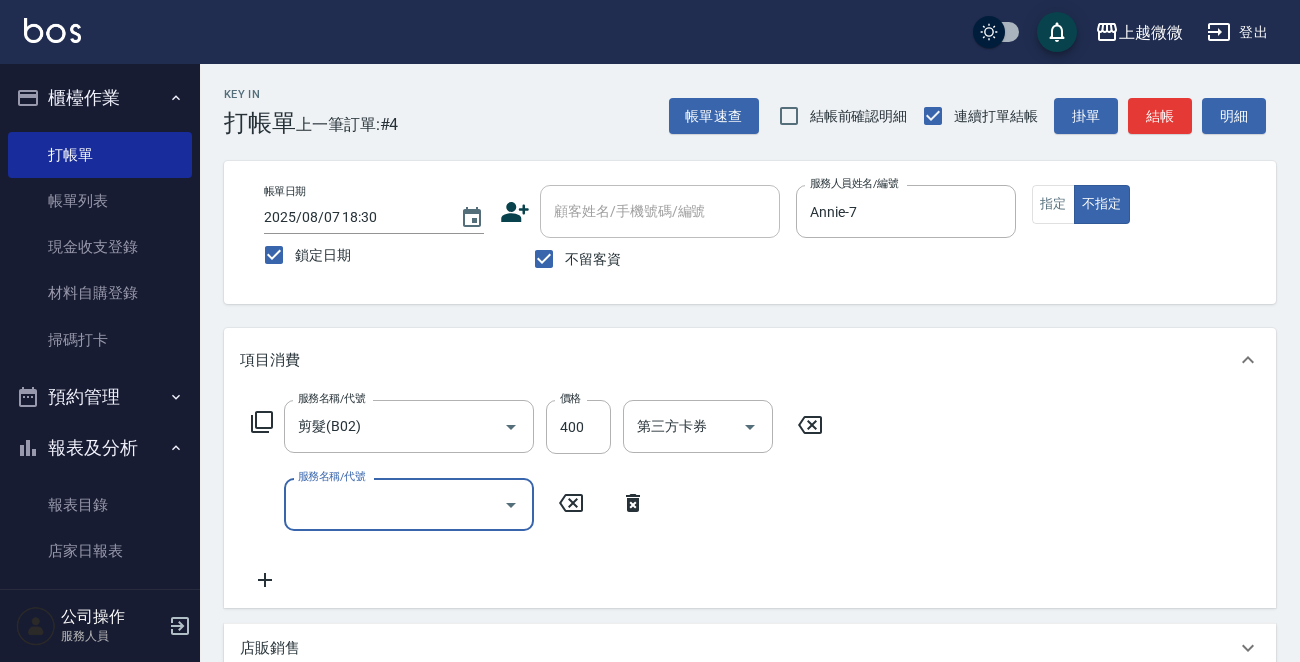 click on "服務名稱/代號" at bounding box center [394, 504] 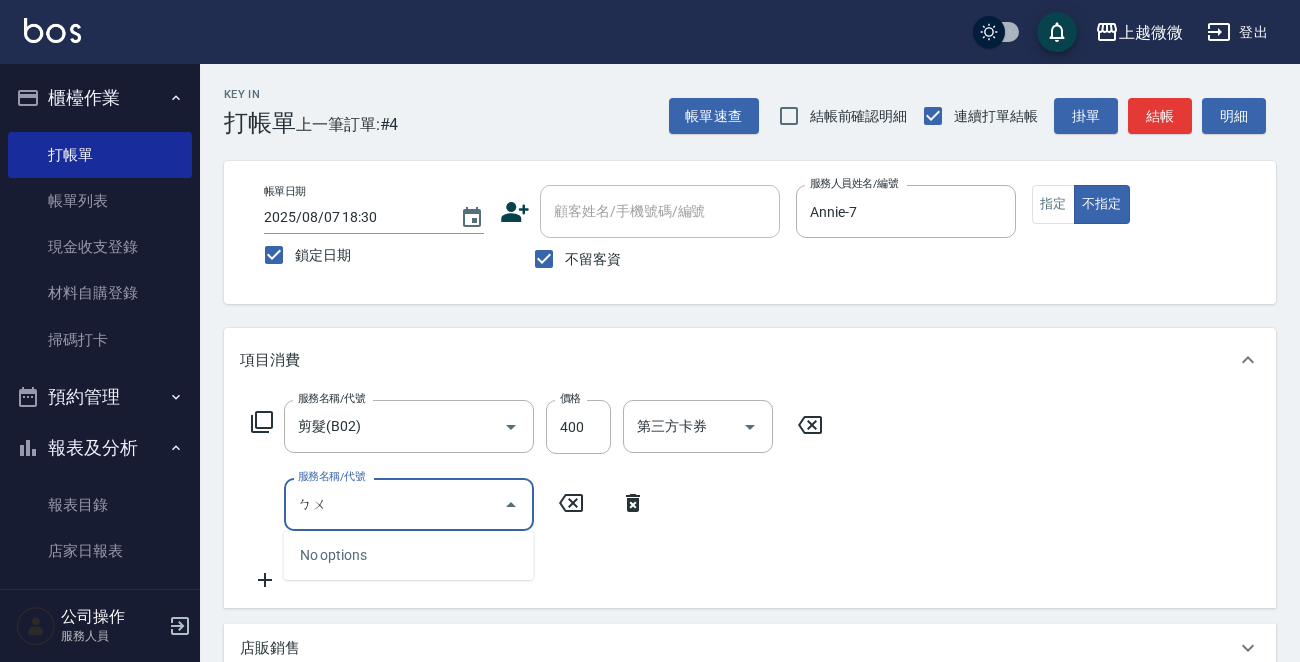 type on "補" 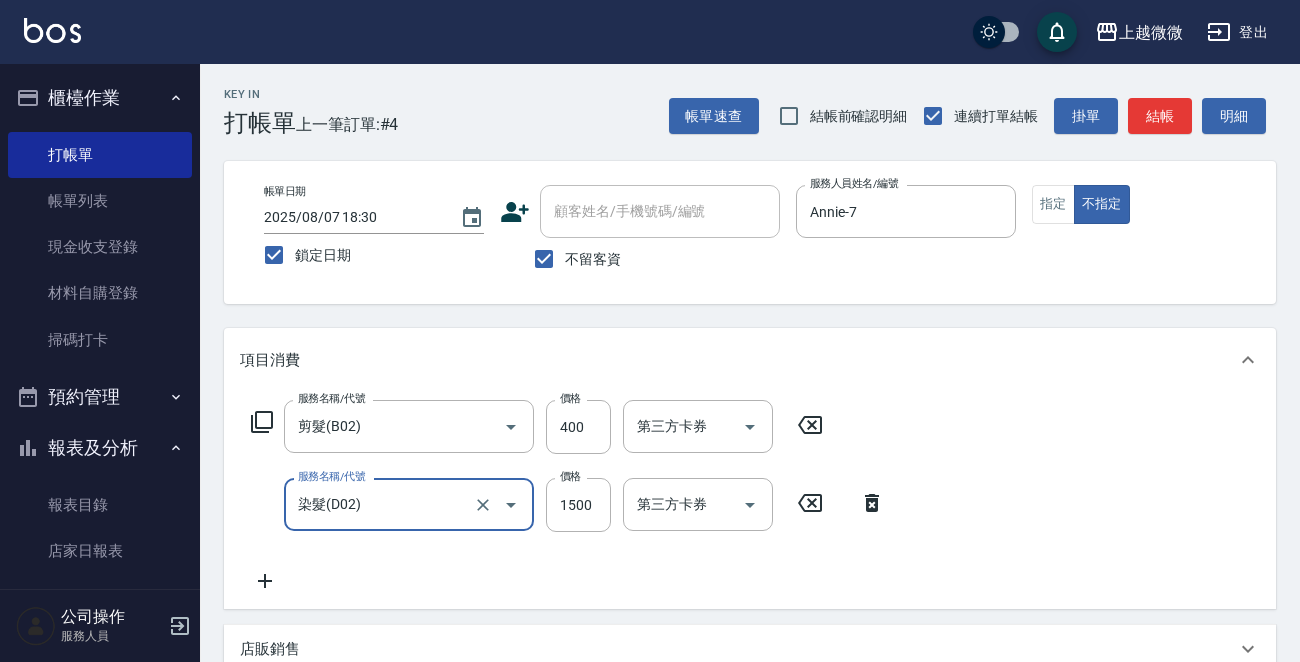 type on "染髮(D02)" 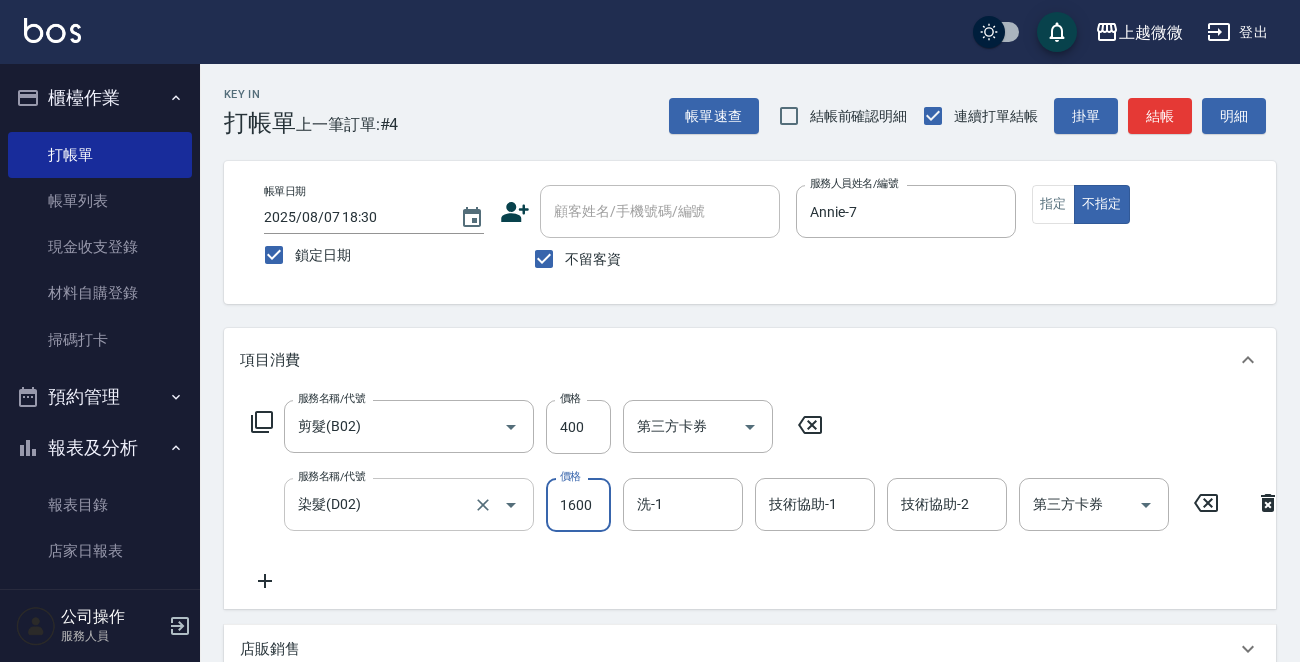 type on "1600" 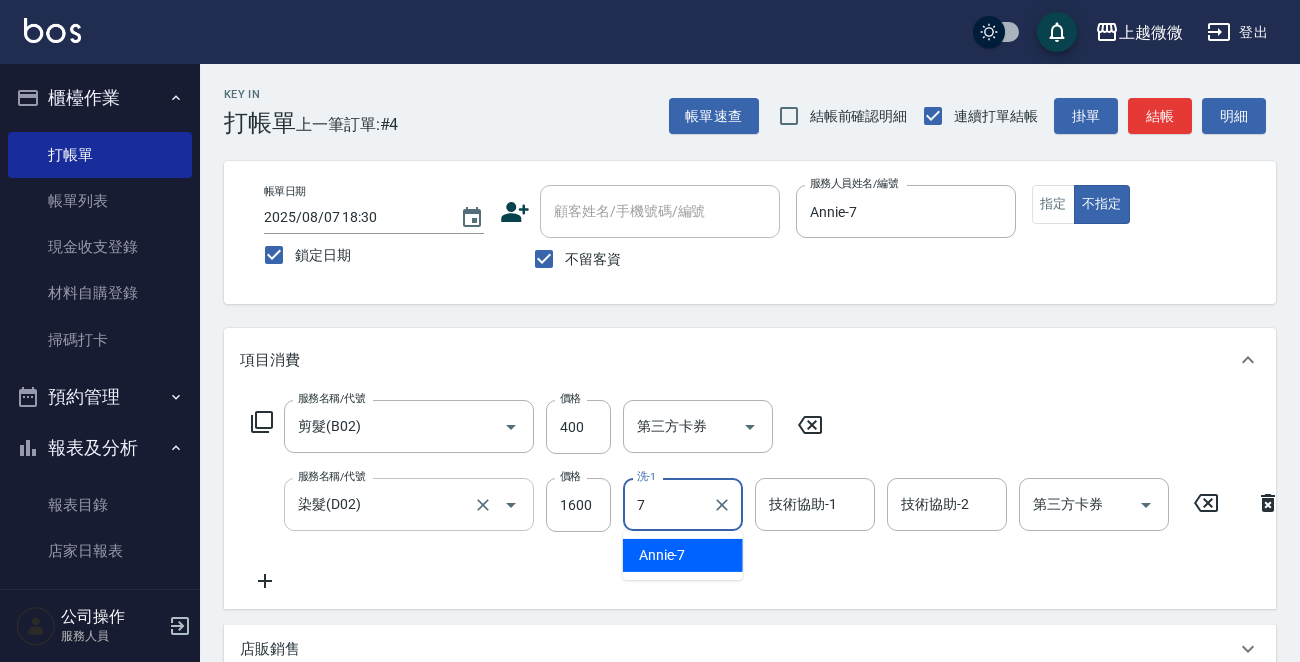 type on "Annie-7" 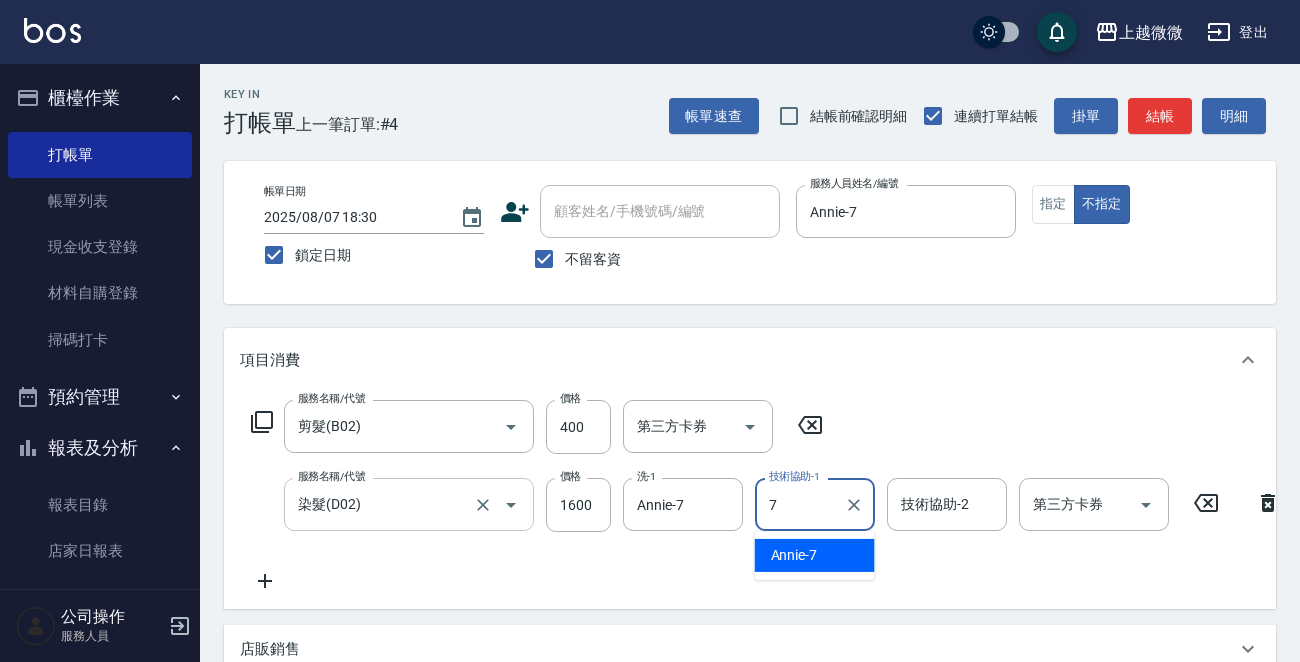 type on "Annie-7" 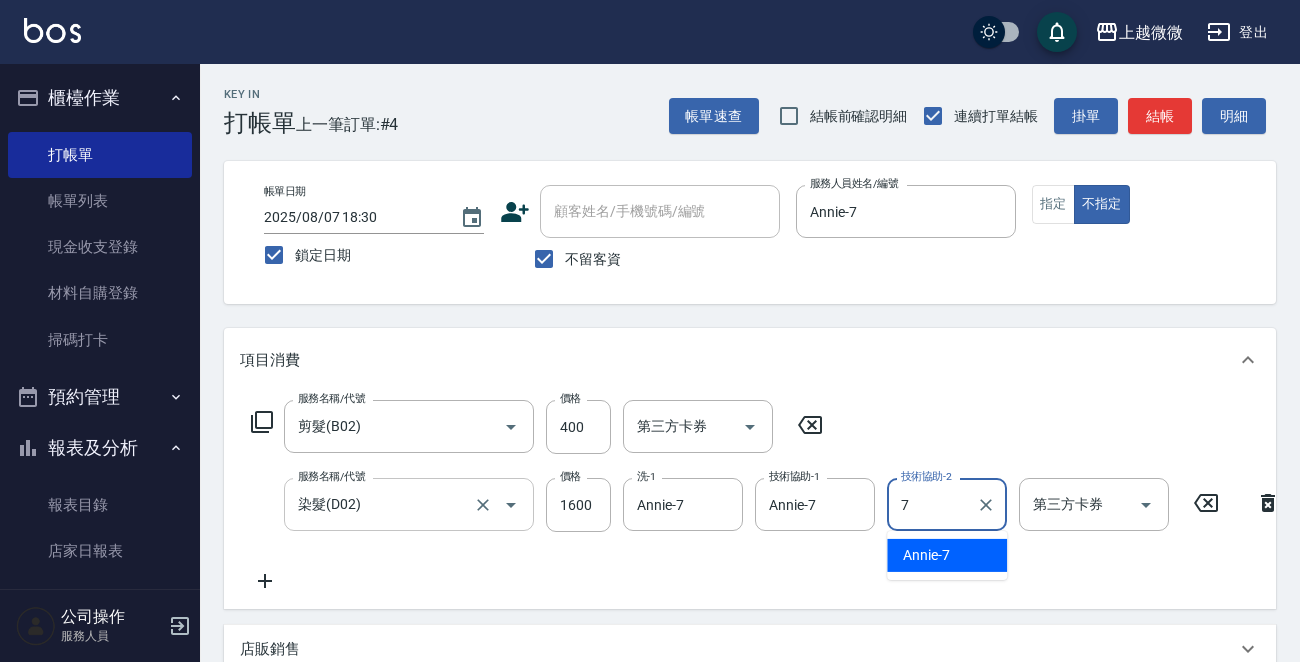 type on "Annie-7" 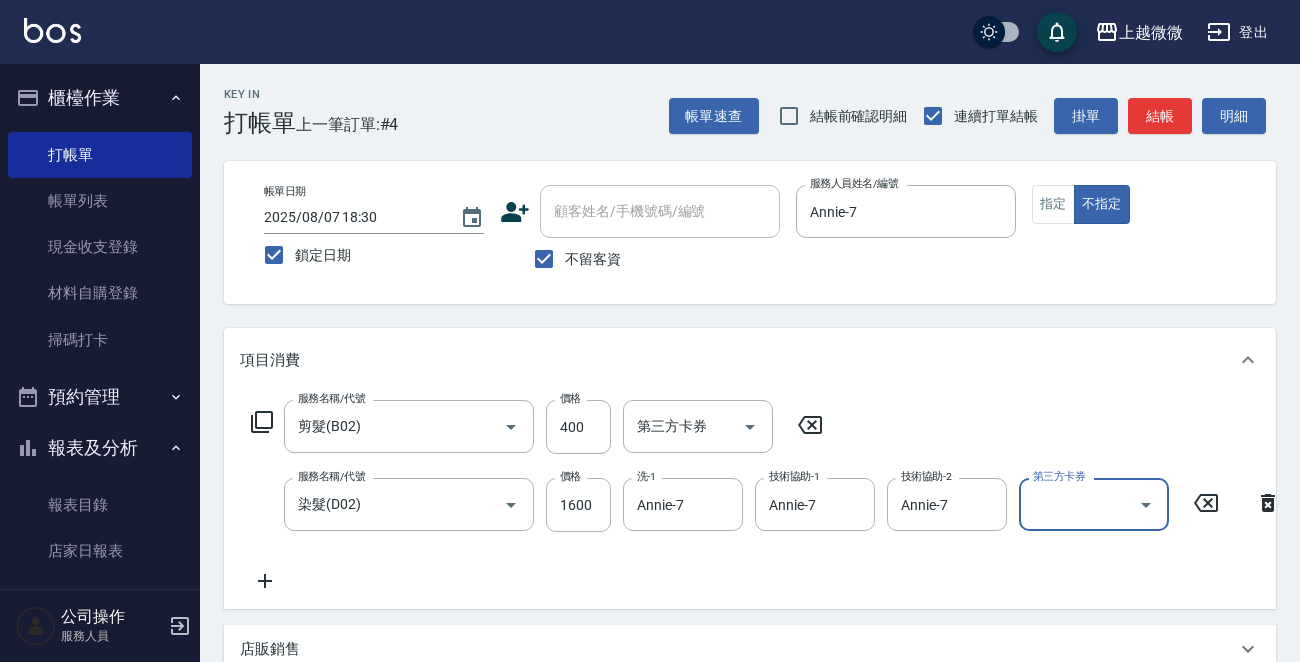 click on "不留客資" at bounding box center (544, 259) 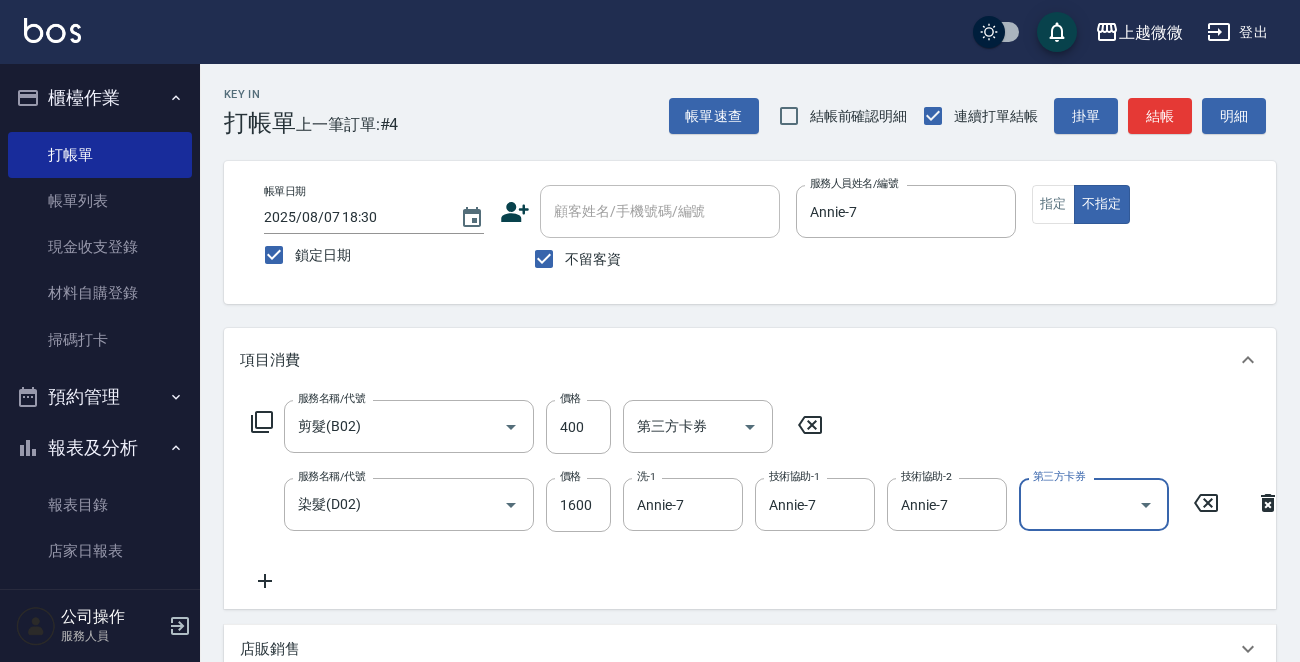 checkbox on "false" 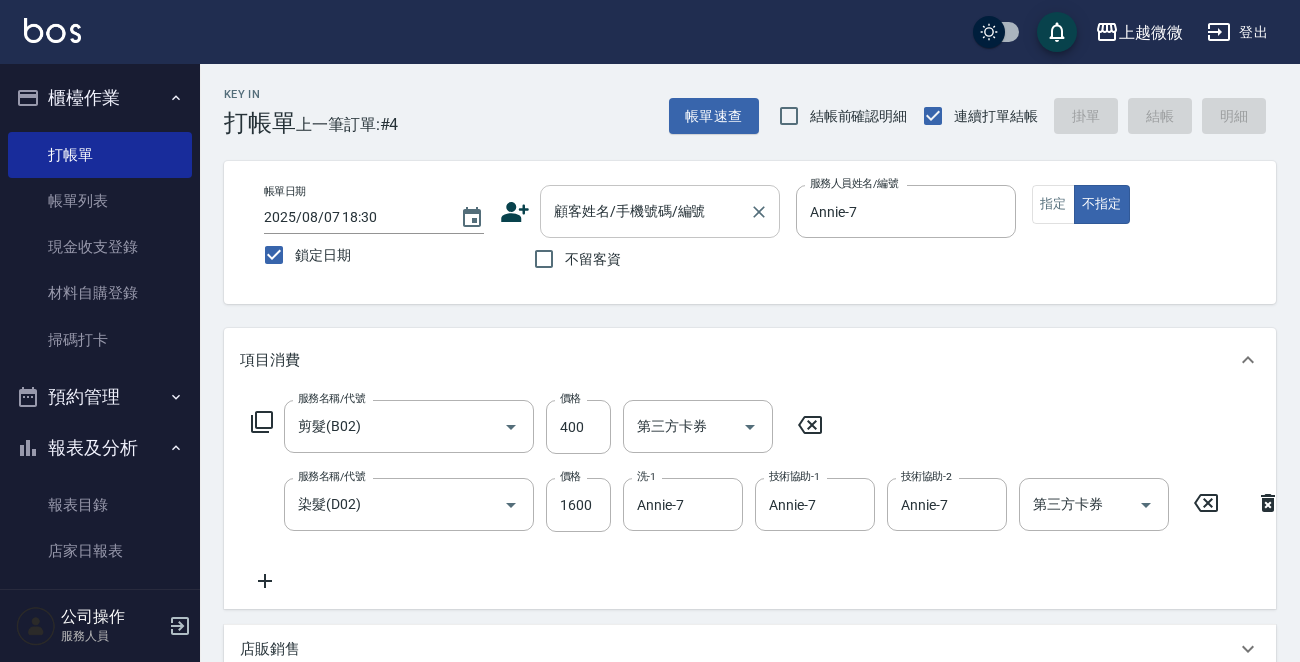 click on "顧客姓名/手機號碼/編號 顧客姓名/手機號碼/編號" at bounding box center [660, 211] 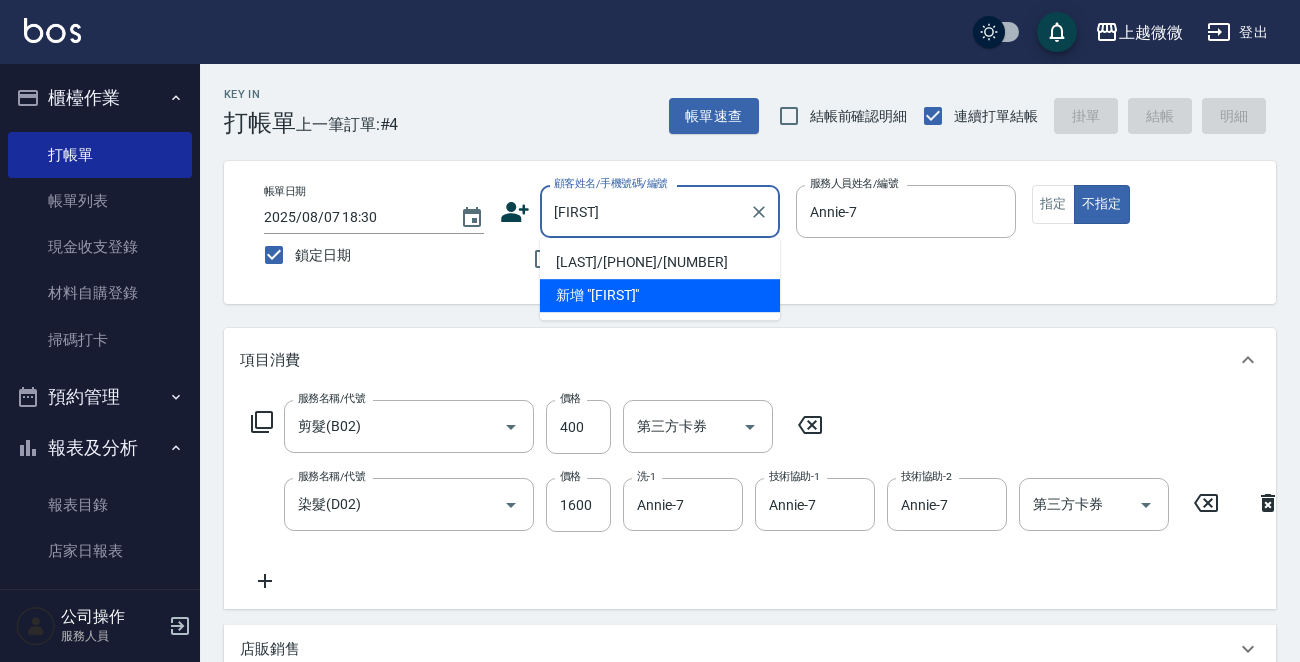 click on "[LAST]/[PHONE]/[NUMBER]" at bounding box center (660, 262) 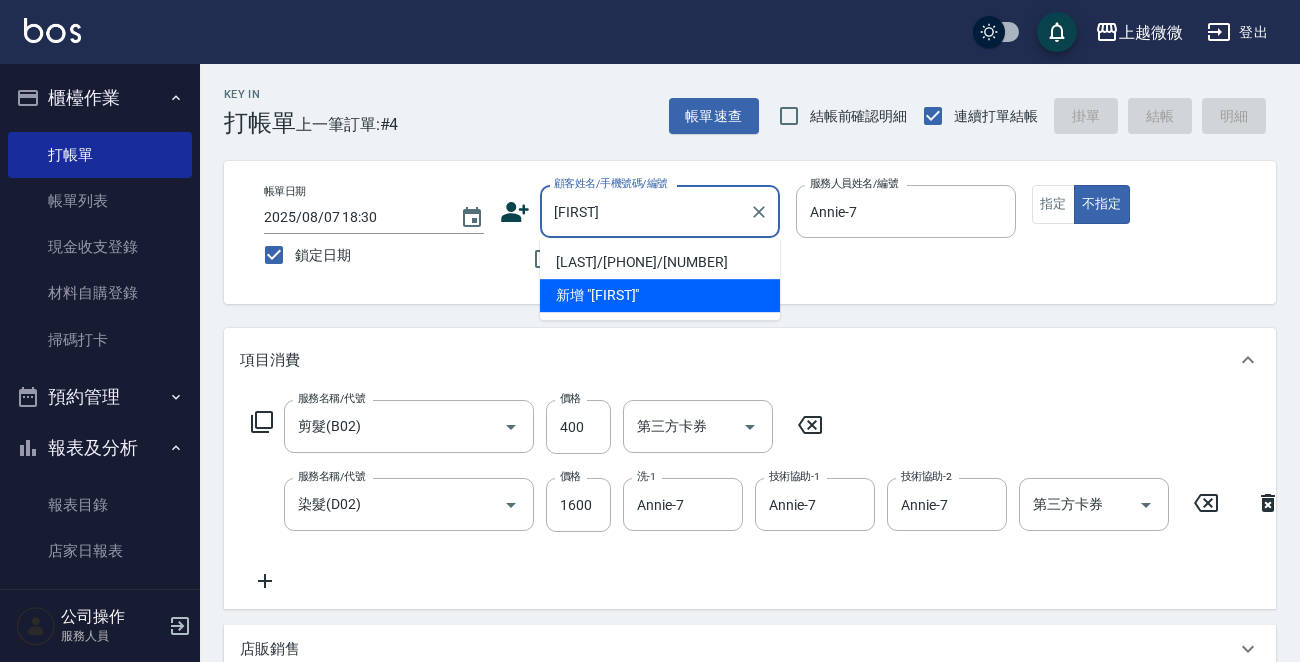 type on "[LAST]/[PHONE]/[NUMBER]" 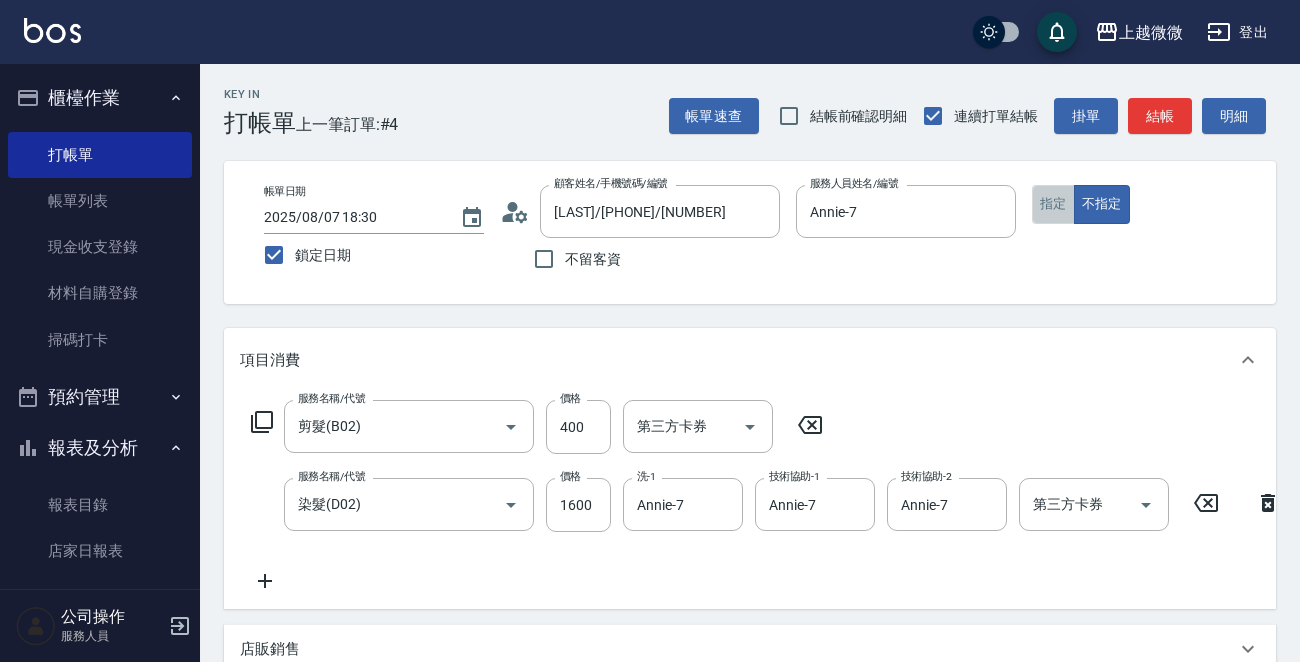 click on "指定" at bounding box center (1053, 204) 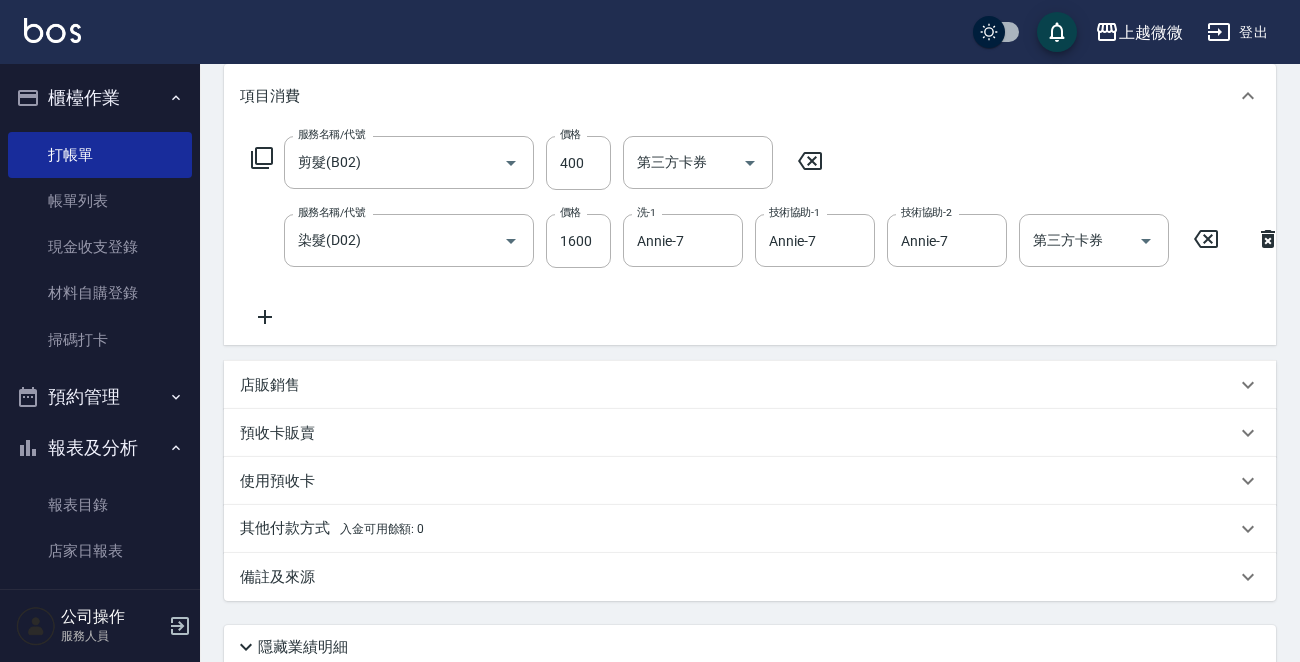 scroll, scrollTop: 440, scrollLeft: 0, axis: vertical 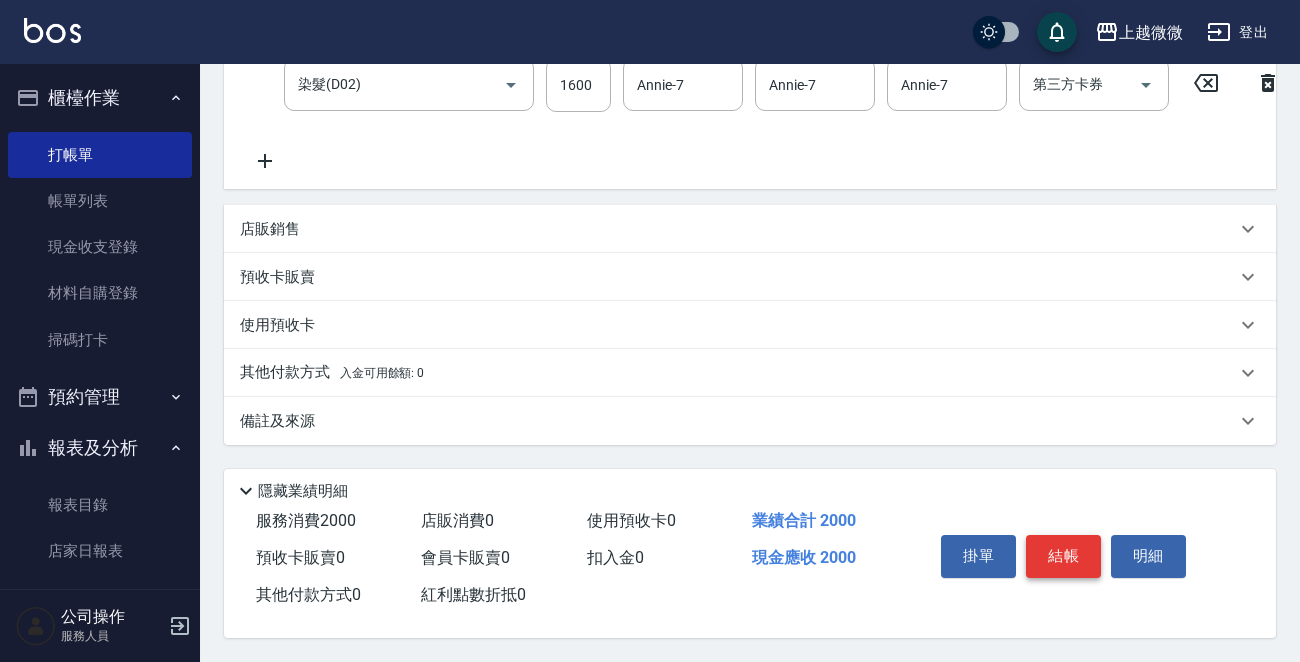 click on "結帳" at bounding box center (1063, 556) 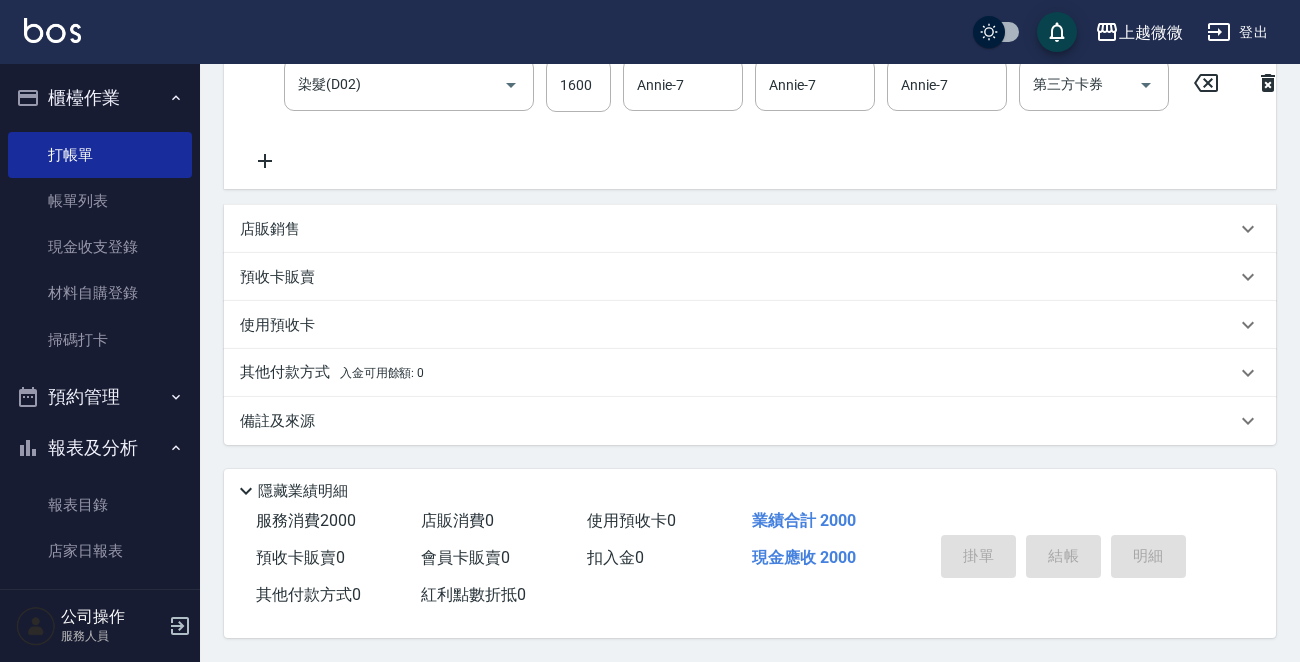 type 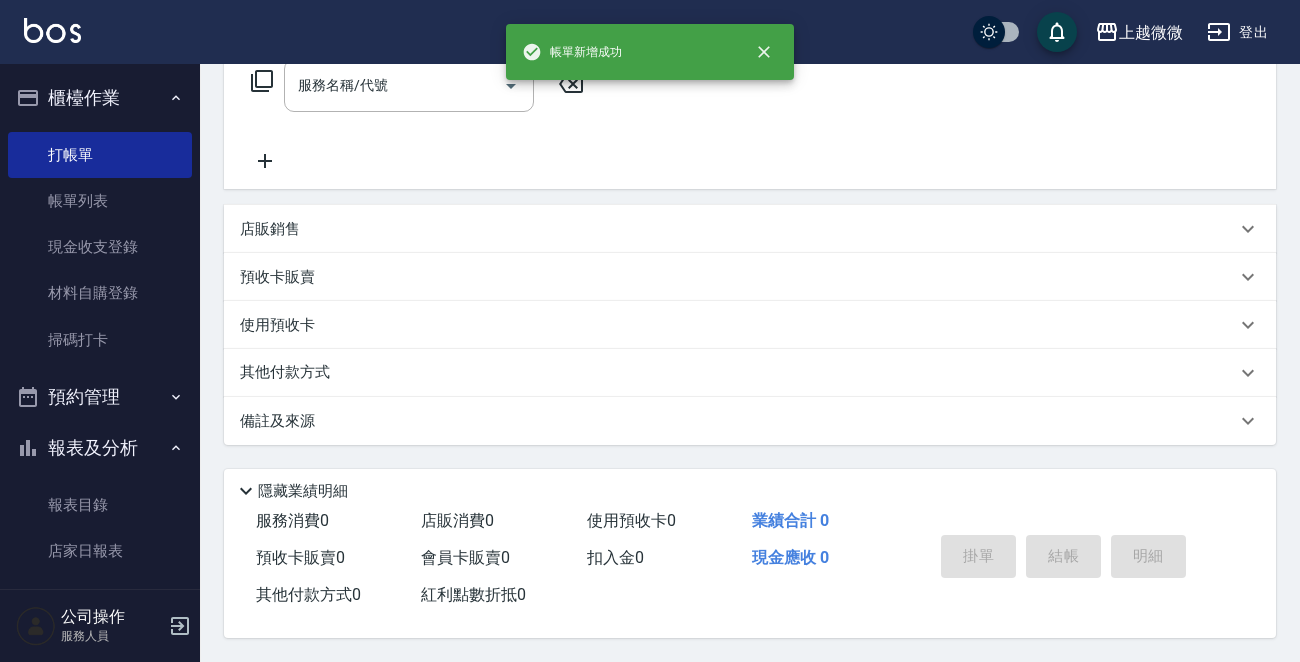 scroll, scrollTop: 0, scrollLeft: 0, axis: both 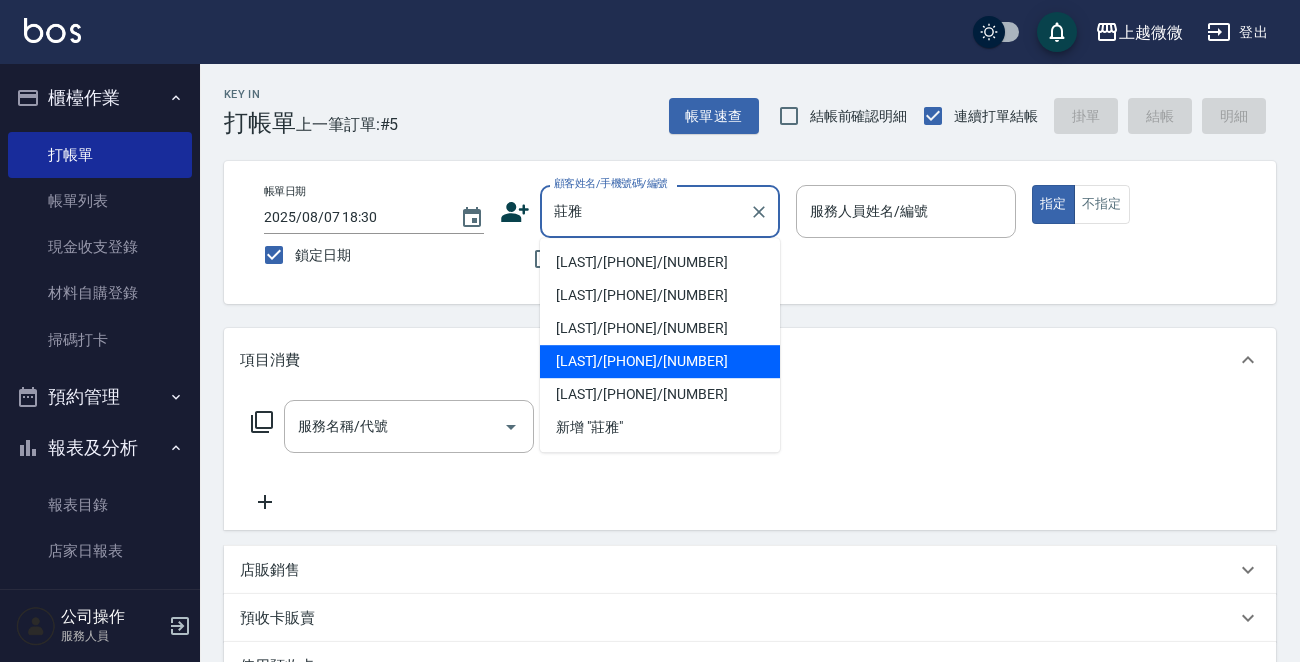 click on "[LAST]/[PHONE]/[NUMBER]" at bounding box center (660, 361) 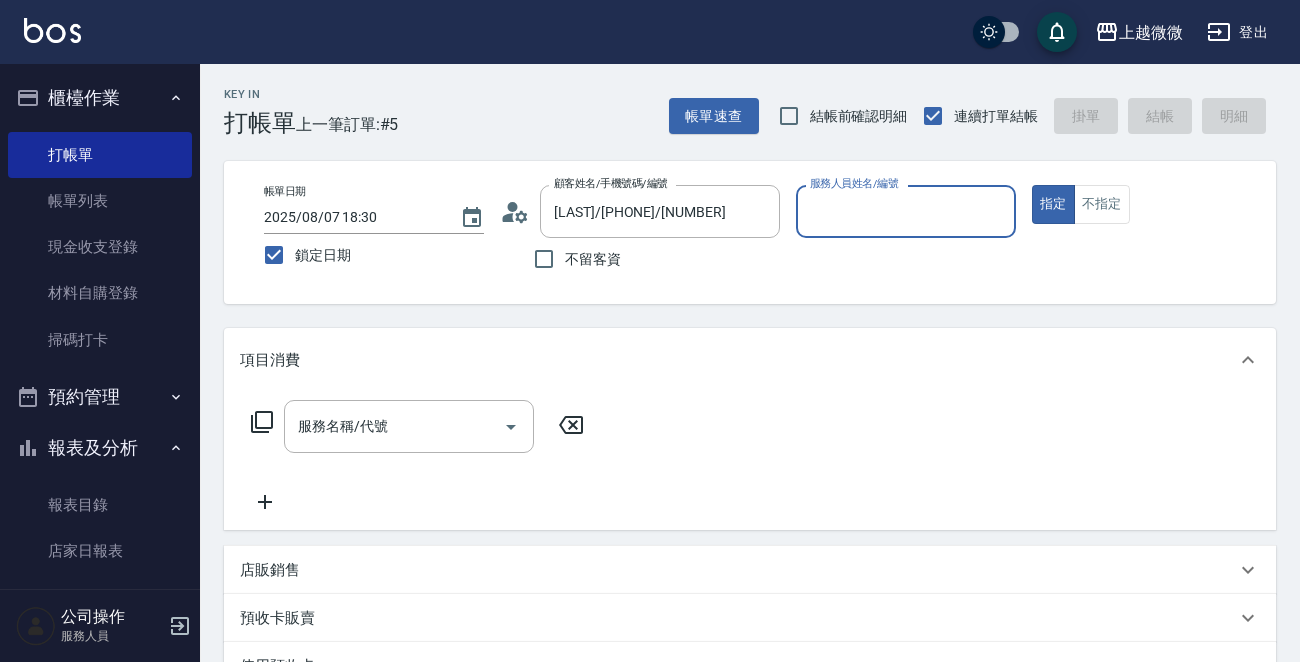 type on "Selin-5" 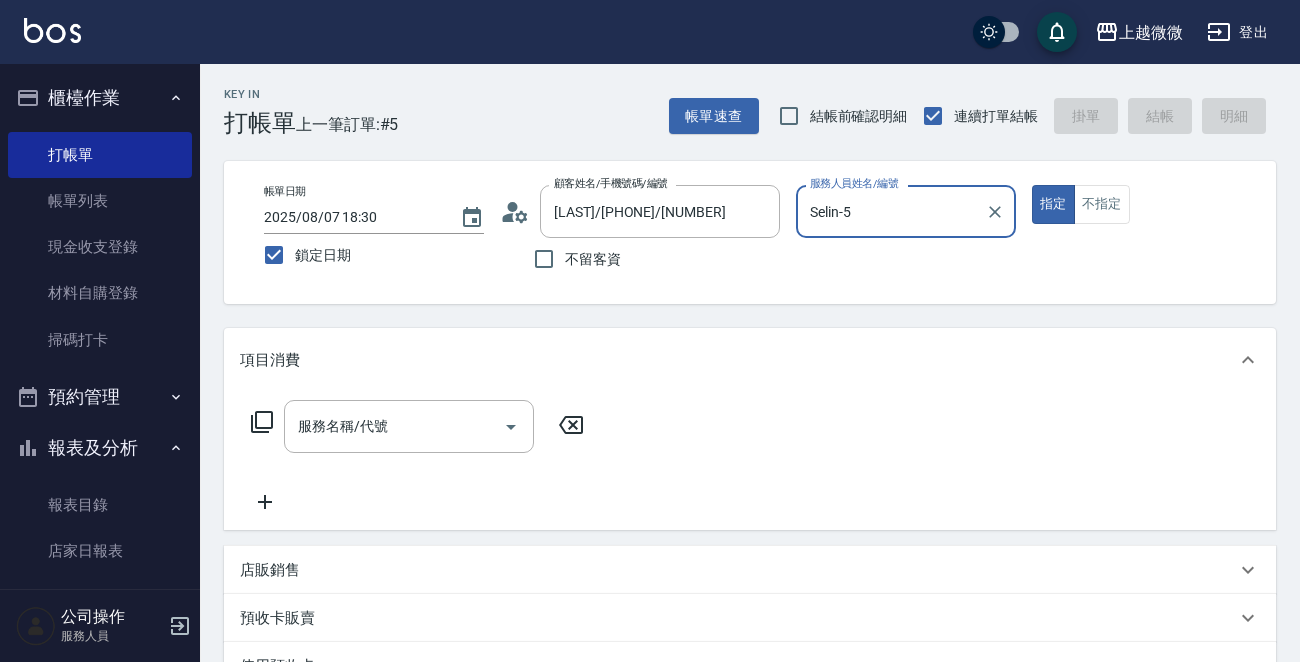 drag, startPoint x: 406, startPoint y: 386, endPoint x: 405, endPoint y: 396, distance: 10.049875 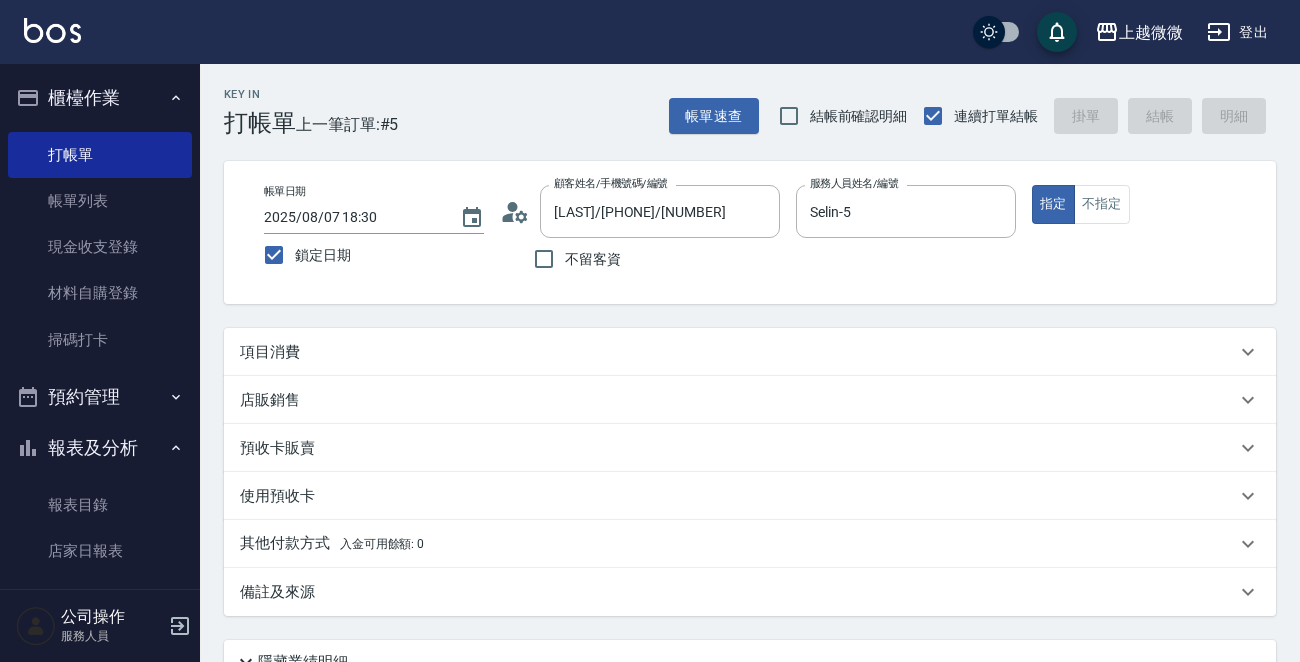 click on "店販銷售" at bounding box center [738, 400] 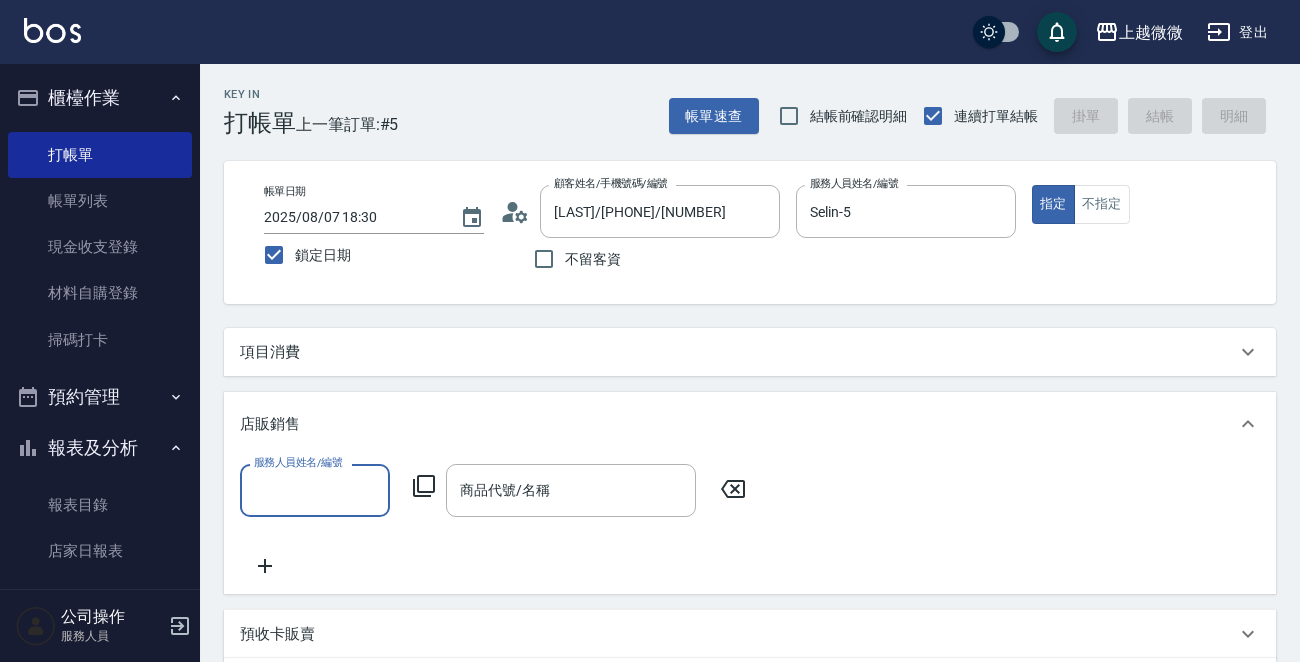 scroll, scrollTop: 0, scrollLeft: 0, axis: both 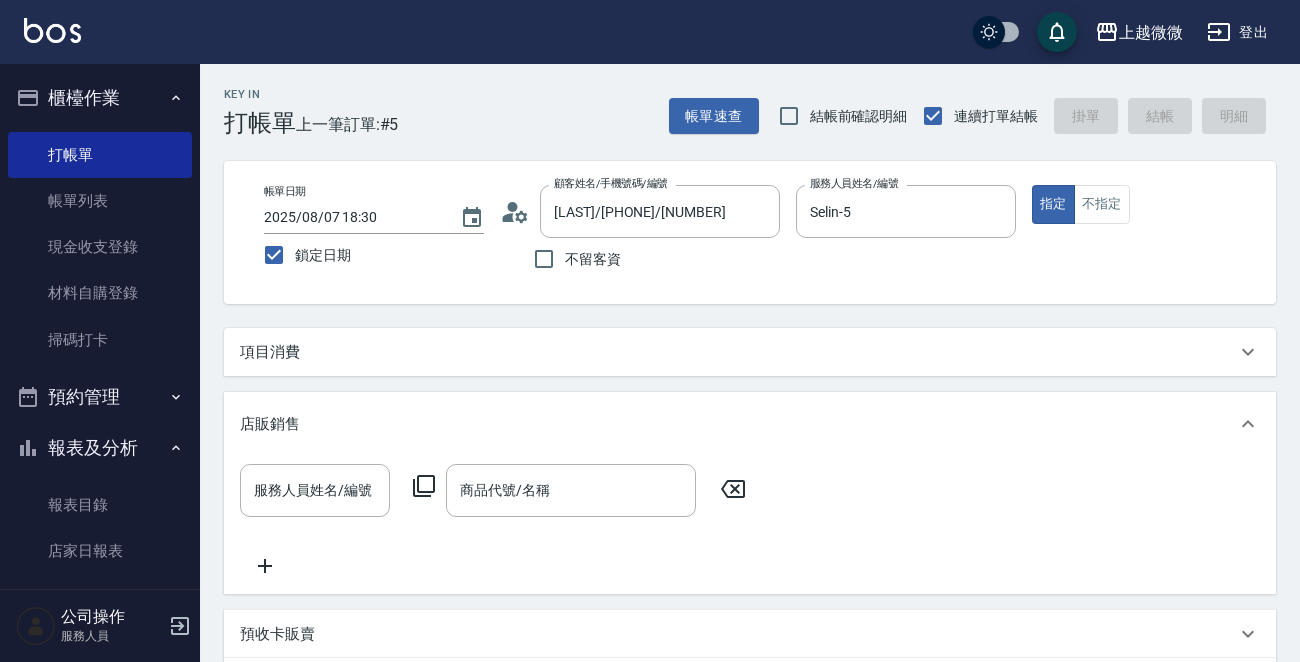 click on "項目消費" at bounding box center [738, 352] 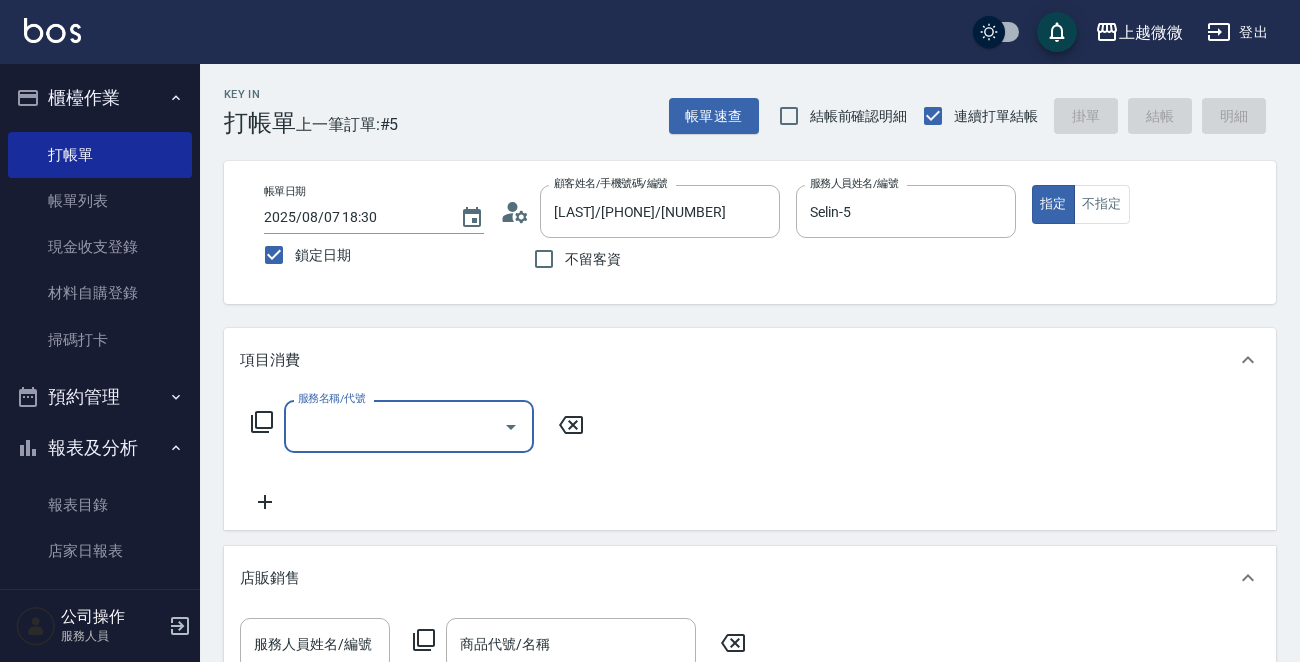scroll, scrollTop: 0, scrollLeft: 0, axis: both 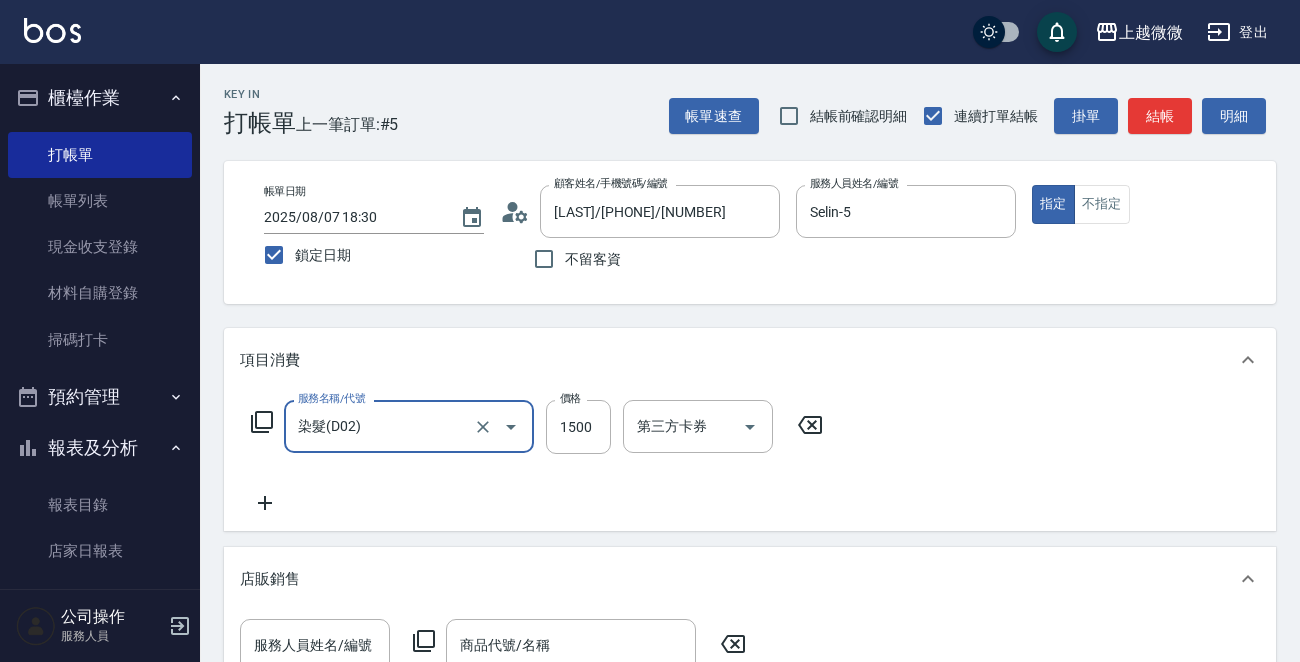 type on "染髮(D02)" 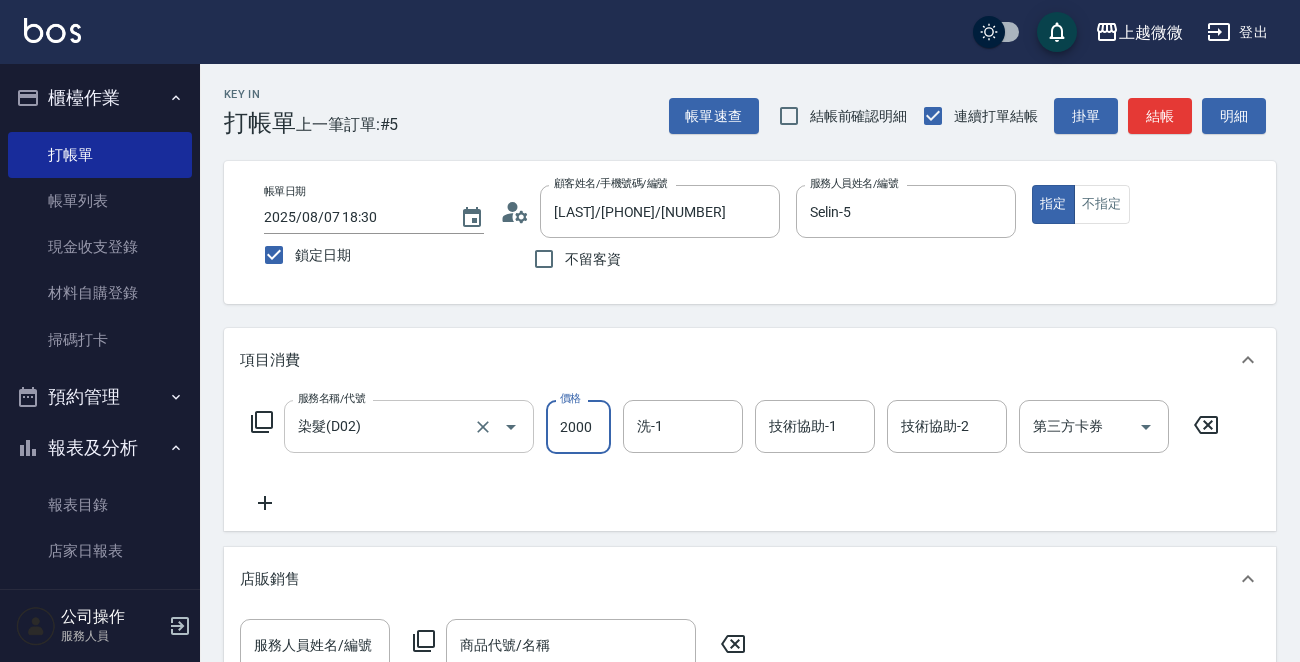 type on "2000" 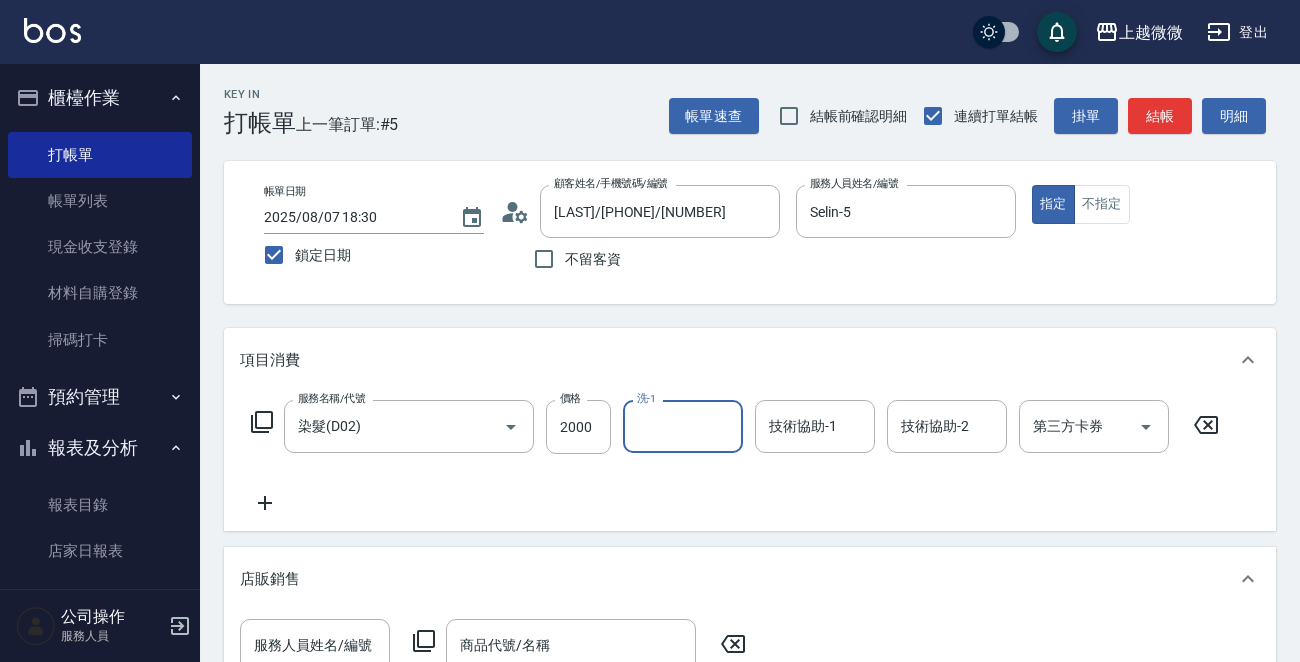 click 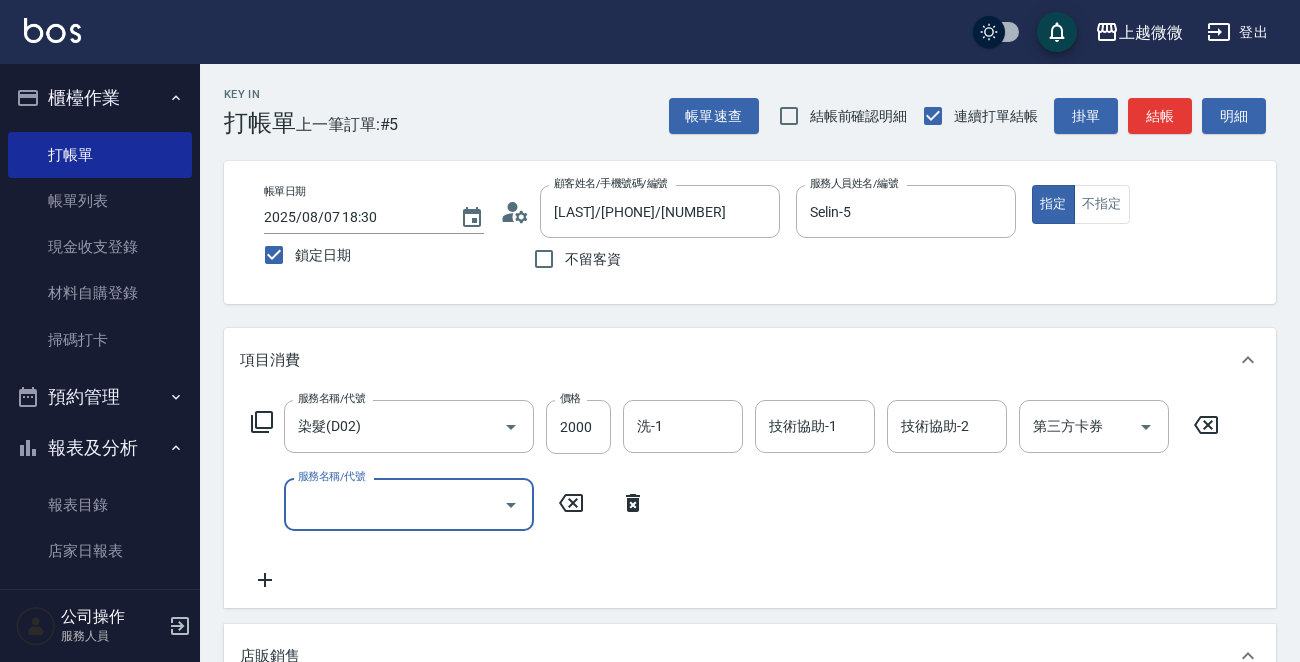 click on "服務名稱/代號 服務名稱/代號" at bounding box center [409, 504] 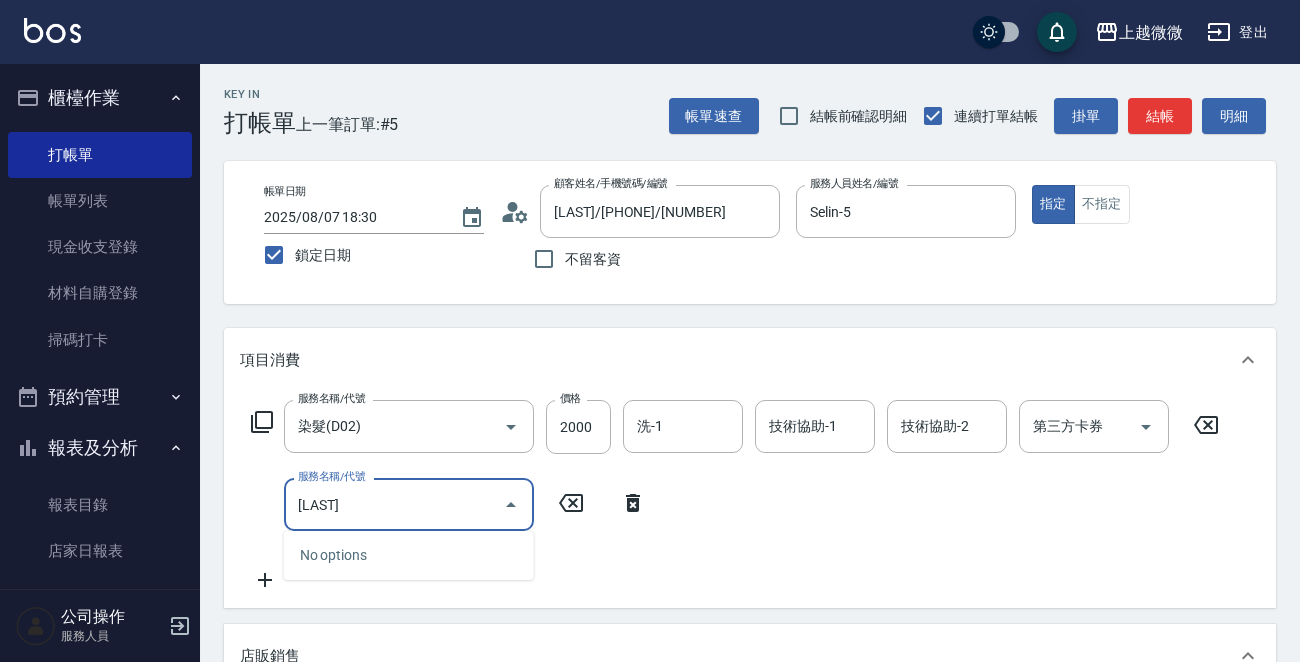 drag, startPoint x: 384, startPoint y: 497, endPoint x: 0, endPoint y: 458, distance: 385.9754 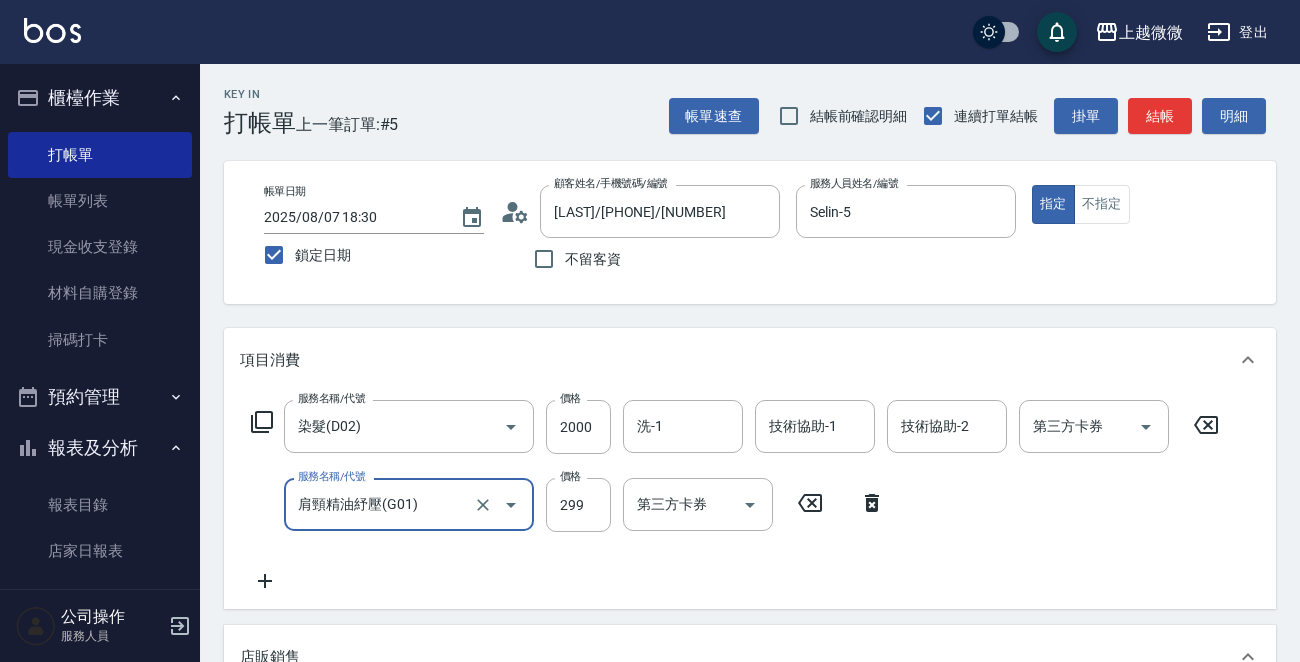 type on "肩頸精油紓壓(G01)" 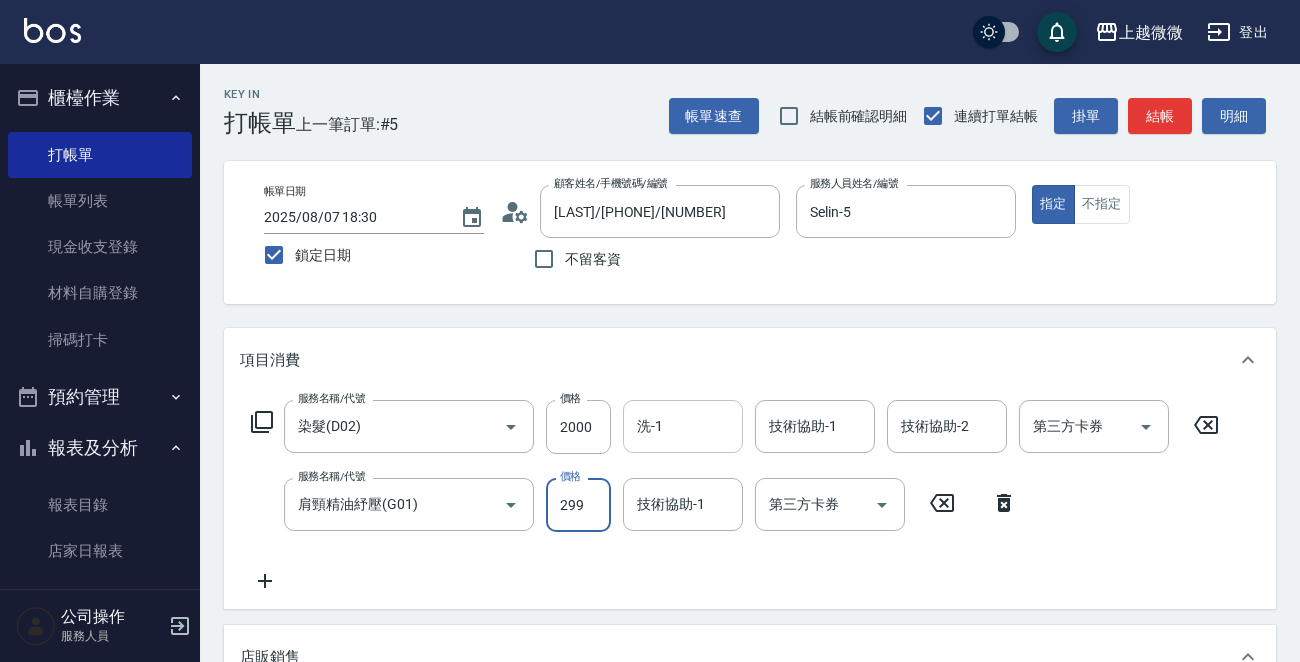 click on "洗-1" at bounding box center (683, 426) 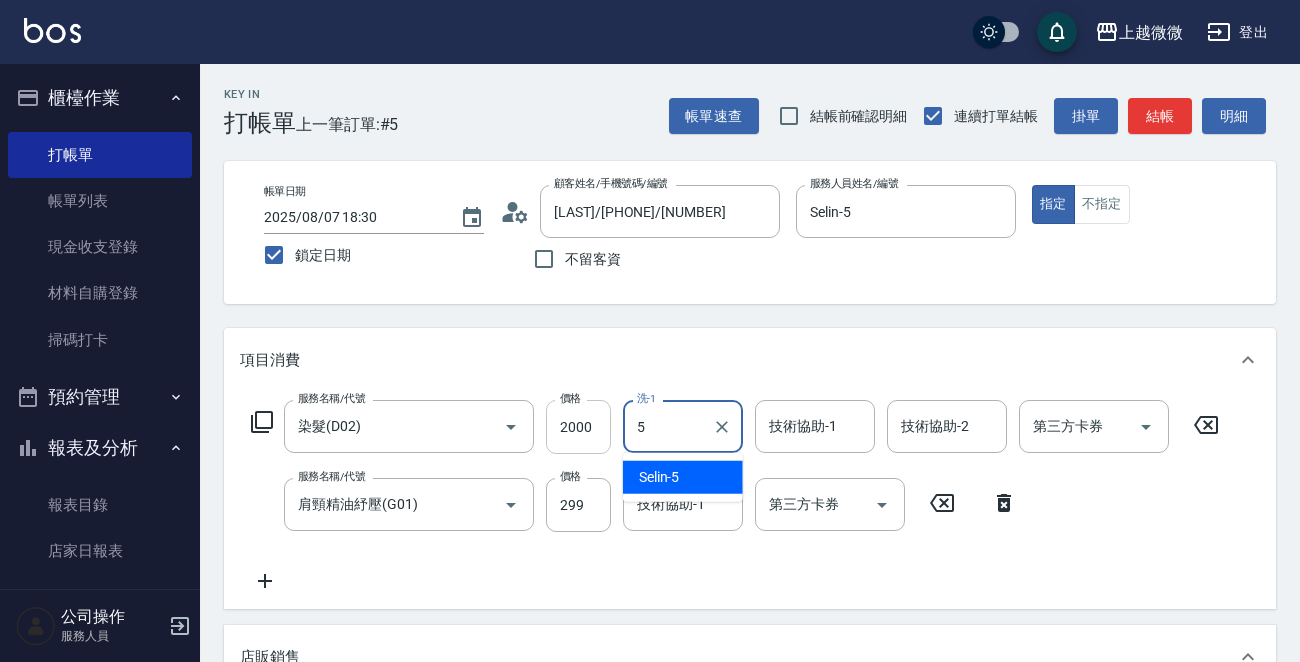 drag, startPoint x: 612, startPoint y: 429, endPoint x: 599, endPoint y: 429, distance: 13 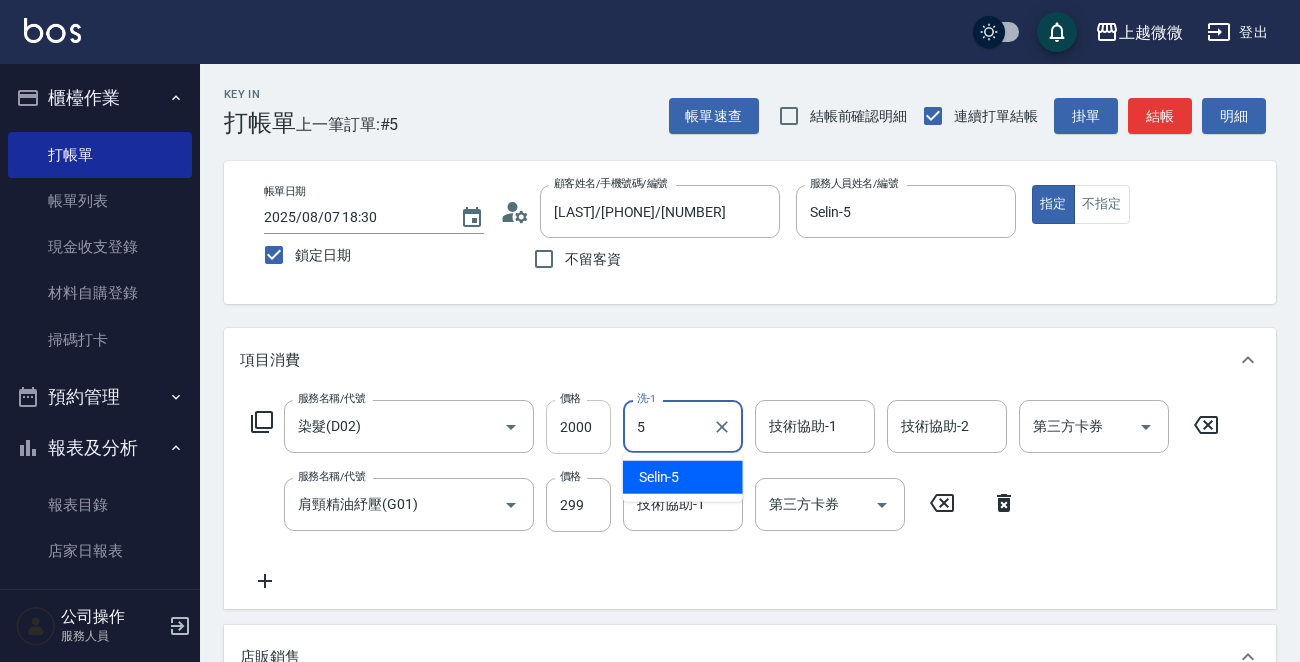 click on "服務名稱/代號 染髮(D02) 服務名稱/代號 價格 [PRICE] 價格 洗-1 5 洗-1 技術協助-1 技術協助-1 技術協助-2 技術協助-2 第三方卡券 第三方卡券" at bounding box center [735, 427] 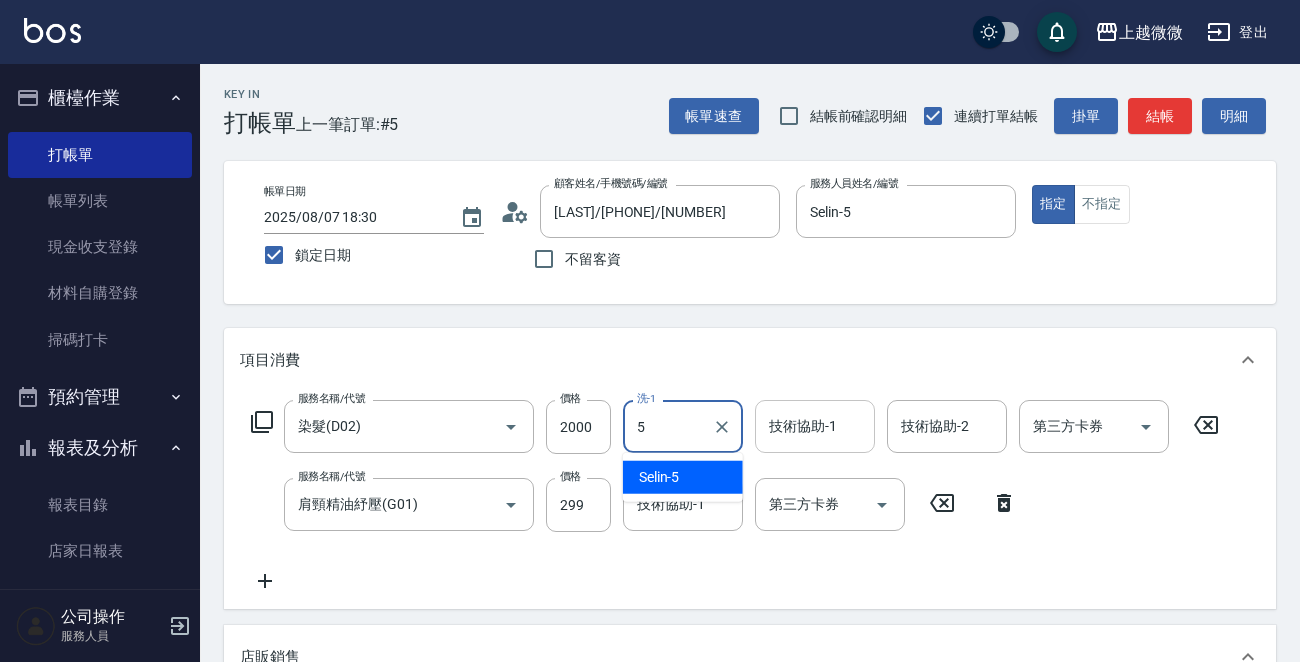 type on "5" 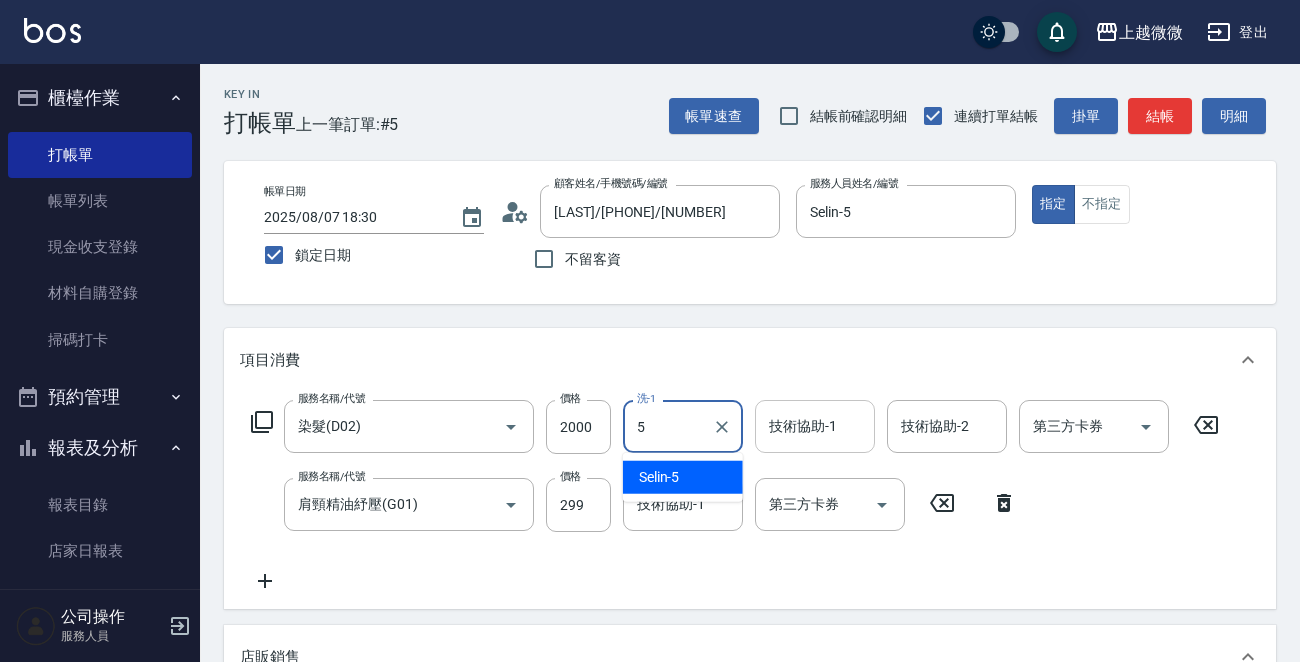 type 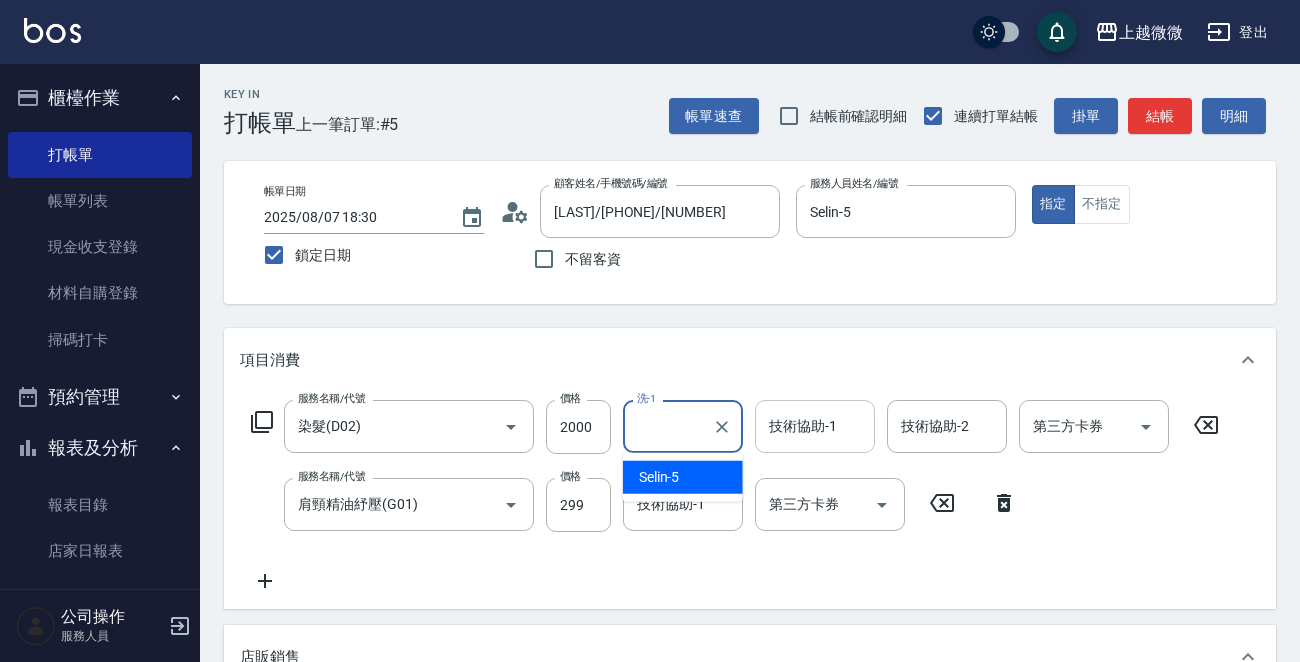 click on "技術協助-1 技術協助-1" at bounding box center (815, 426) 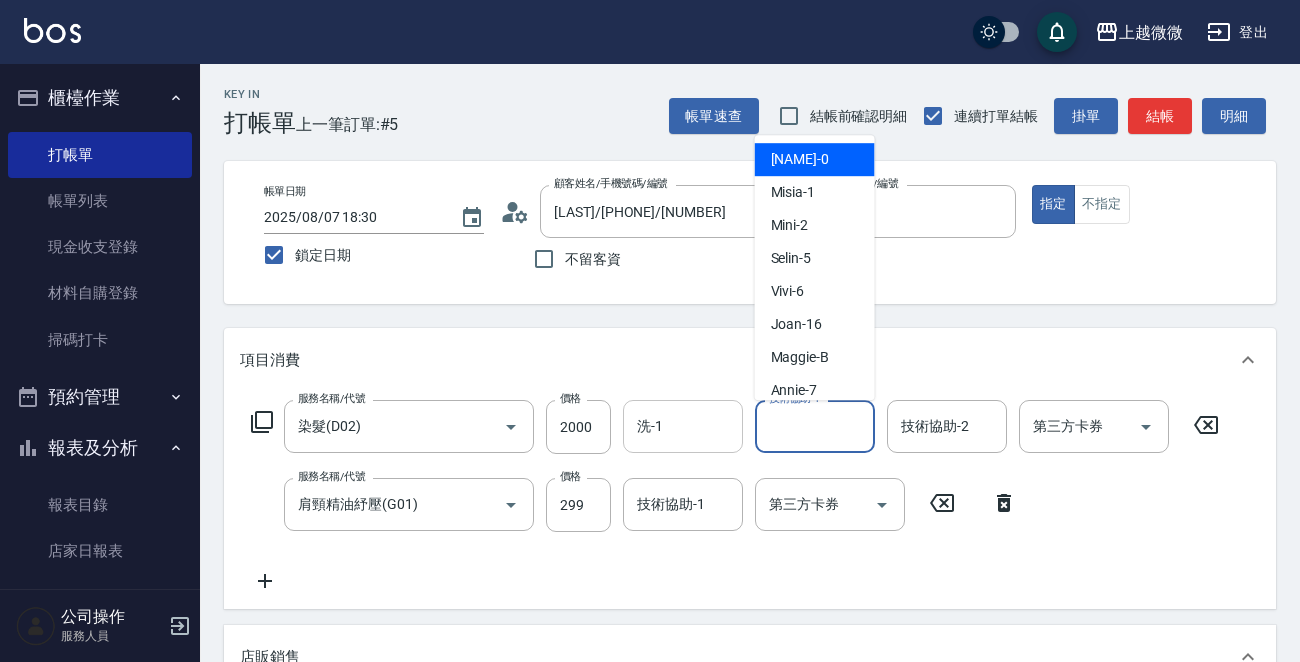click on "洗-1" at bounding box center (683, 426) 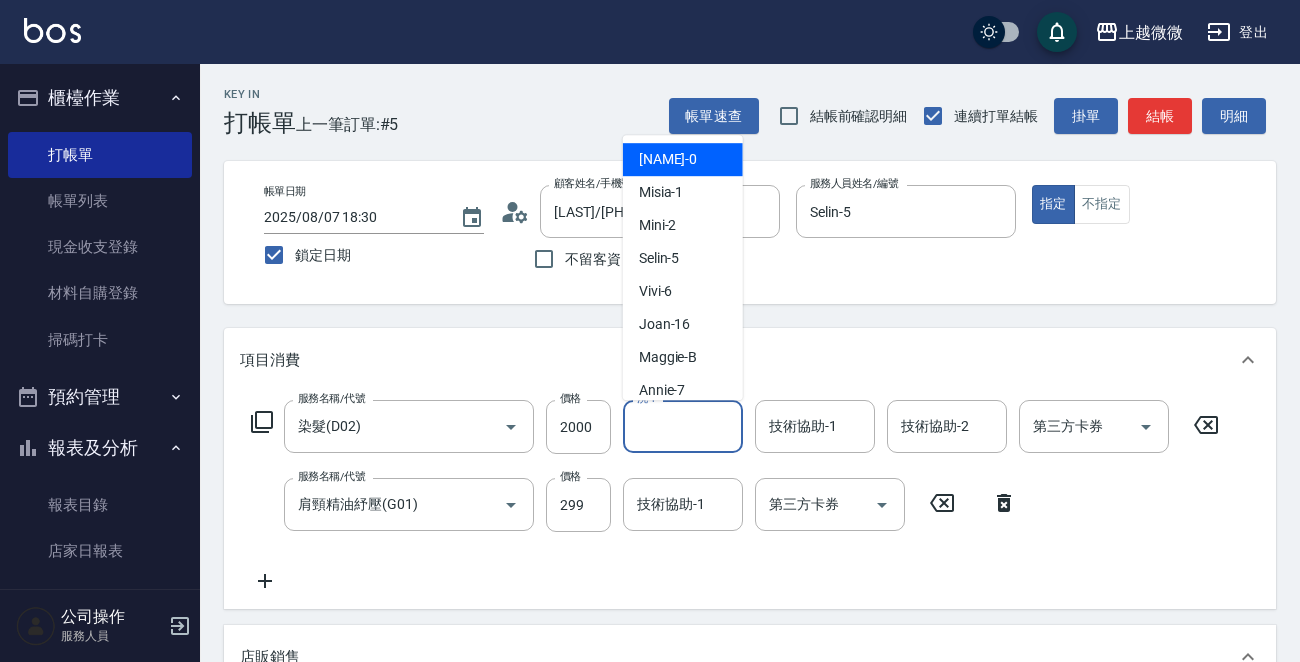 click on "技術協助-1 技術協助-1" at bounding box center [815, 426] 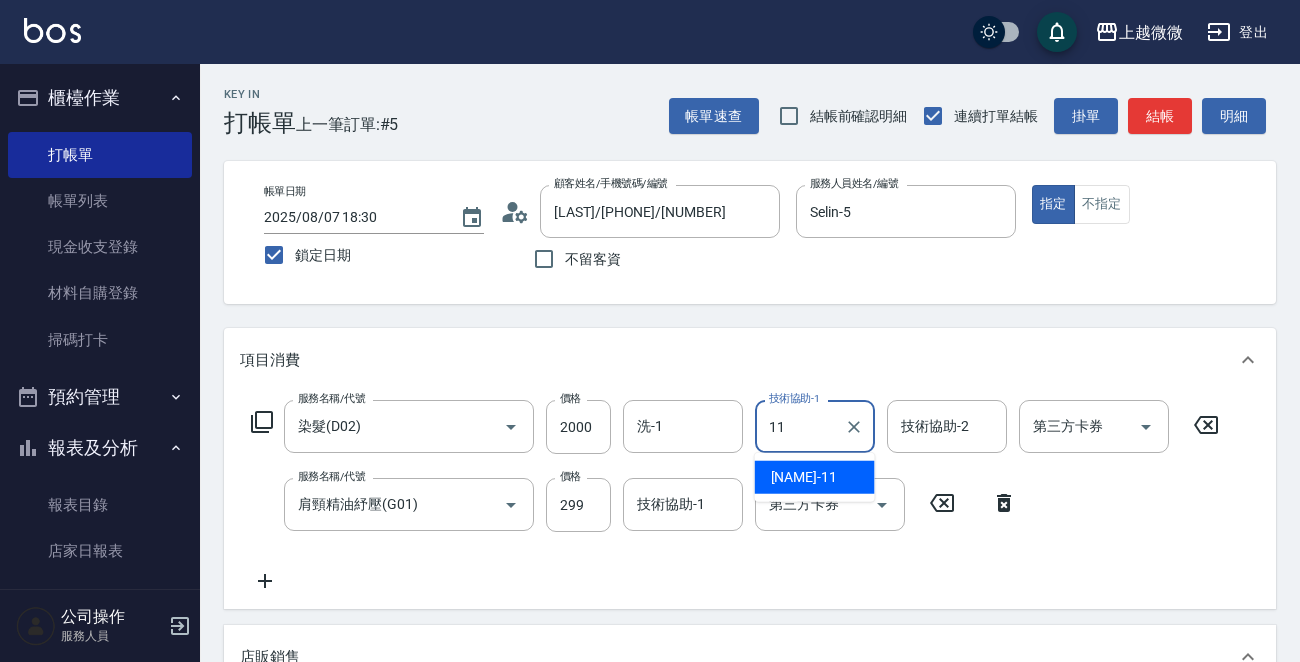 click on "Kristin -11" at bounding box center [815, 477] 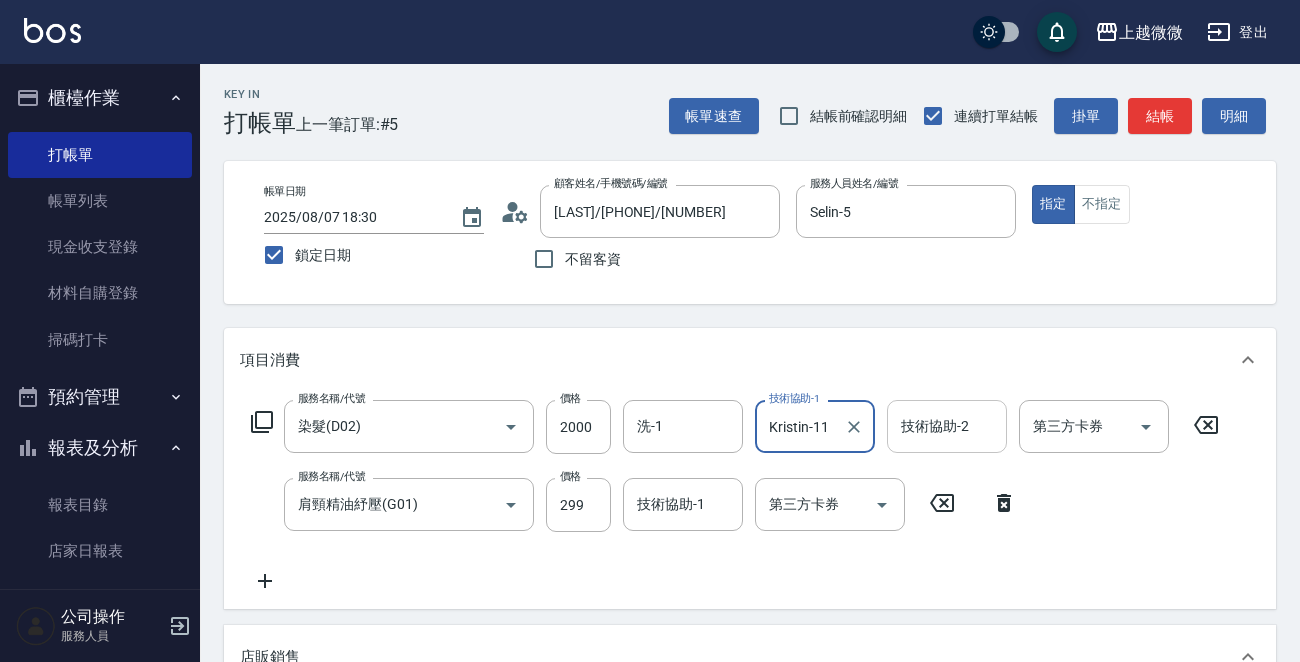 type on "Kristin-11" 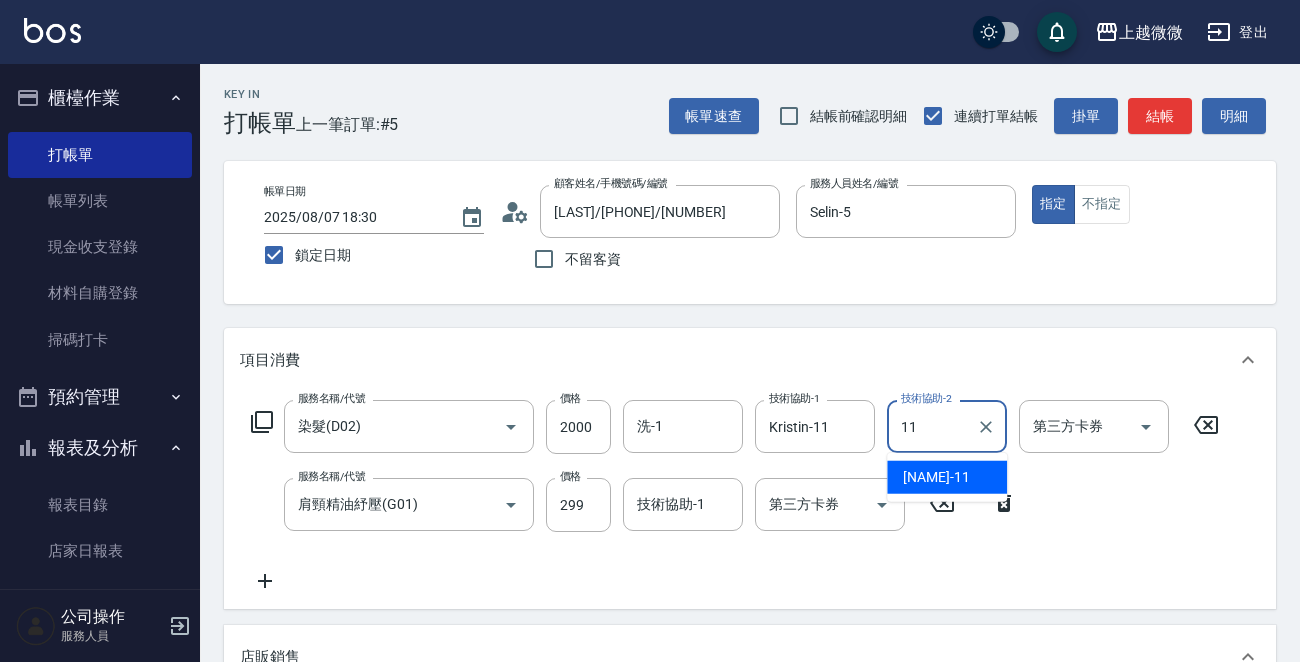 click on "Kristin -11" at bounding box center [936, 477] 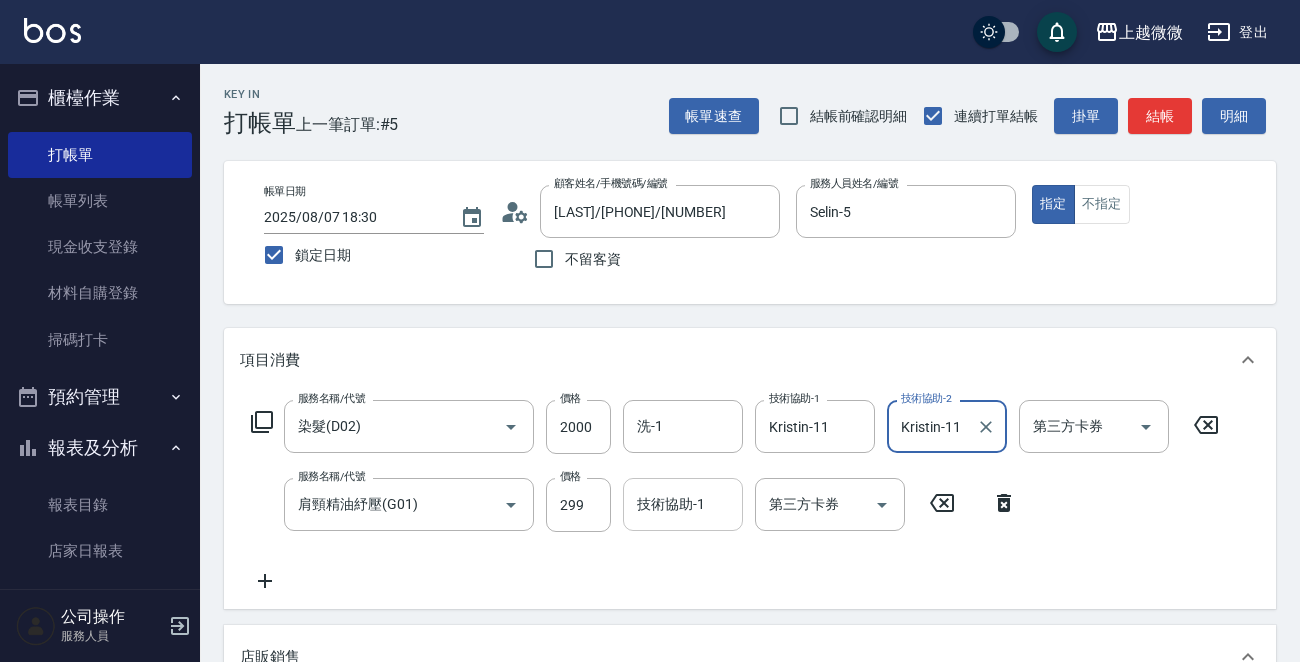type on "Kristin-11" 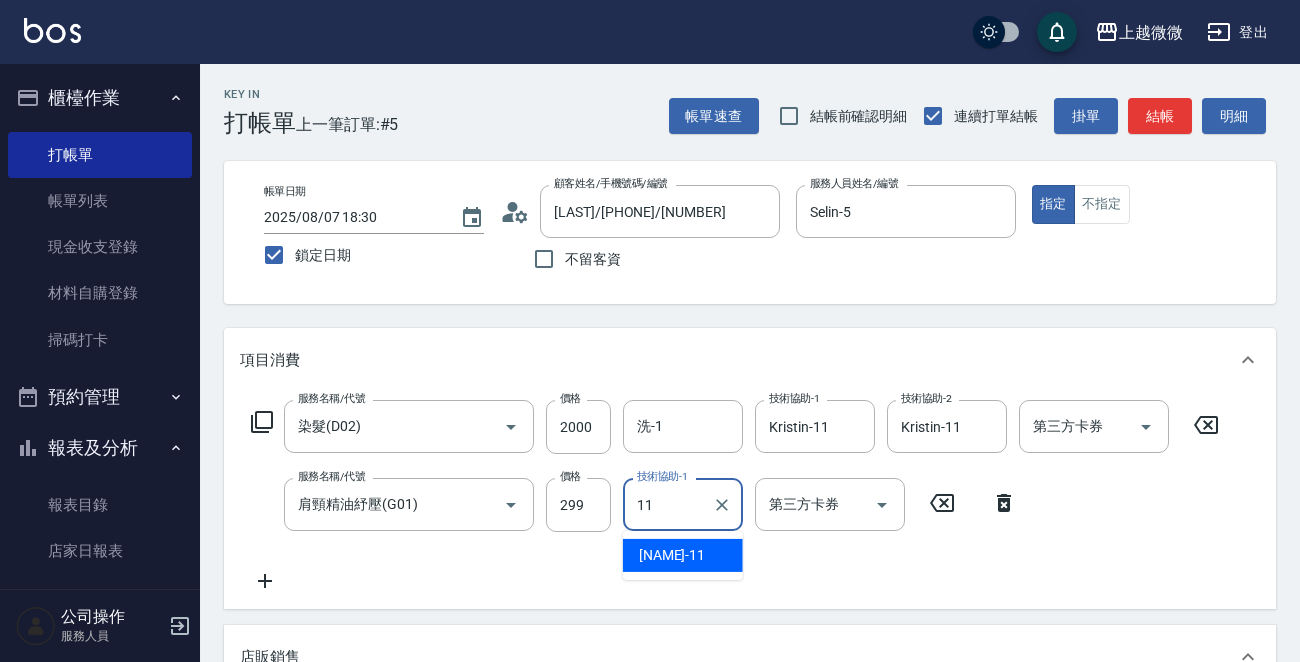 click on "Kristin -11" at bounding box center (683, 555) 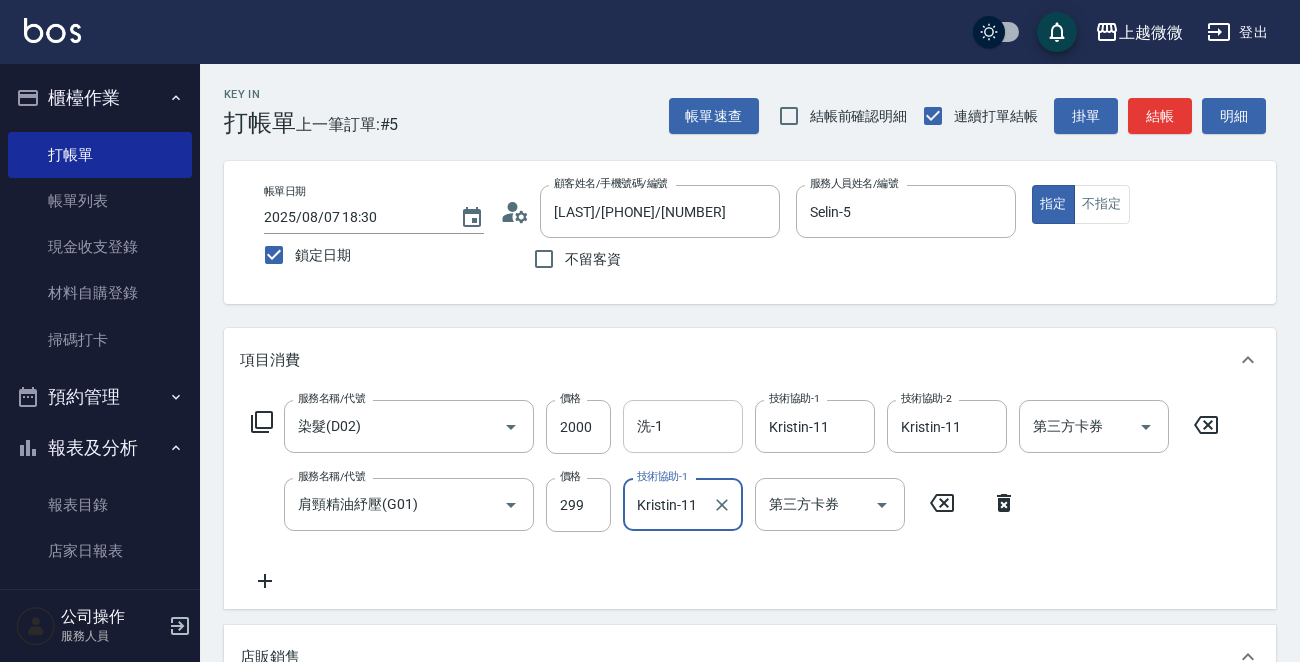 type on "Kristin-11" 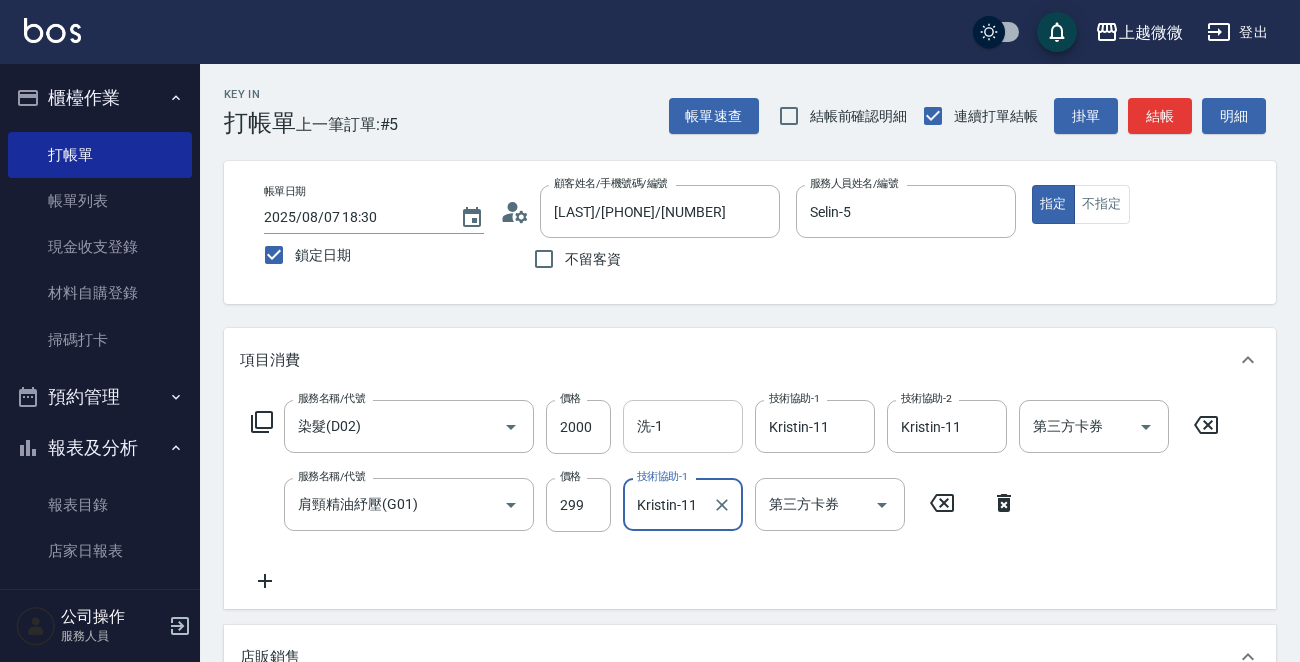 click on "洗-1" at bounding box center (683, 426) 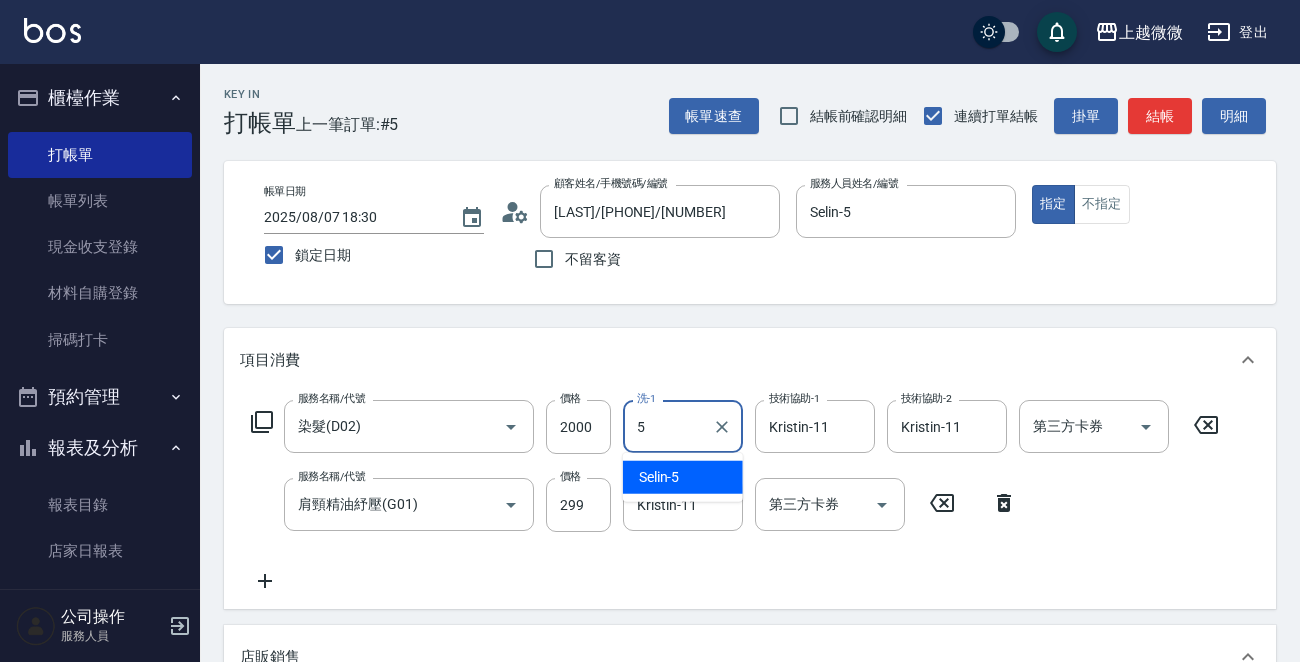 click on "Selin -5" at bounding box center (683, 477) 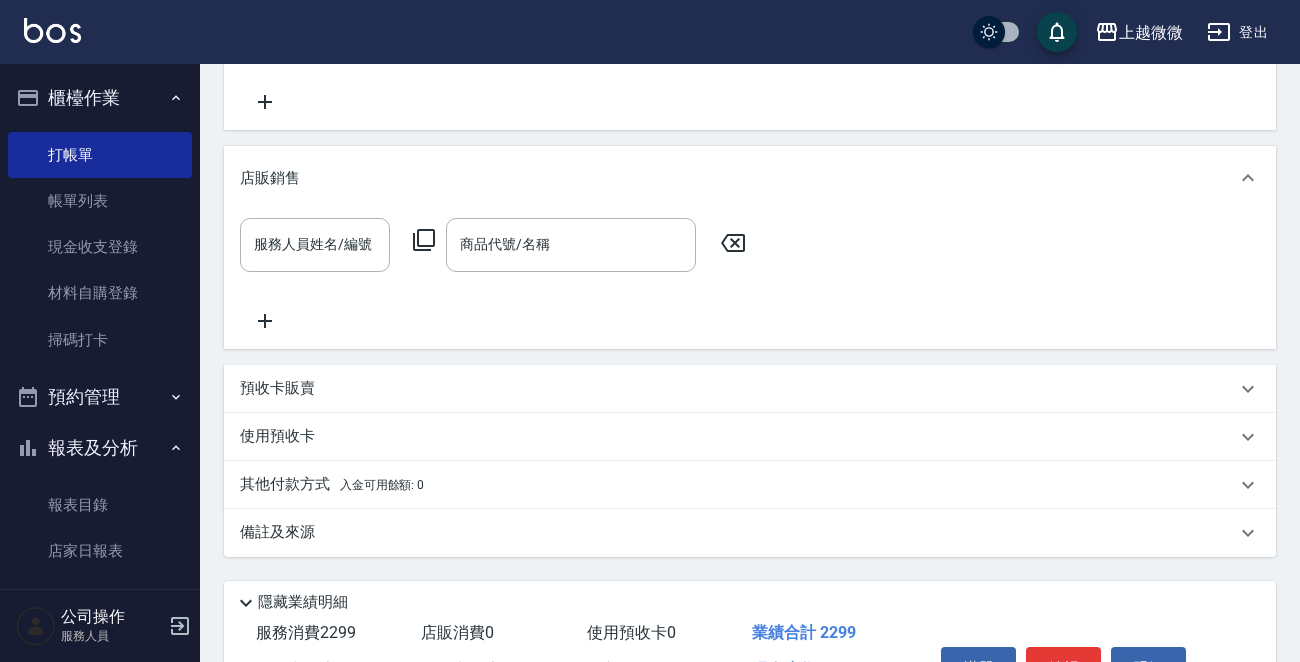 scroll, scrollTop: 595, scrollLeft: 0, axis: vertical 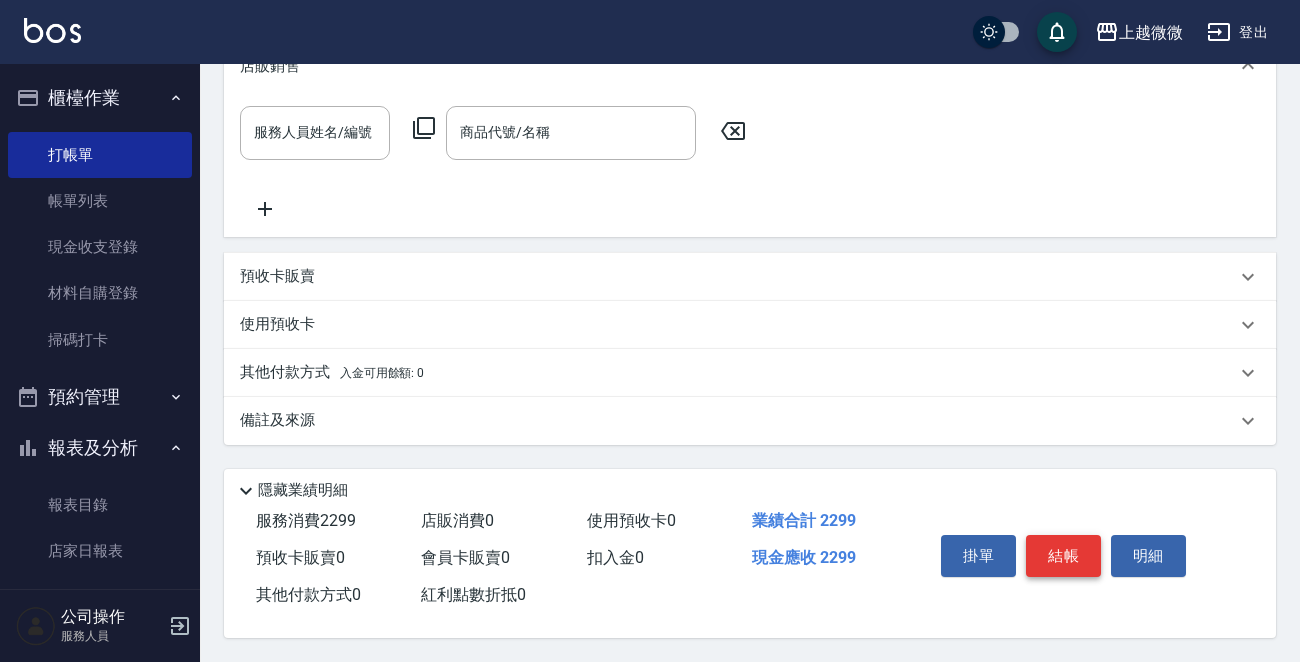 type on "Selin-5" 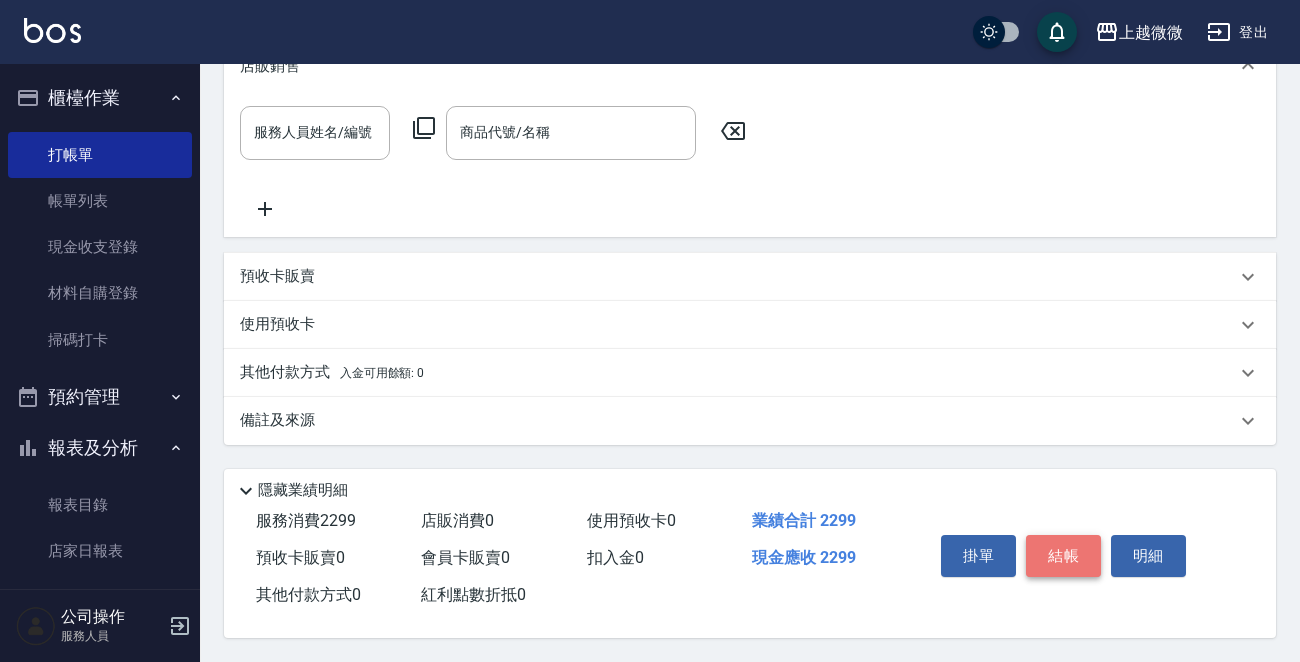 click on "結帳" at bounding box center (1063, 556) 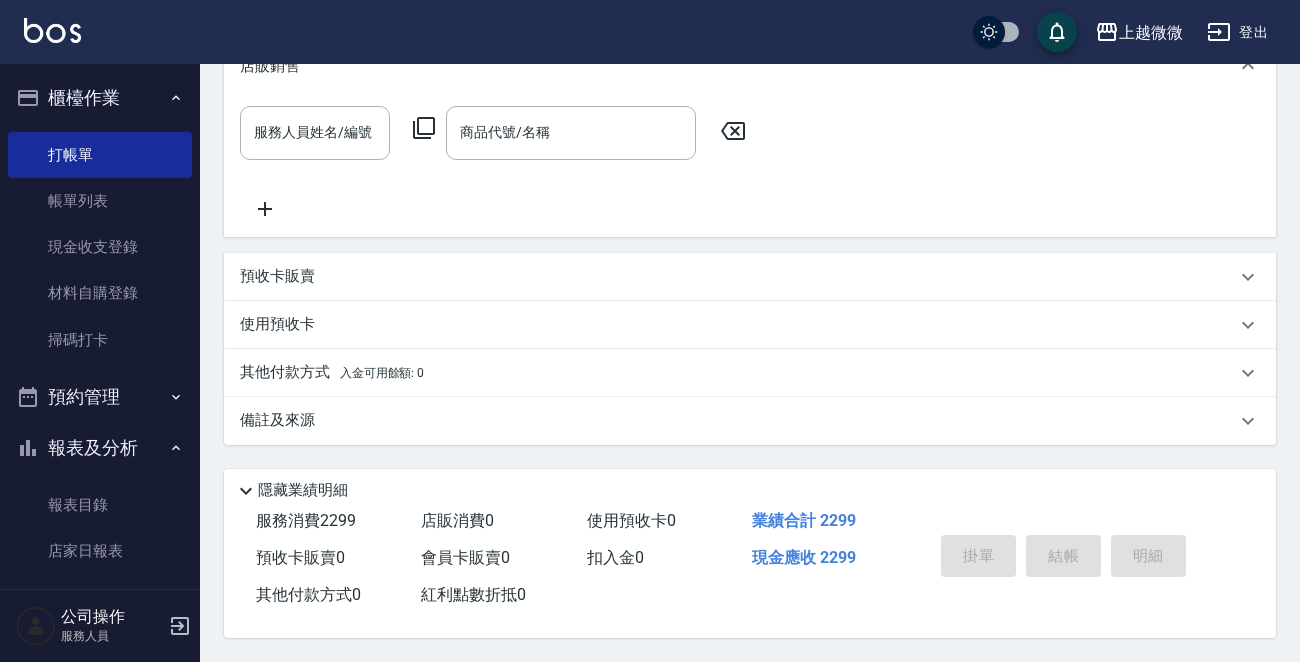 type 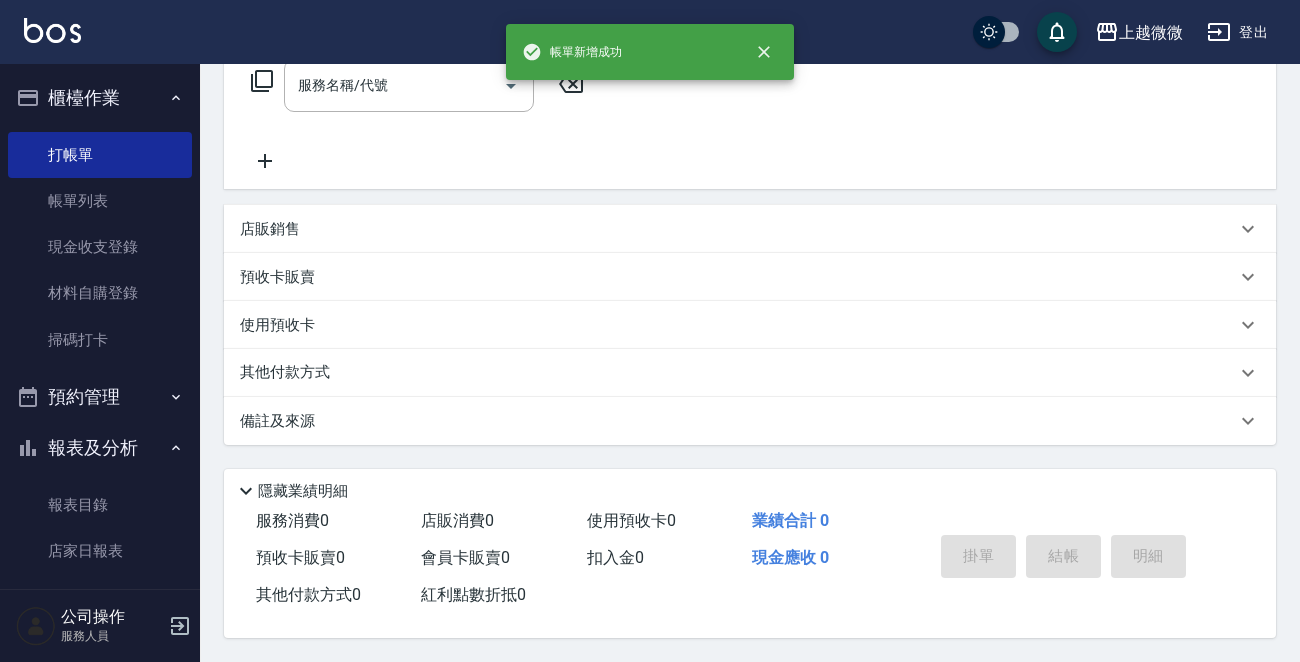 scroll, scrollTop: 0, scrollLeft: 0, axis: both 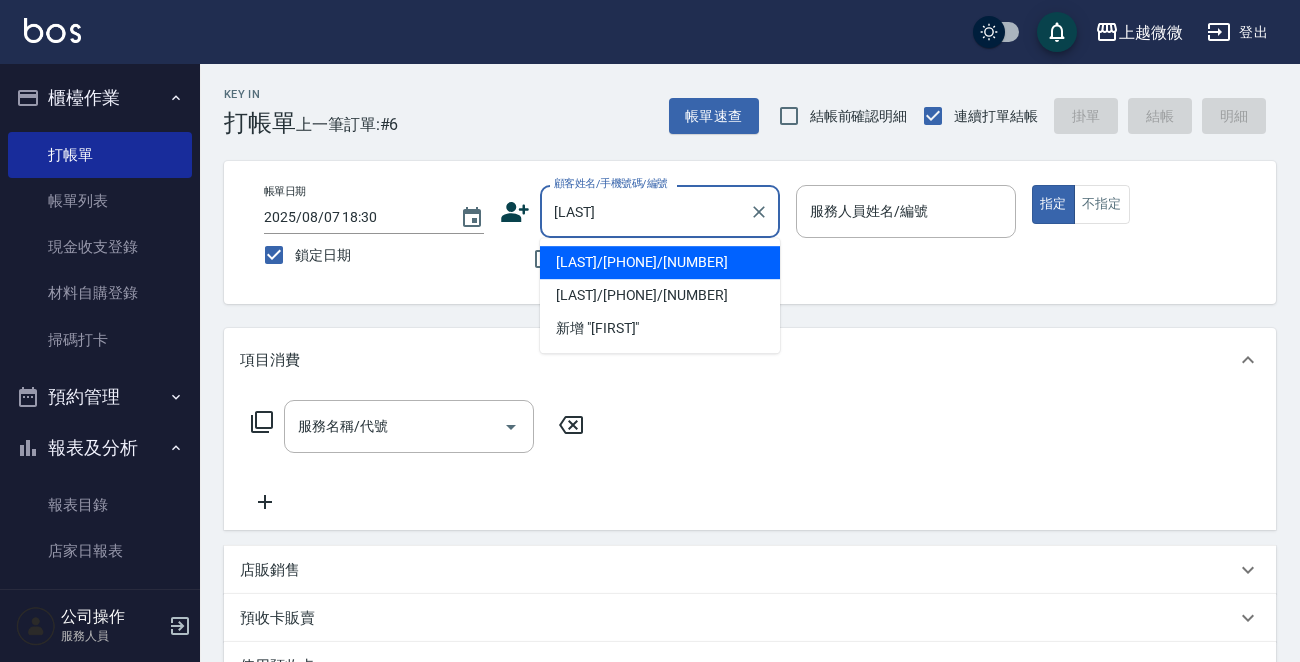 click on "[LAST]/[PHONE]/[NUMBER]" at bounding box center [660, 262] 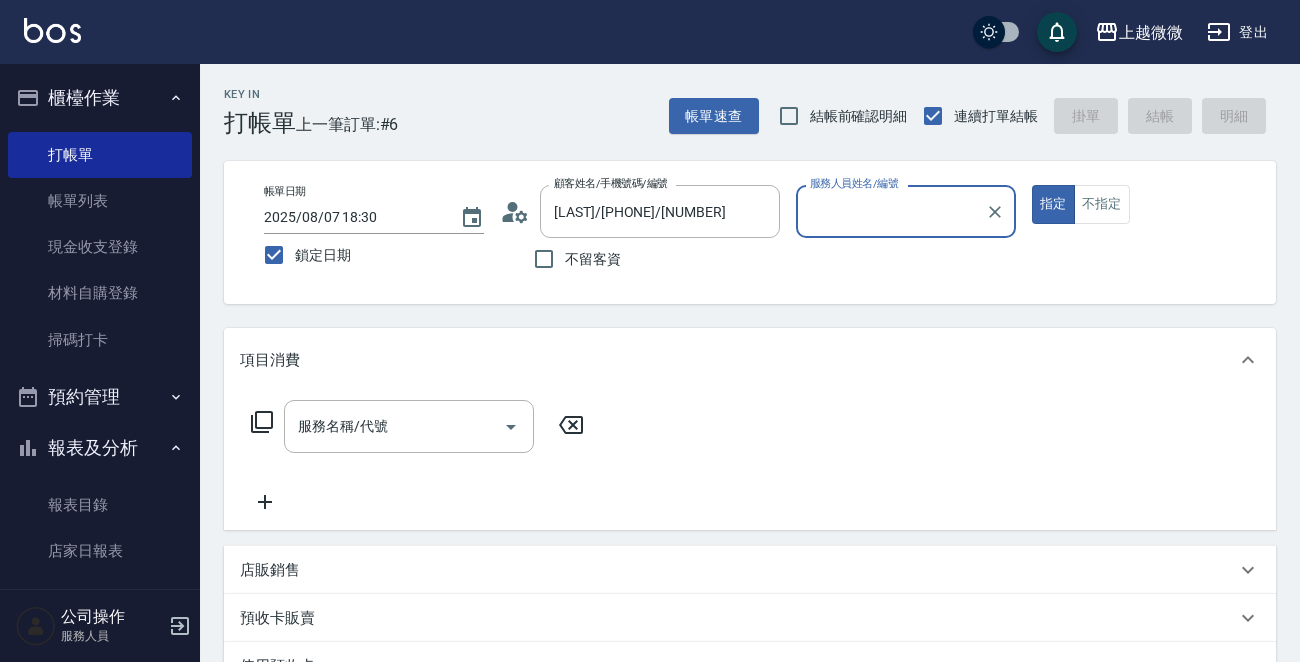 type on "Mini-2" 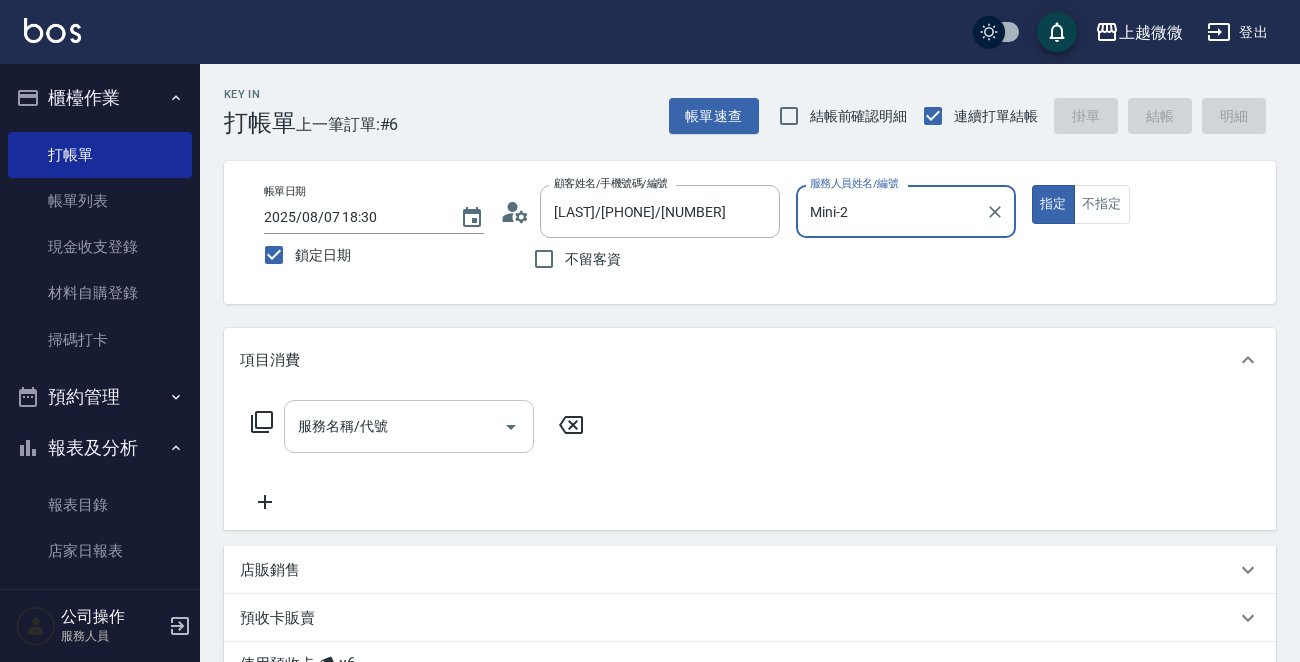click on "服務名稱/代號" at bounding box center [394, 426] 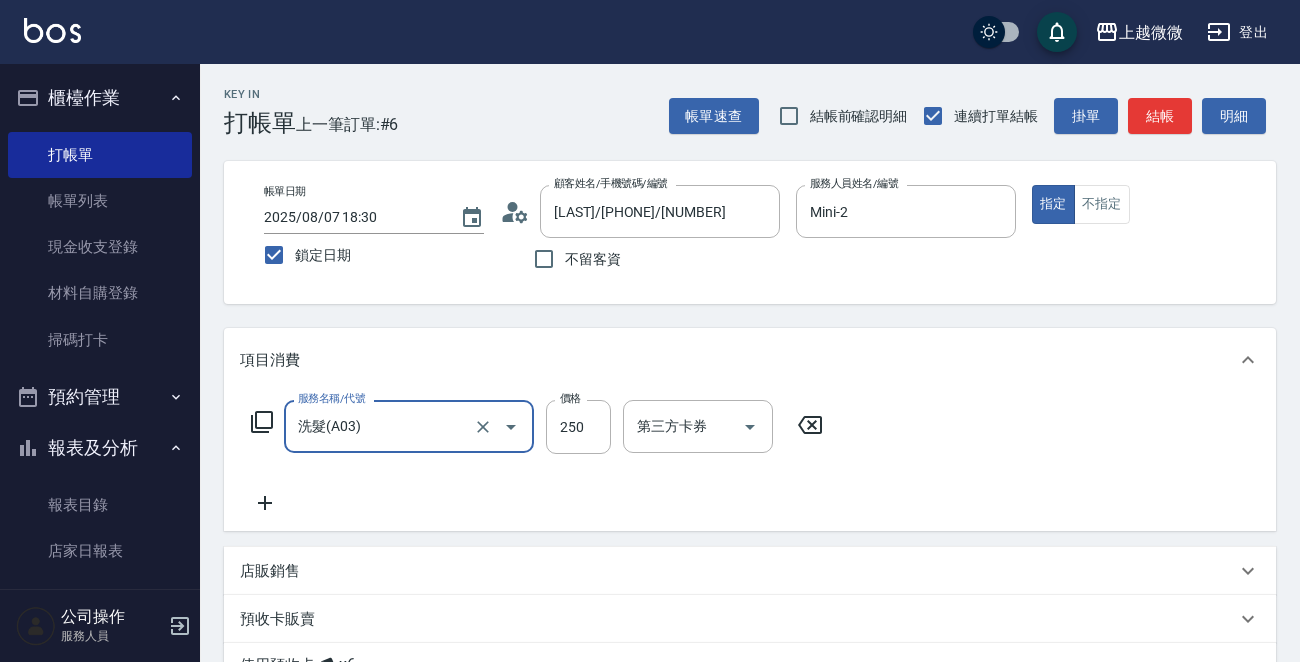 type on "洗髮(A03)" 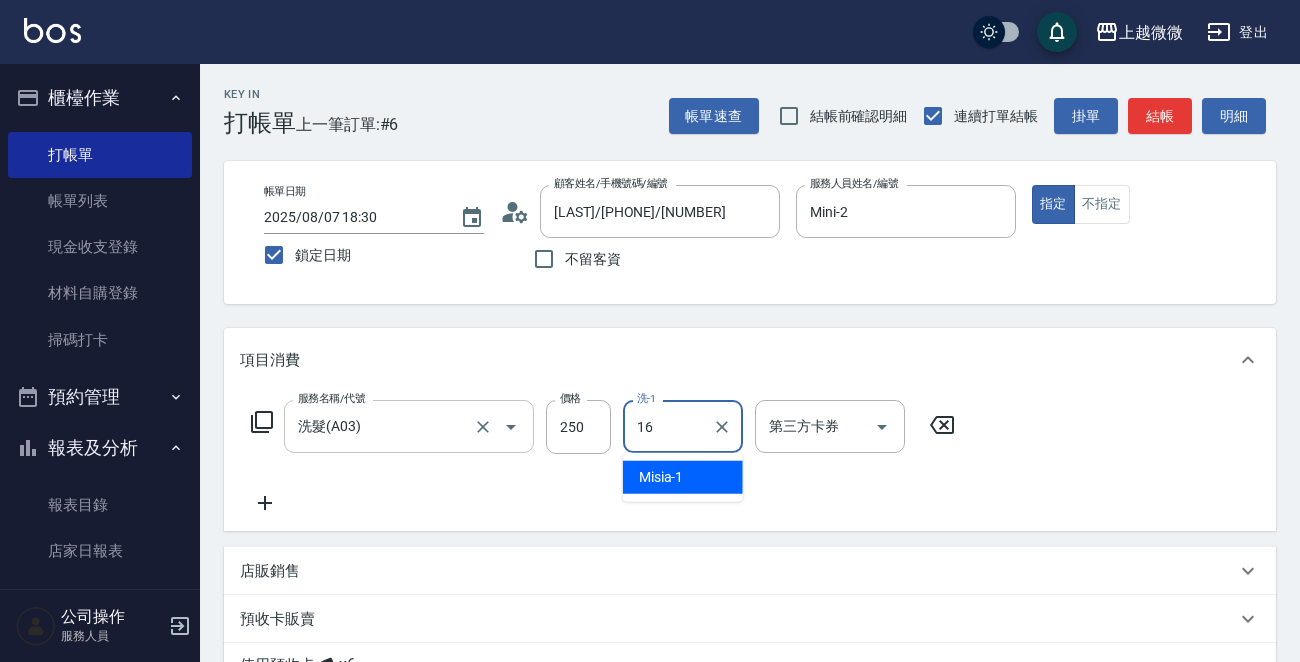 type on "Joan-16" 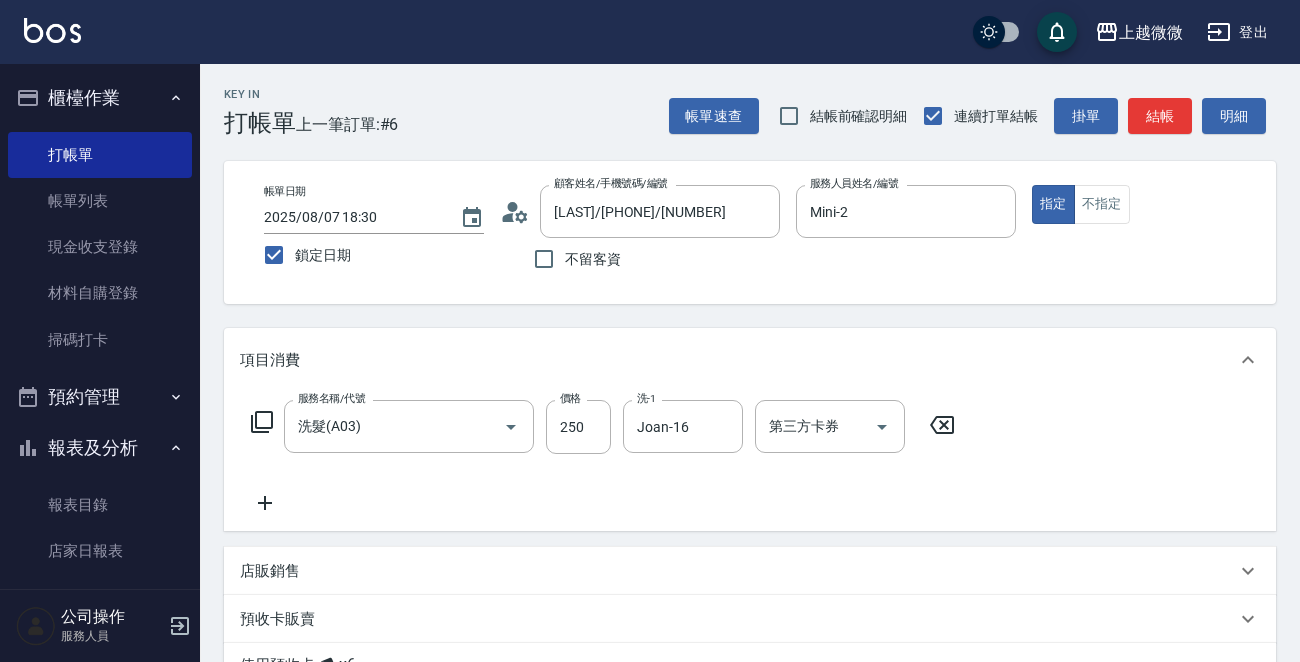 click 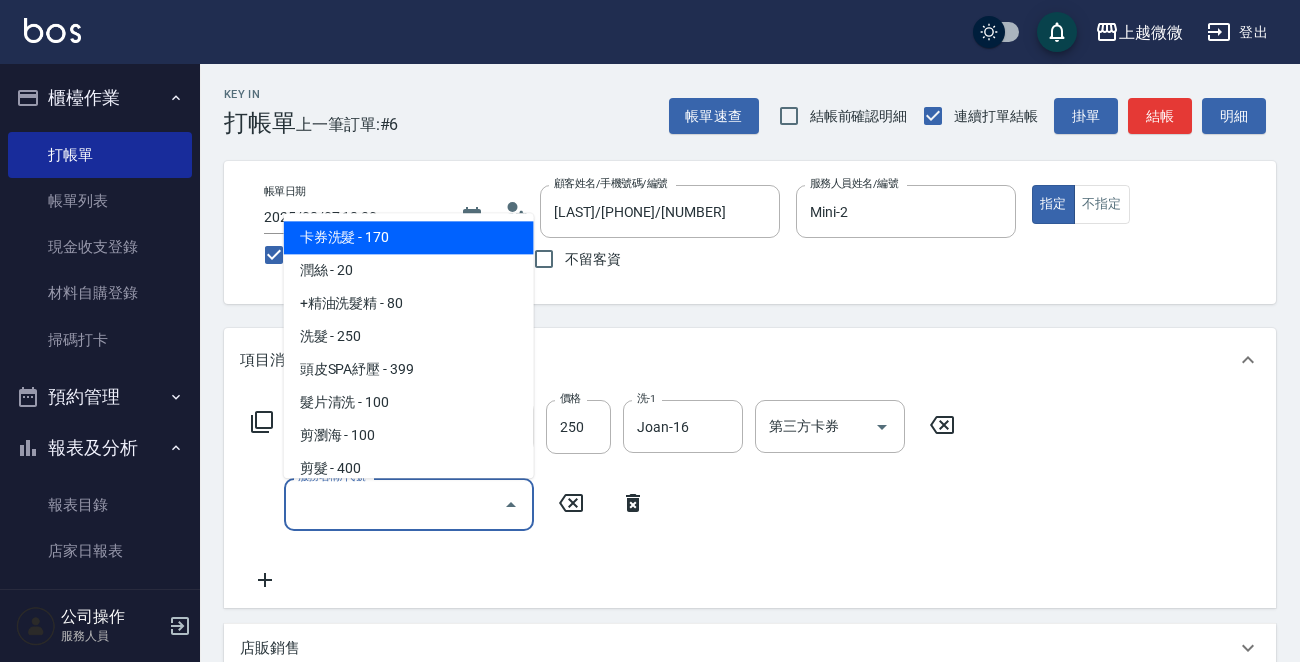 click on "服務名稱/代號" at bounding box center [394, 504] 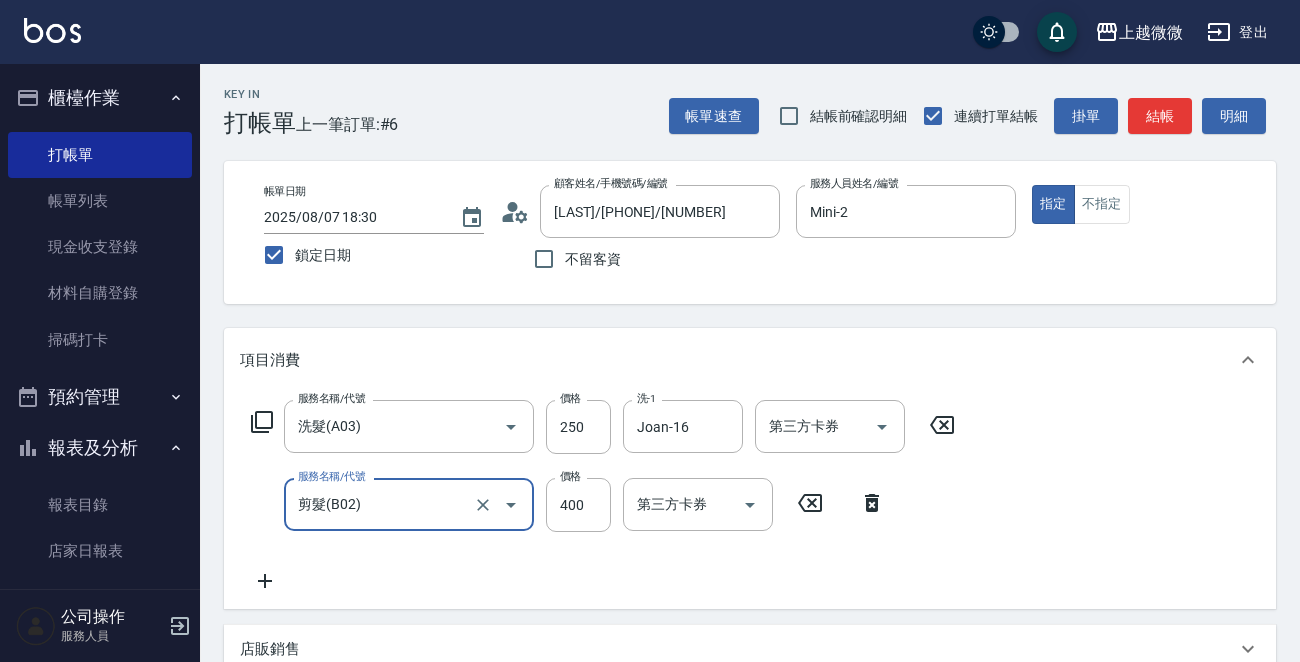 type on "剪髮(B02)" 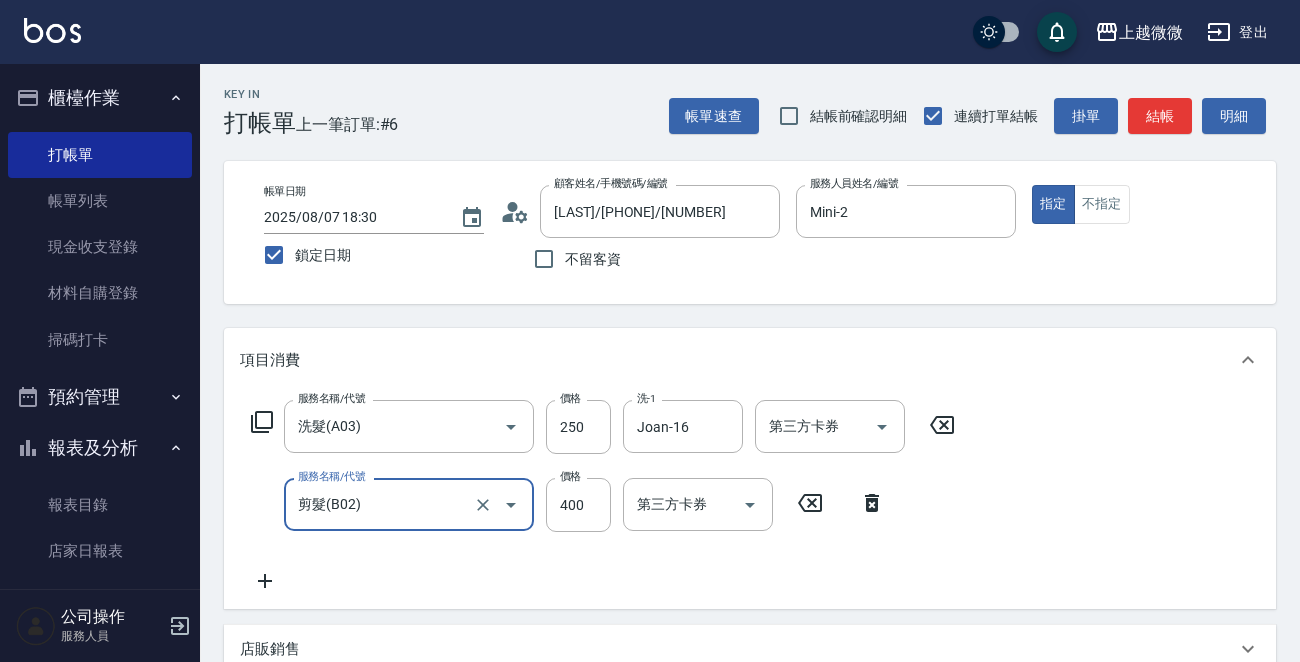 click 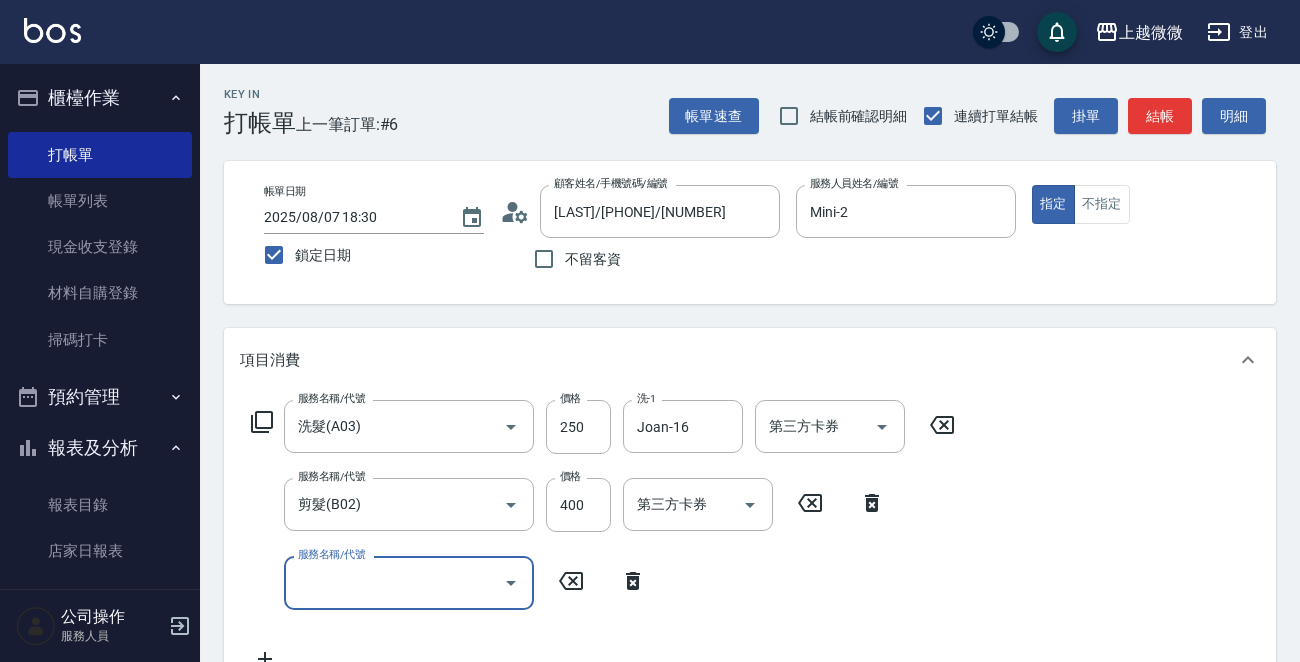 click on "服務名稱/代號" at bounding box center (394, 582) 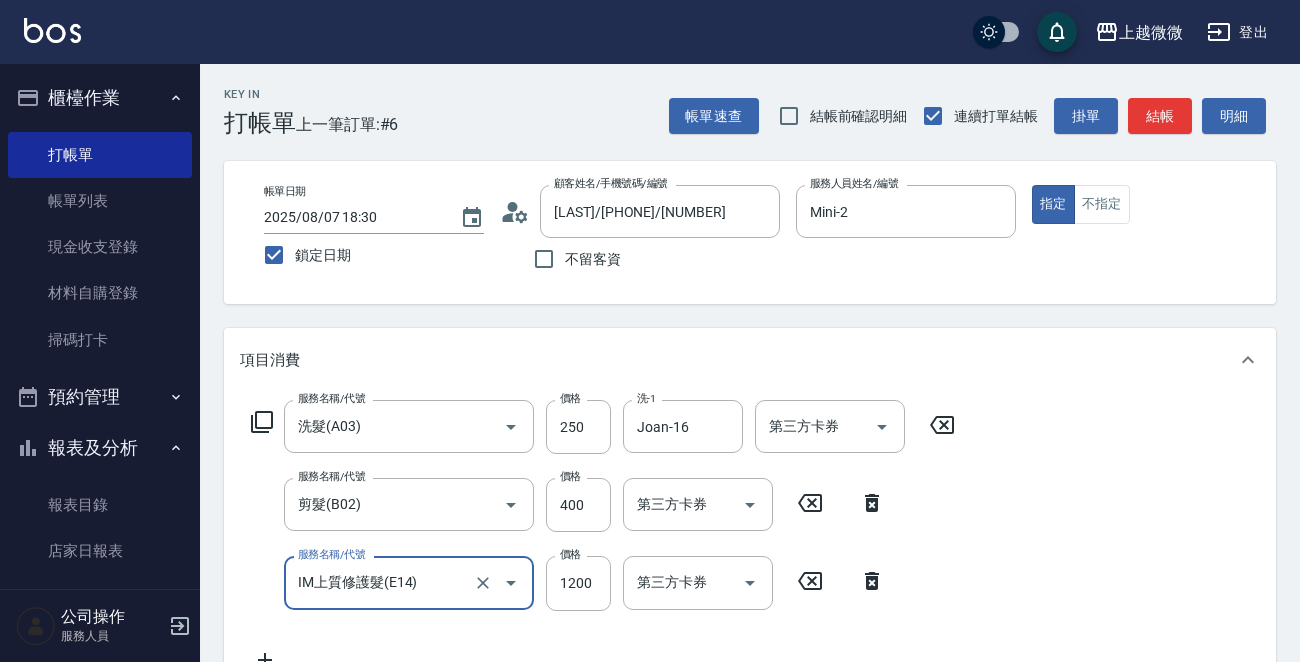 type on "IM上質修護髮(E14)" 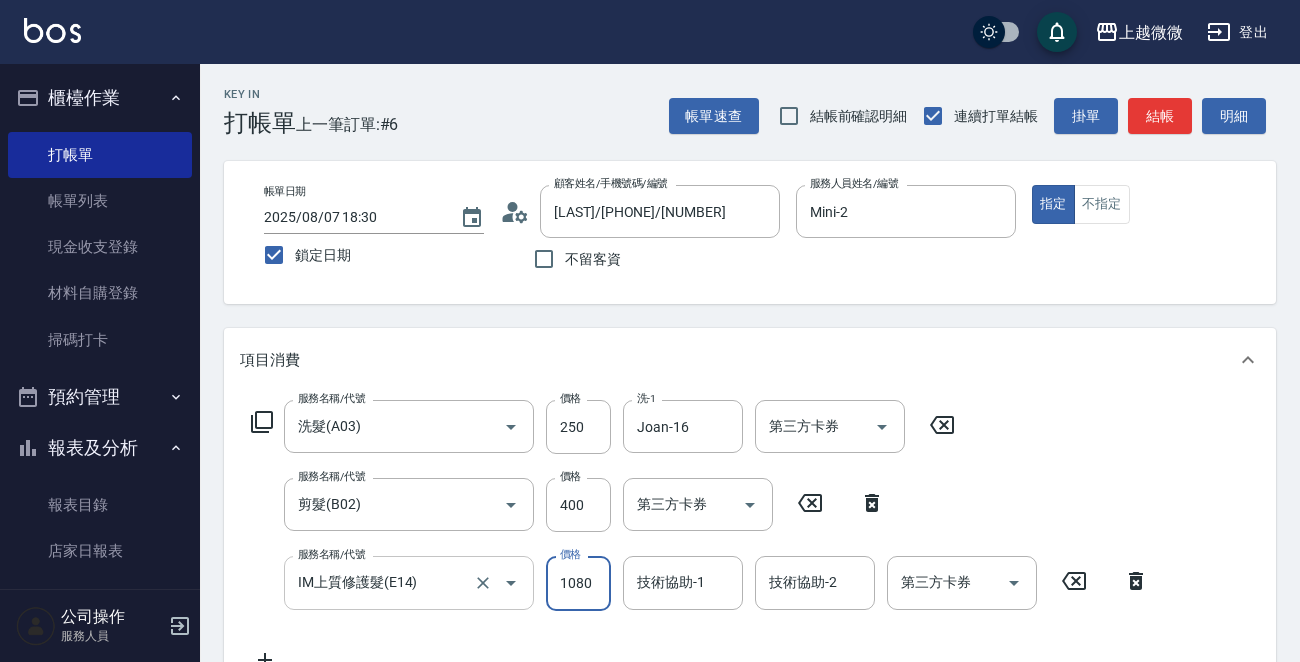 type on "1080" 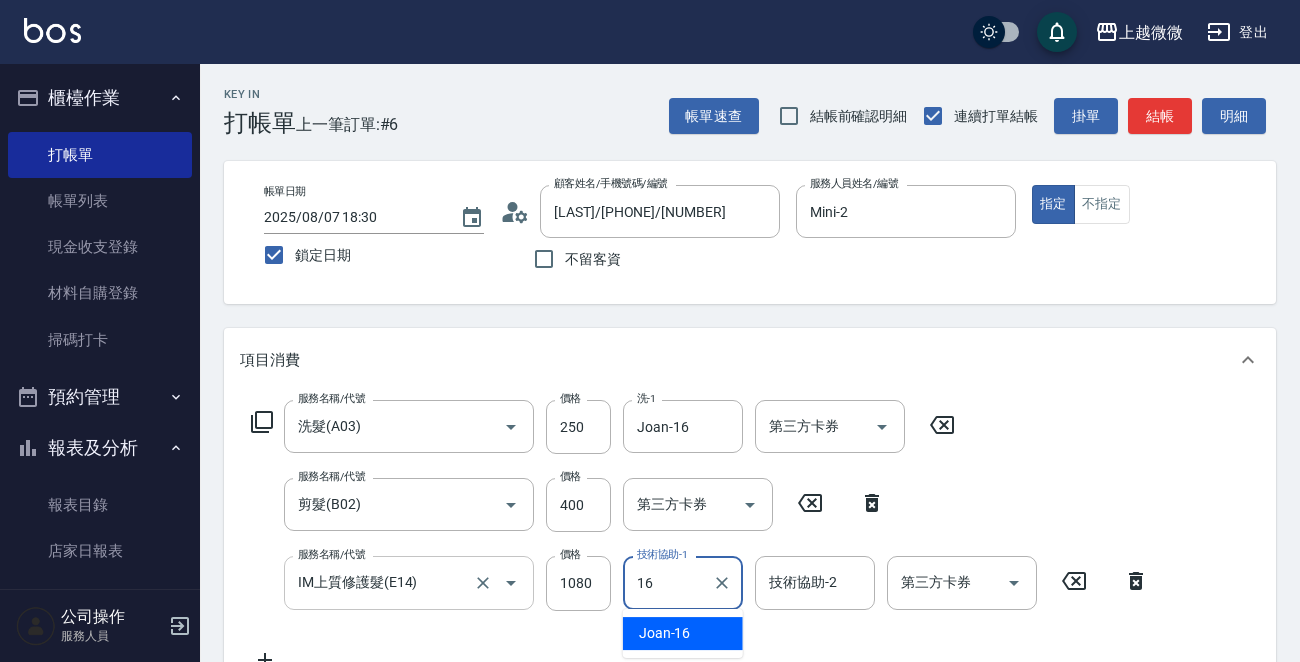 type on "Joan-16" 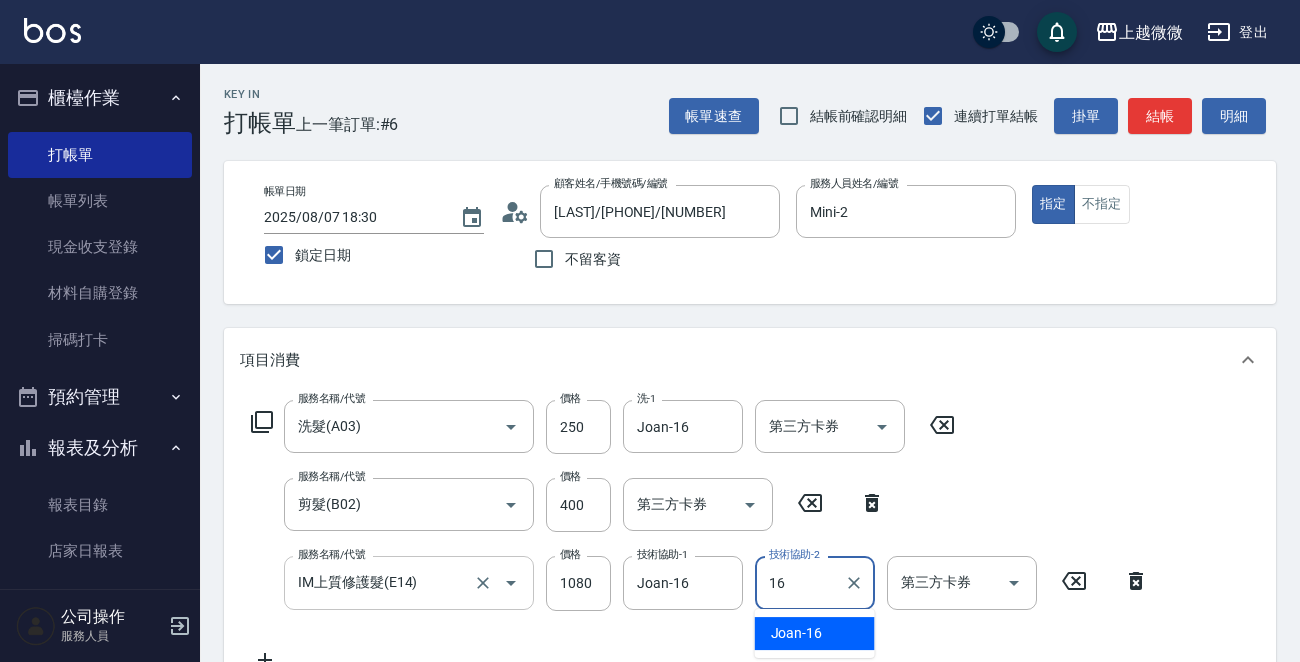 type on "Joan-16" 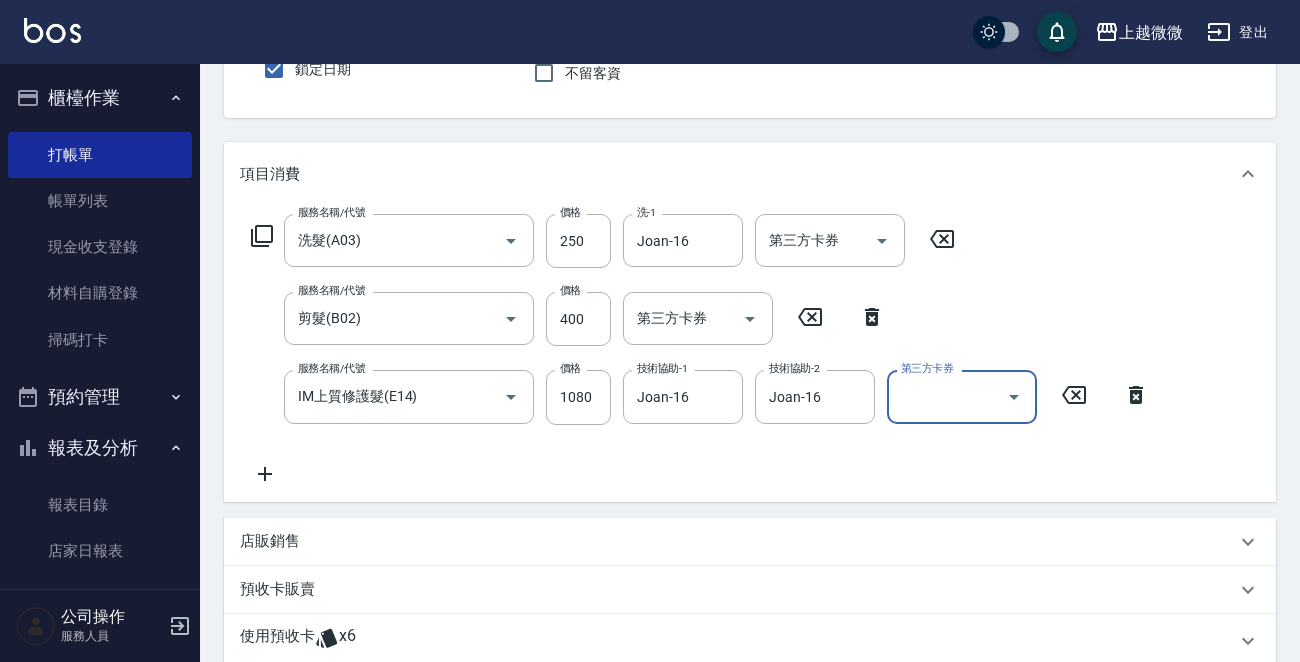 scroll, scrollTop: 200, scrollLeft: 0, axis: vertical 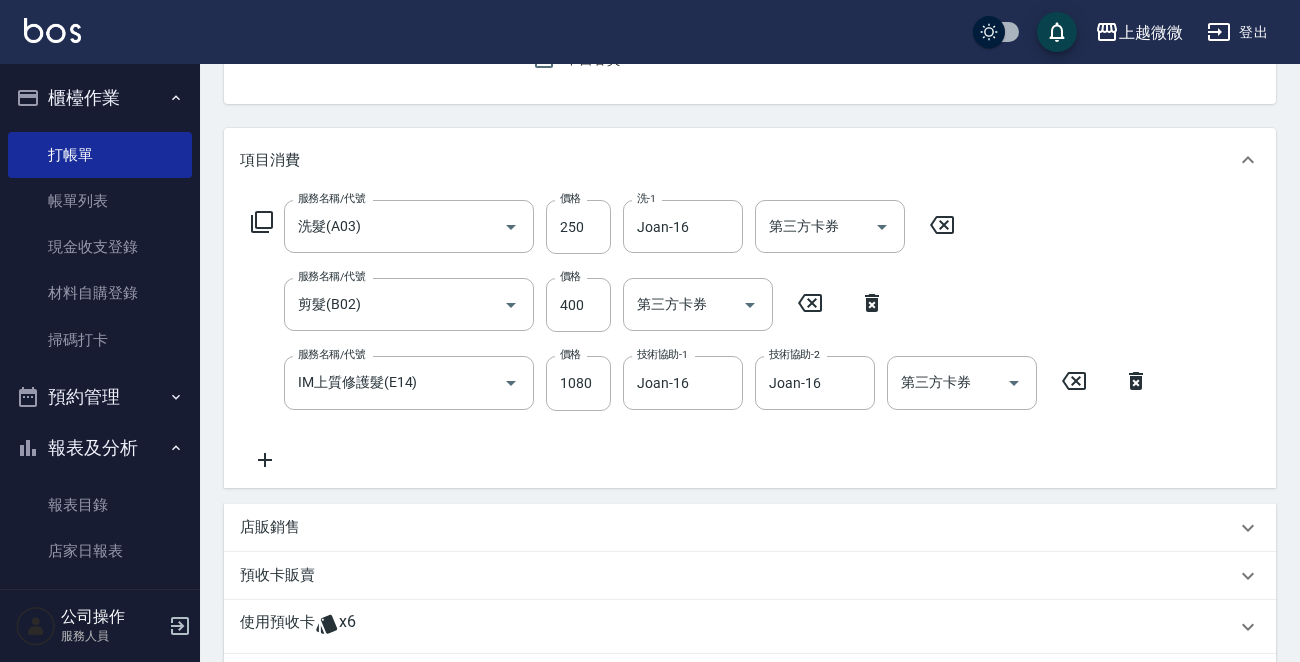 click 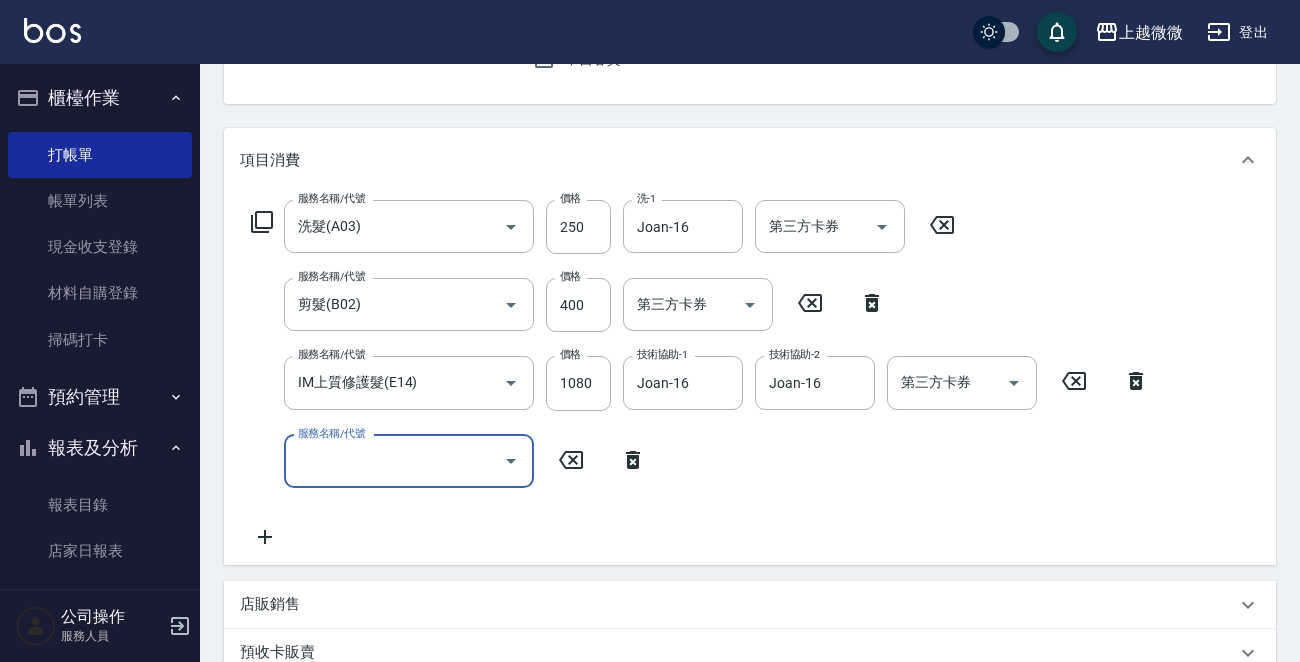 click on "服務名稱/代號 服務名稱/代號" at bounding box center (409, 461) 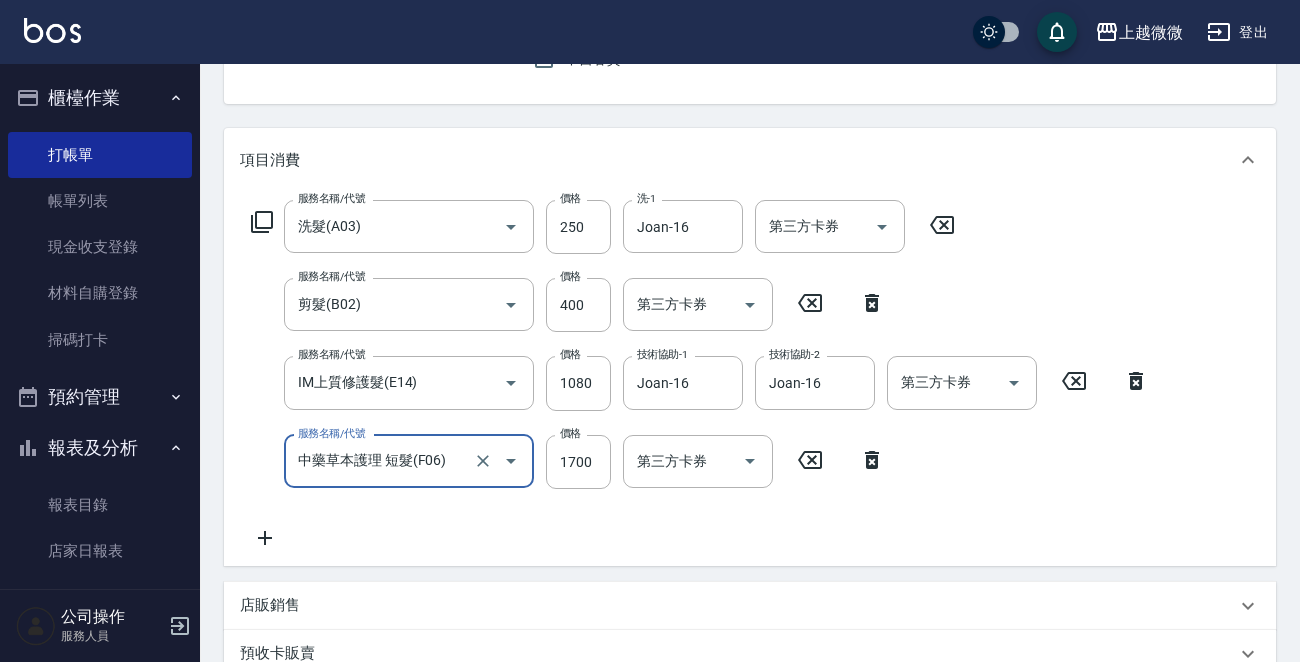 type on "中藥草本護理 短髮(F06)" 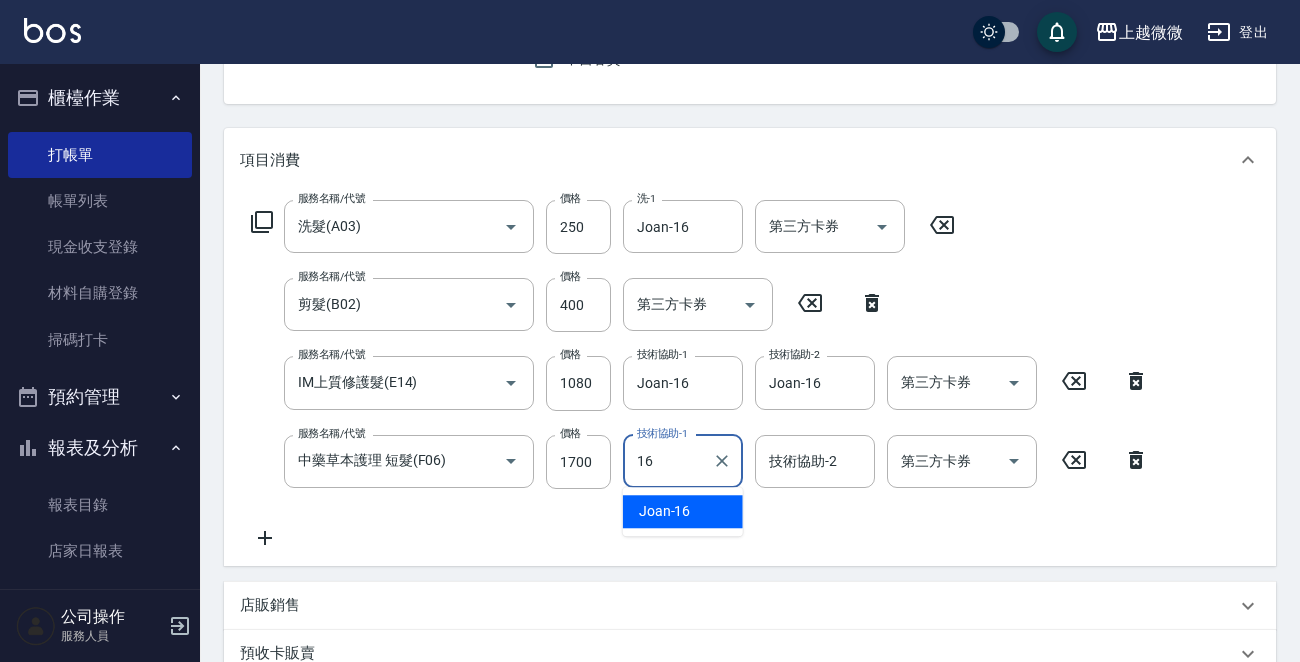 type on "Joan-16" 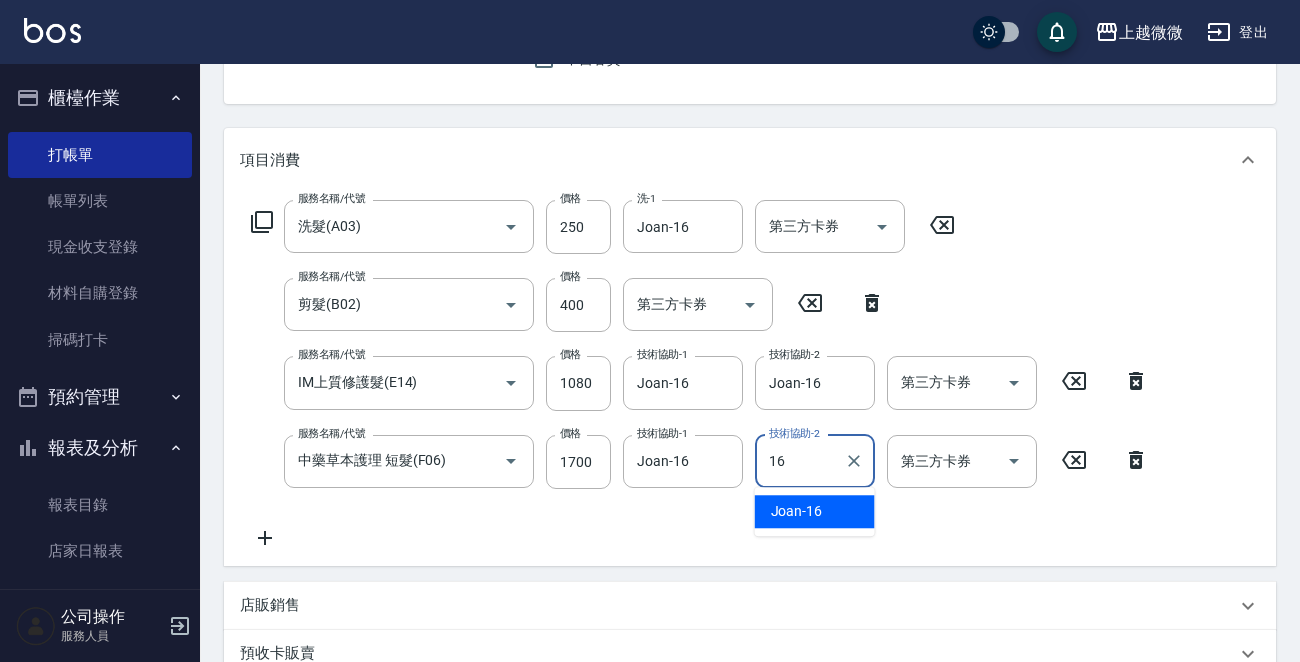type on "Joan-16" 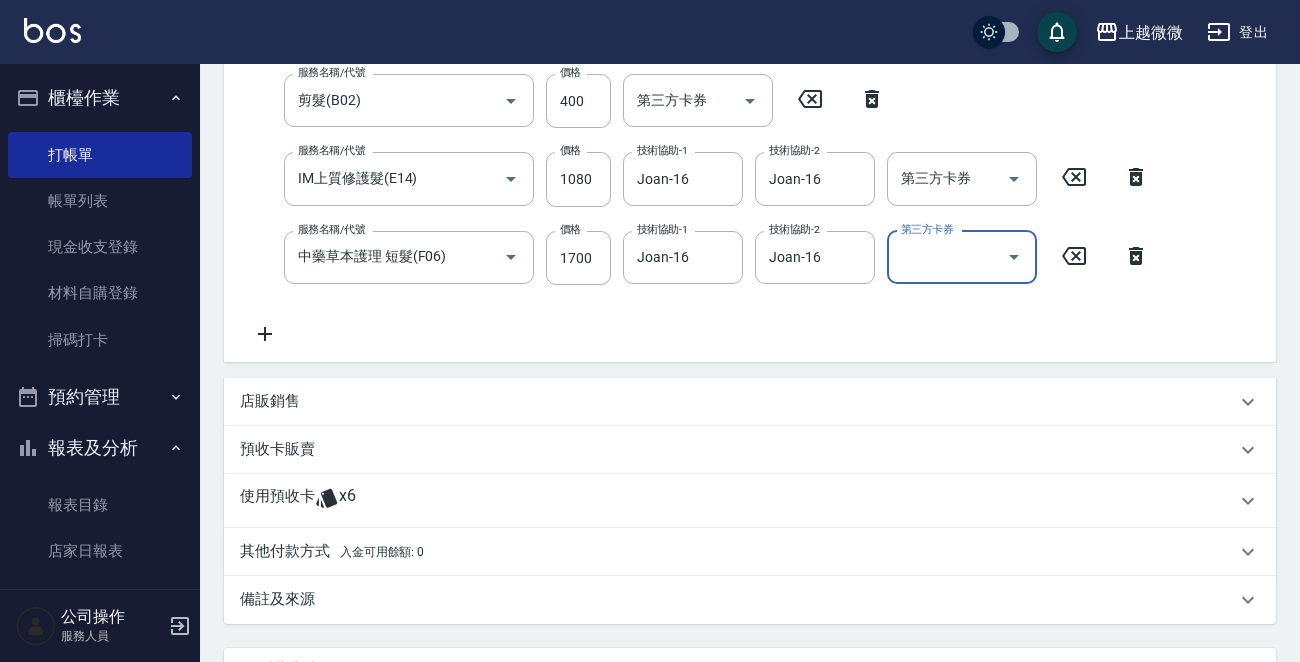 scroll, scrollTop: 587, scrollLeft: 0, axis: vertical 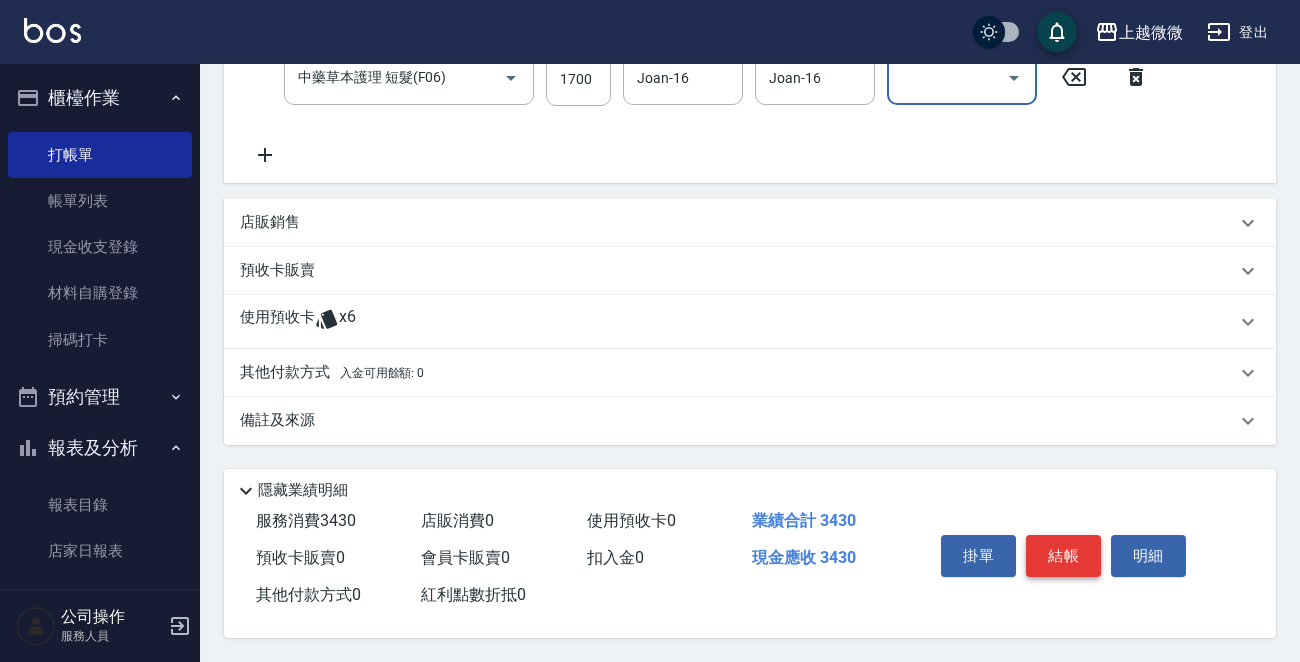 click on "結帳" at bounding box center (1063, 556) 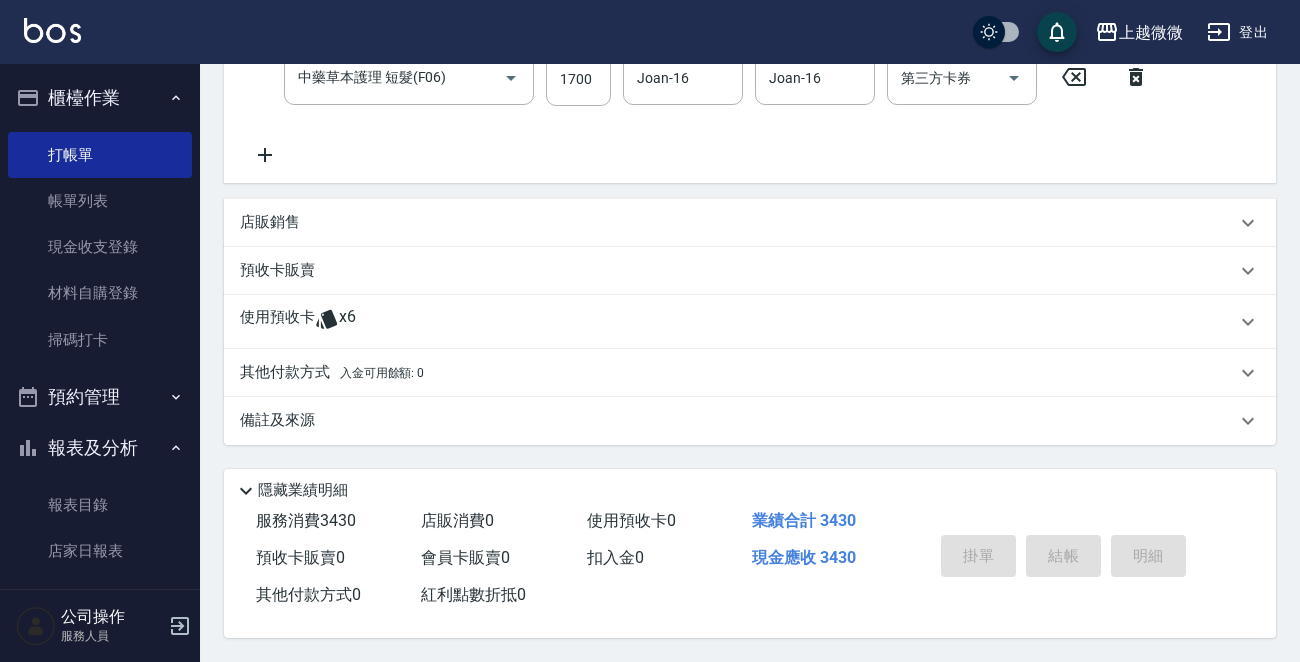 type 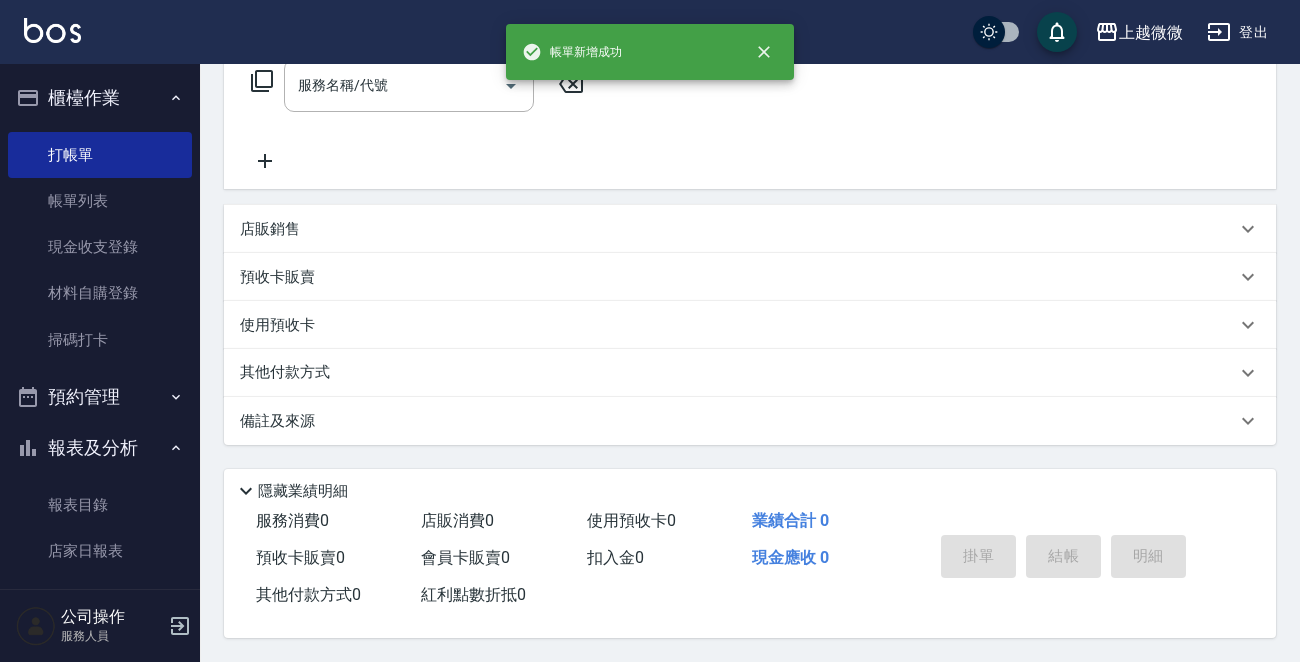 scroll, scrollTop: 0, scrollLeft: 0, axis: both 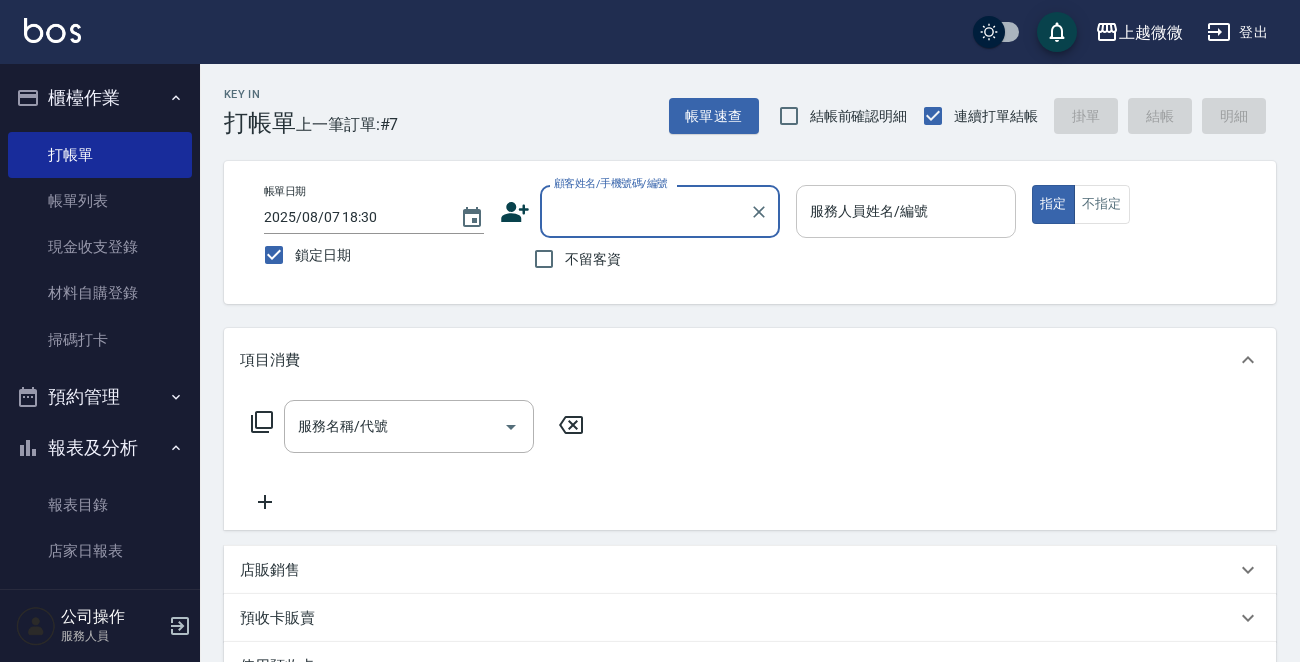 click on "服務人員姓名/編號 服務人員姓名/編號" at bounding box center (906, 211) 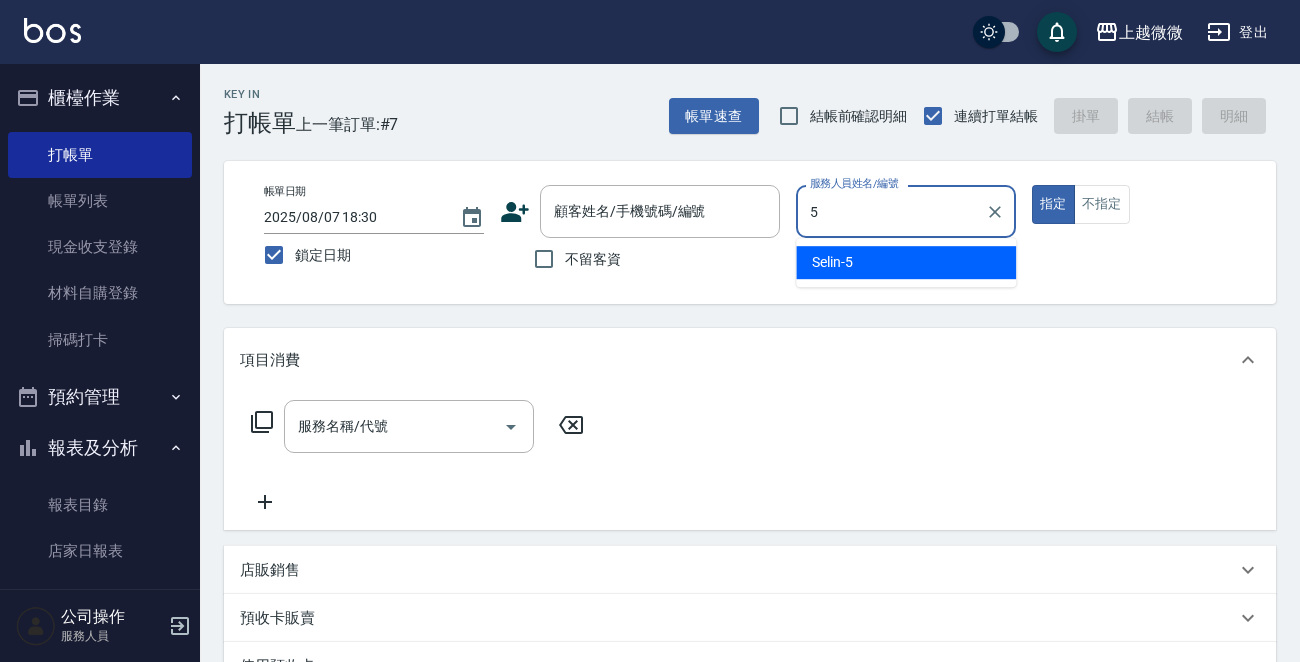 click on "Selin -5" at bounding box center (832, 262) 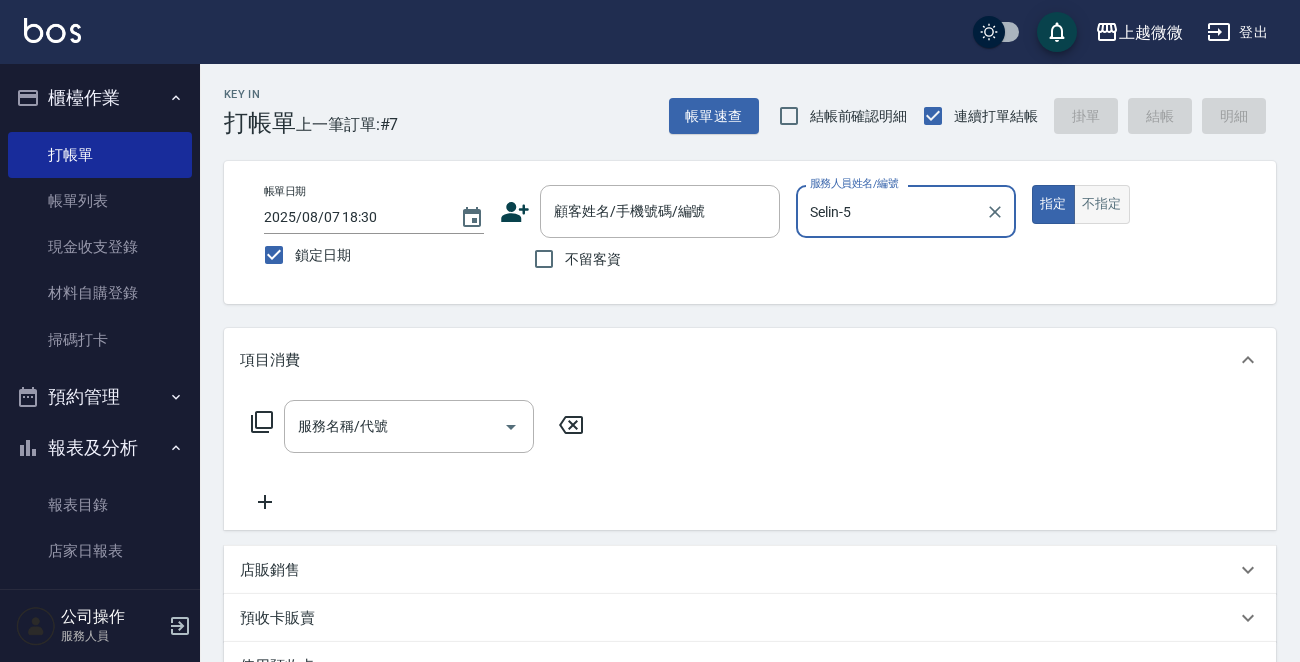 type on "Selin-5" 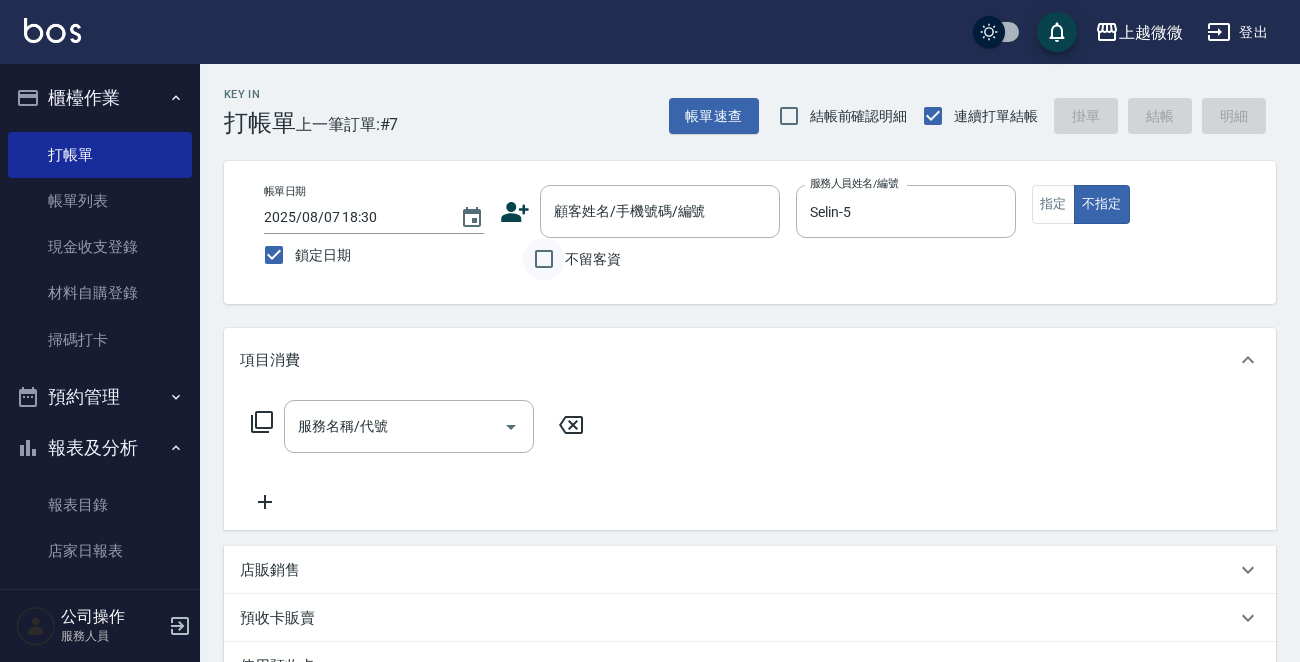 click on "不留客資" at bounding box center (544, 259) 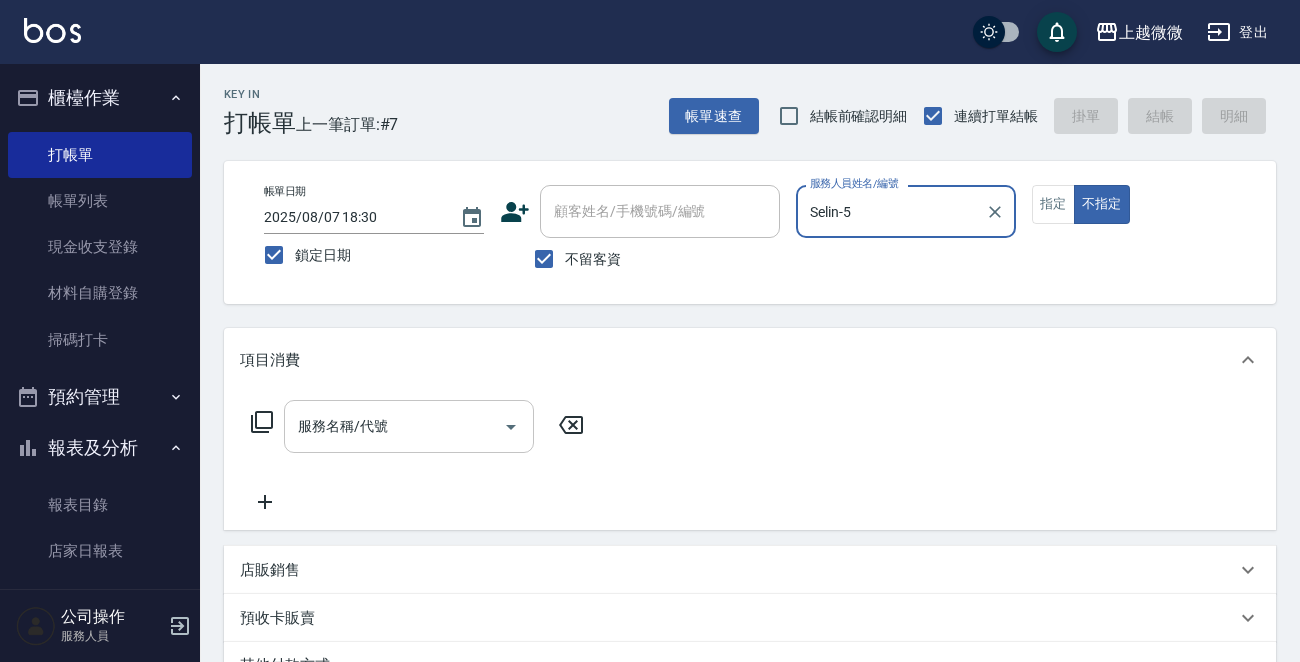 click on "服務名稱/代號" at bounding box center [394, 426] 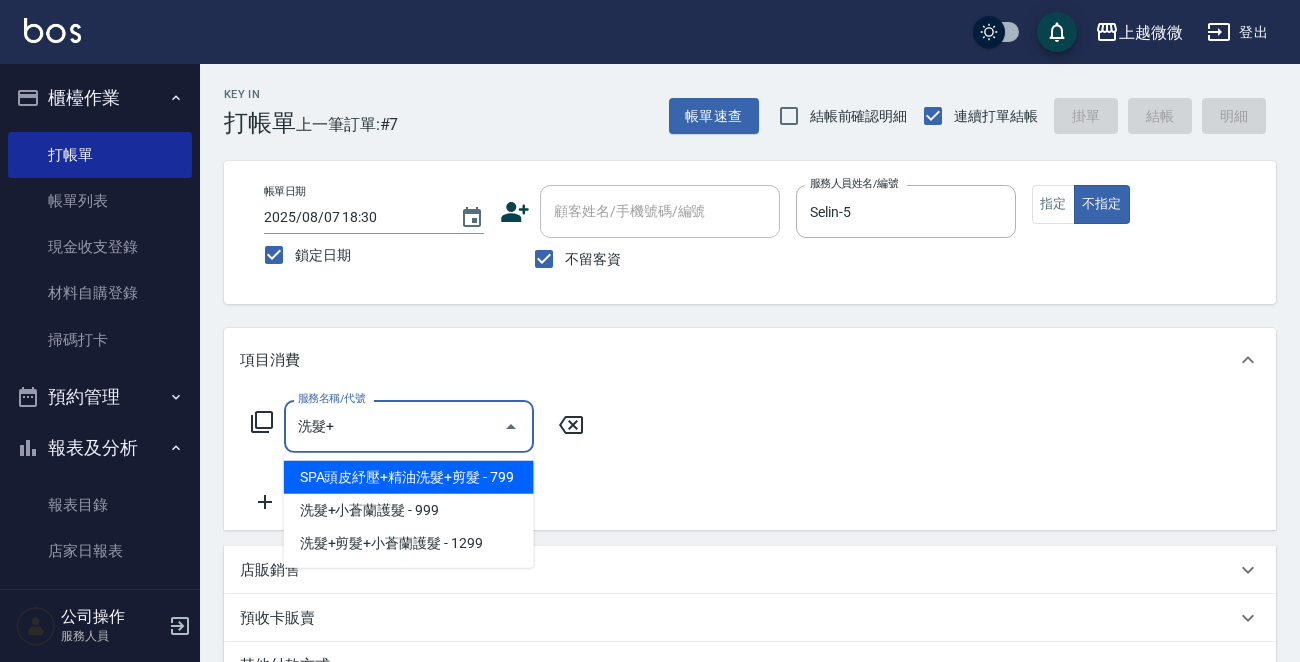 click on "SPA頭皮紓壓+精油洗髮+剪髮 - 799" at bounding box center [409, 477] 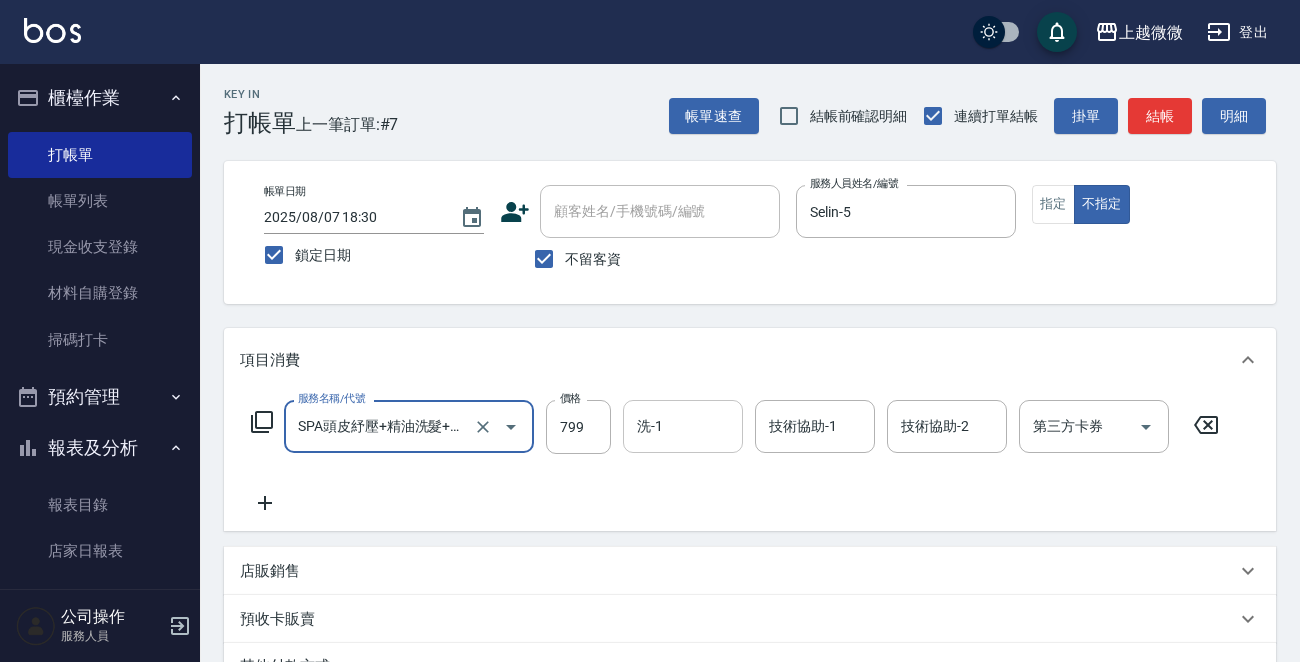 type on "SPA頭皮紓壓+精油洗髮+剪髮(I13)" 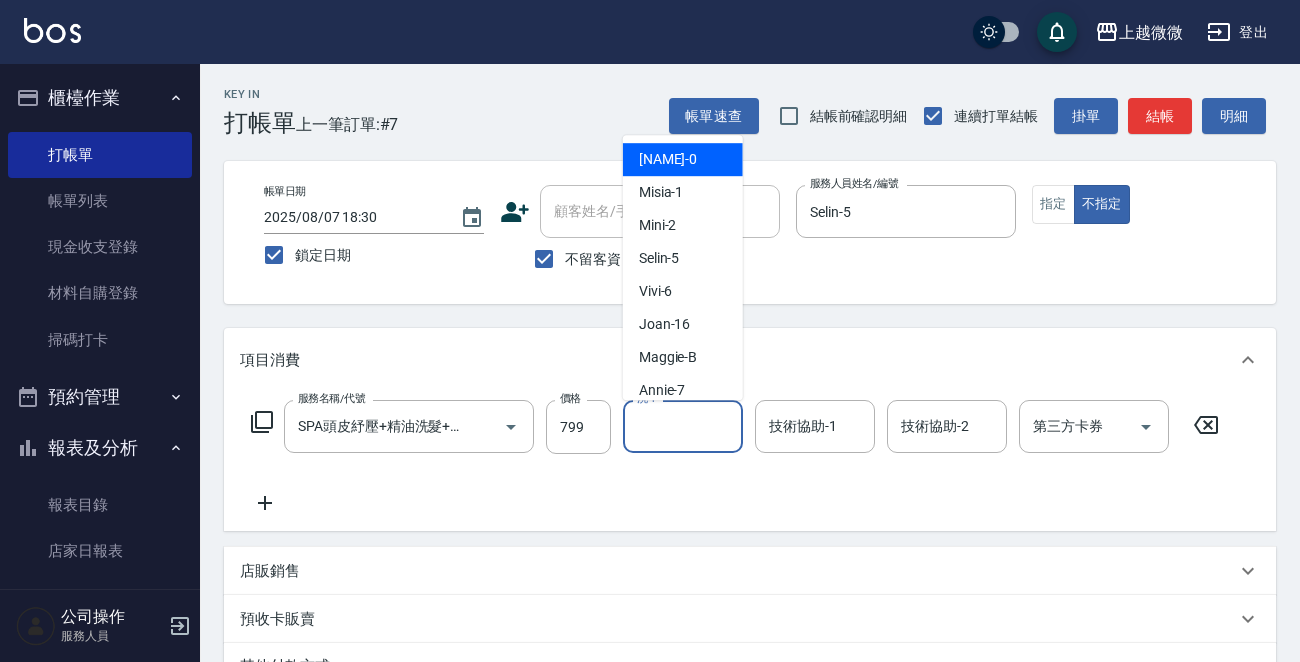 click on "洗-1" at bounding box center [683, 426] 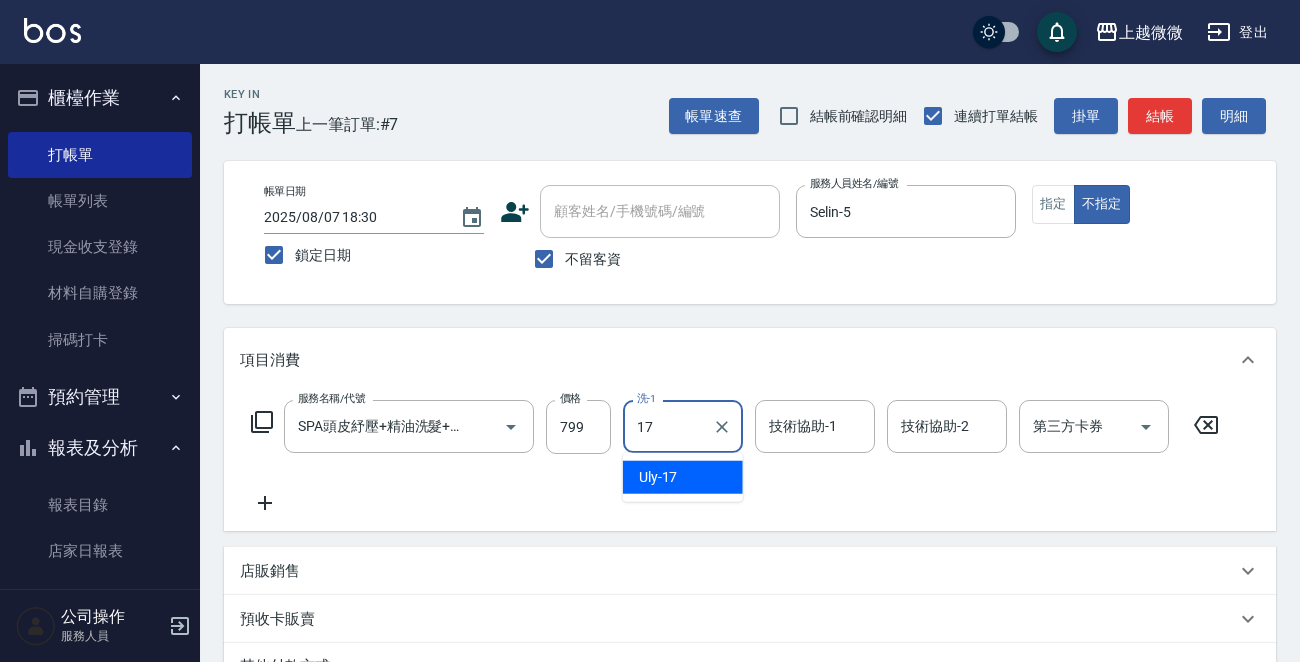 drag, startPoint x: 700, startPoint y: 473, endPoint x: 790, endPoint y: 439, distance: 96.20811 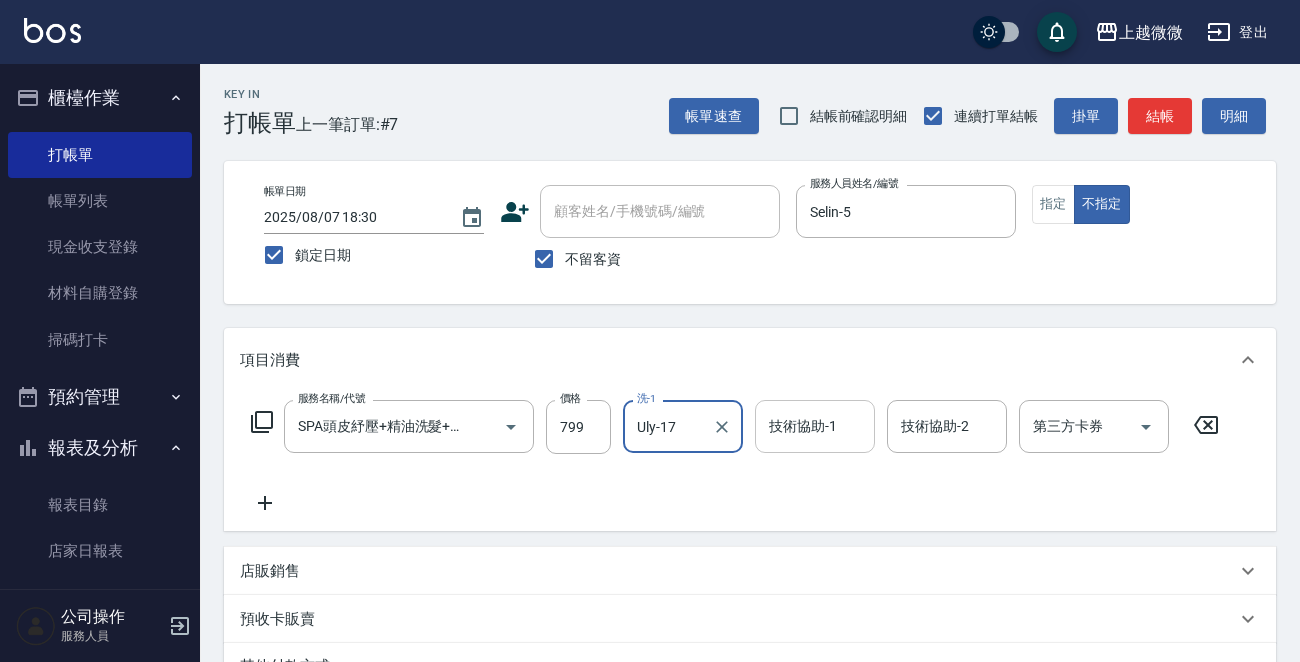 type on "Uly-17" 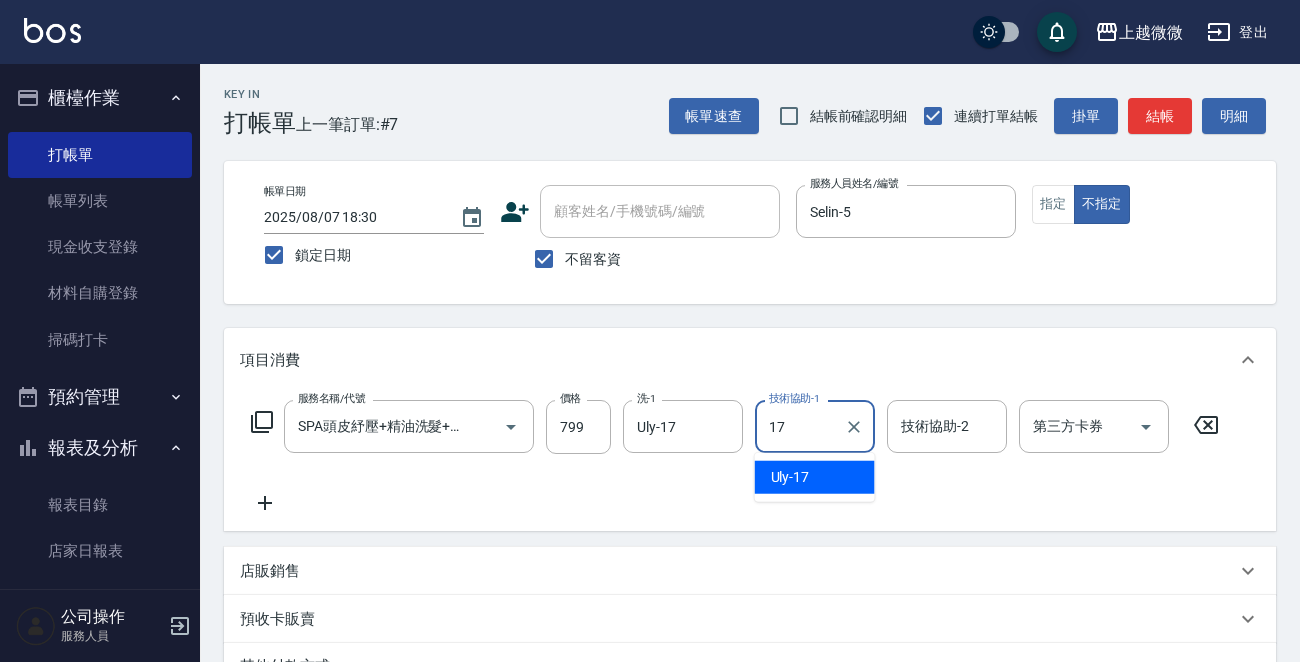 click on "Uly -17" at bounding box center (815, 477) 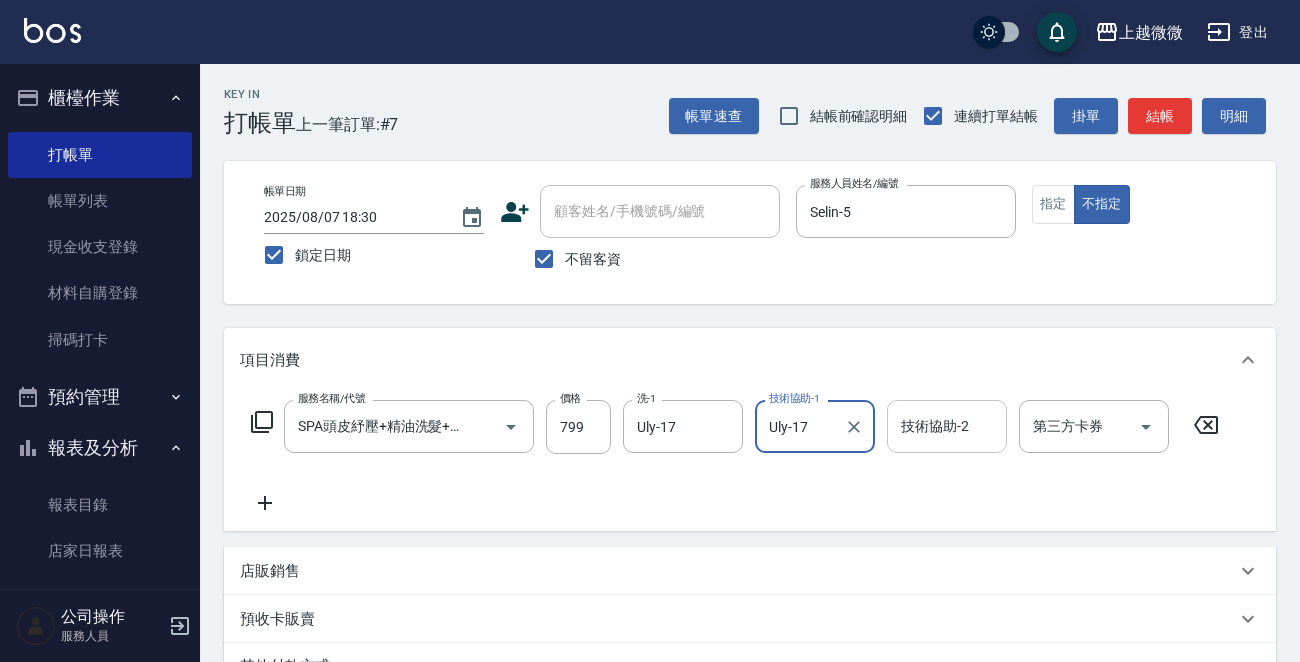 type on "Uly-17" 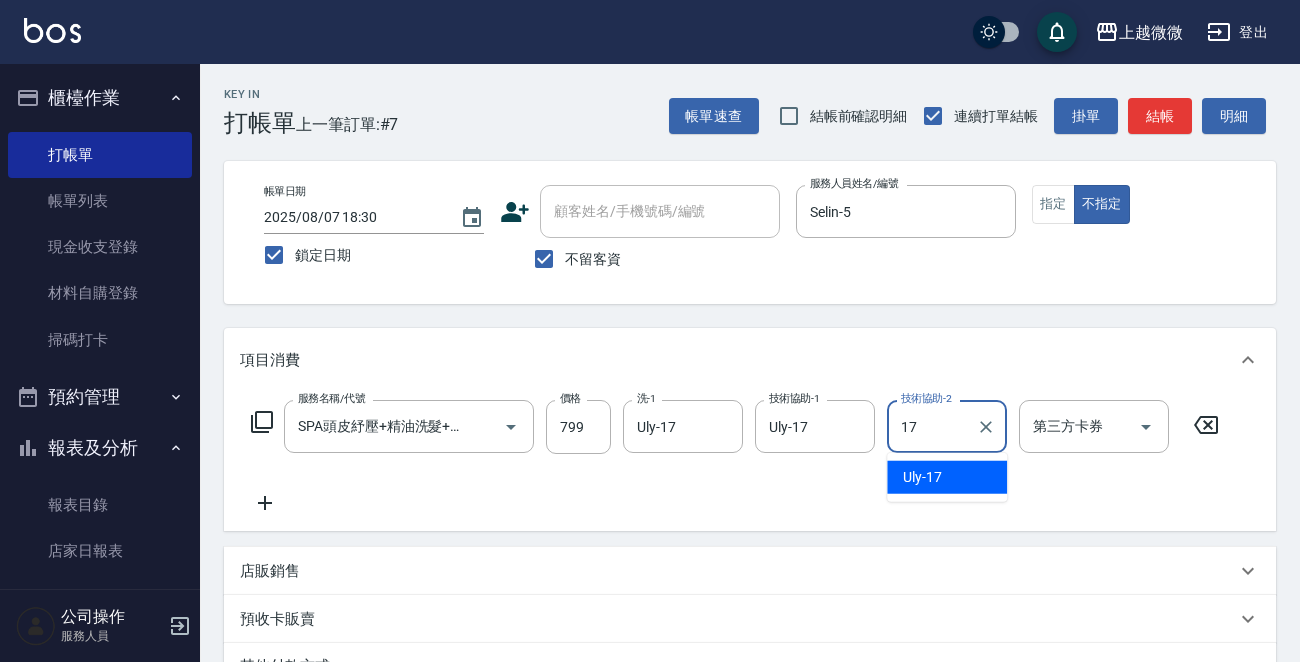 click on "Uly -17" at bounding box center (922, 477) 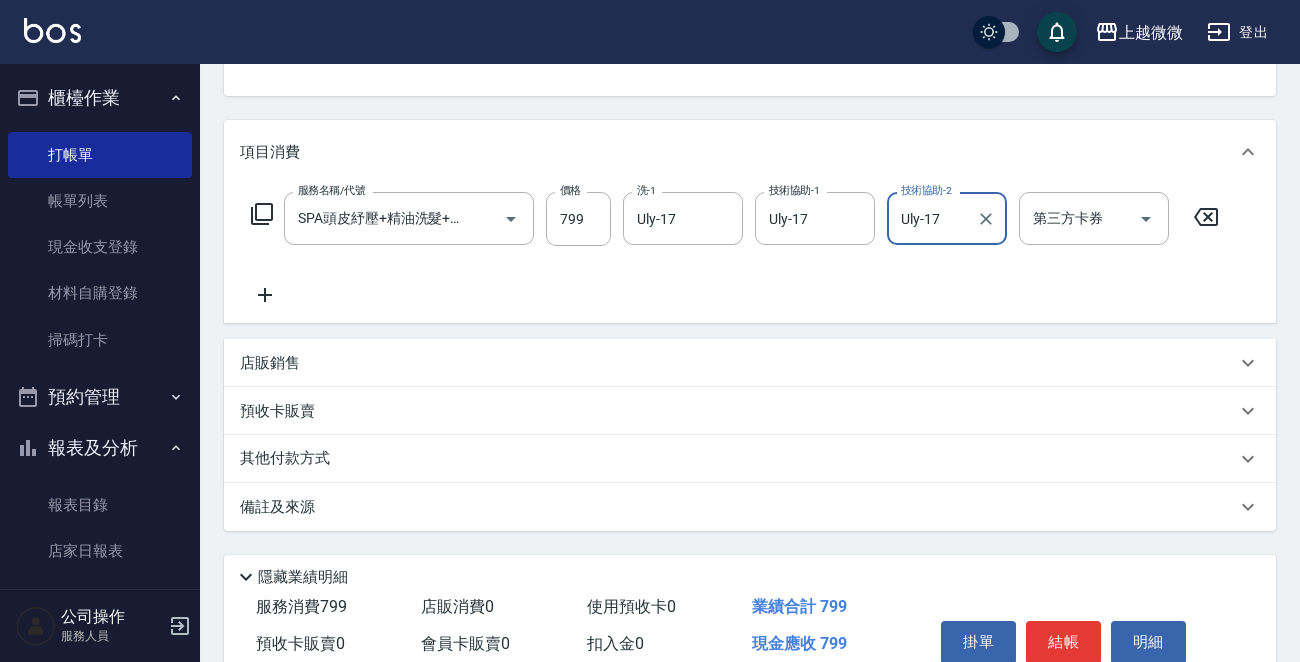 scroll, scrollTop: 299, scrollLeft: 0, axis: vertical 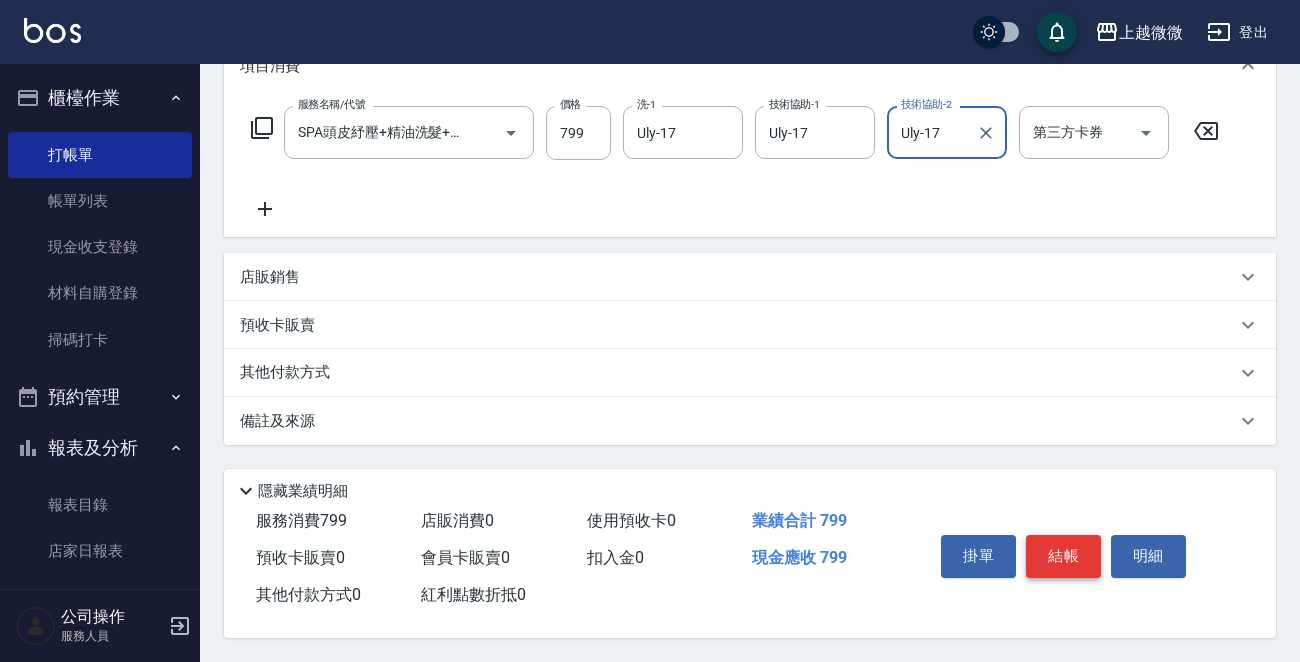 type on "Uly-17" 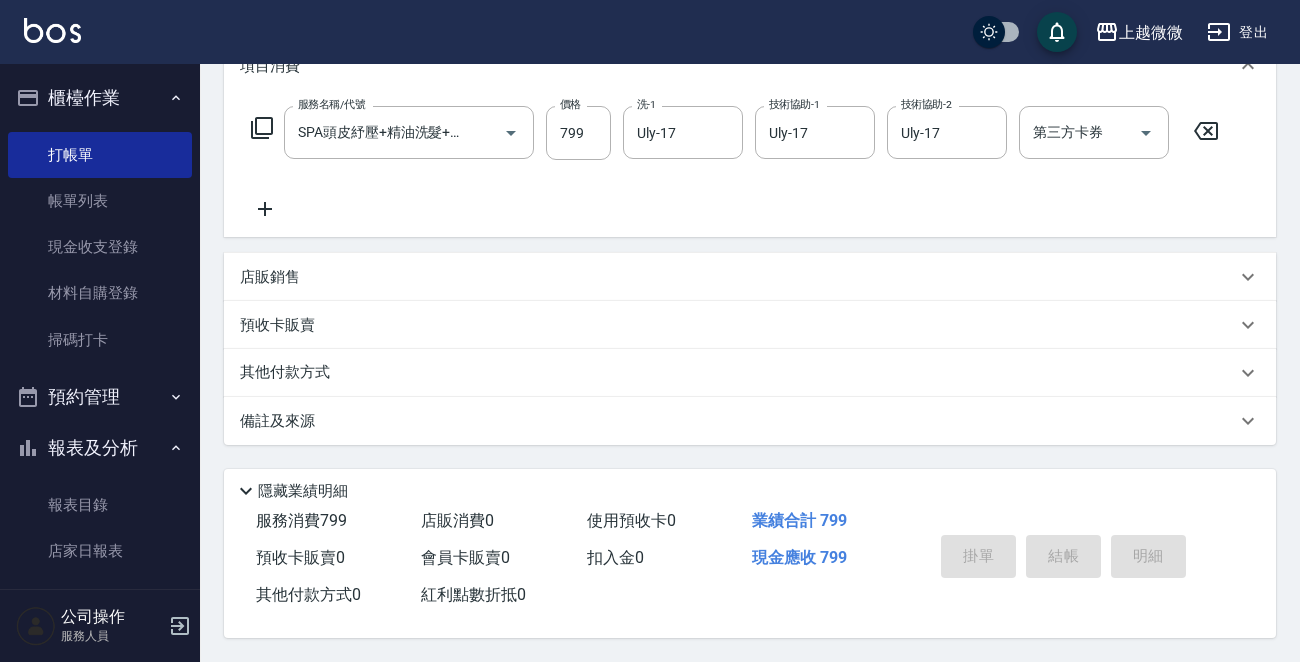type 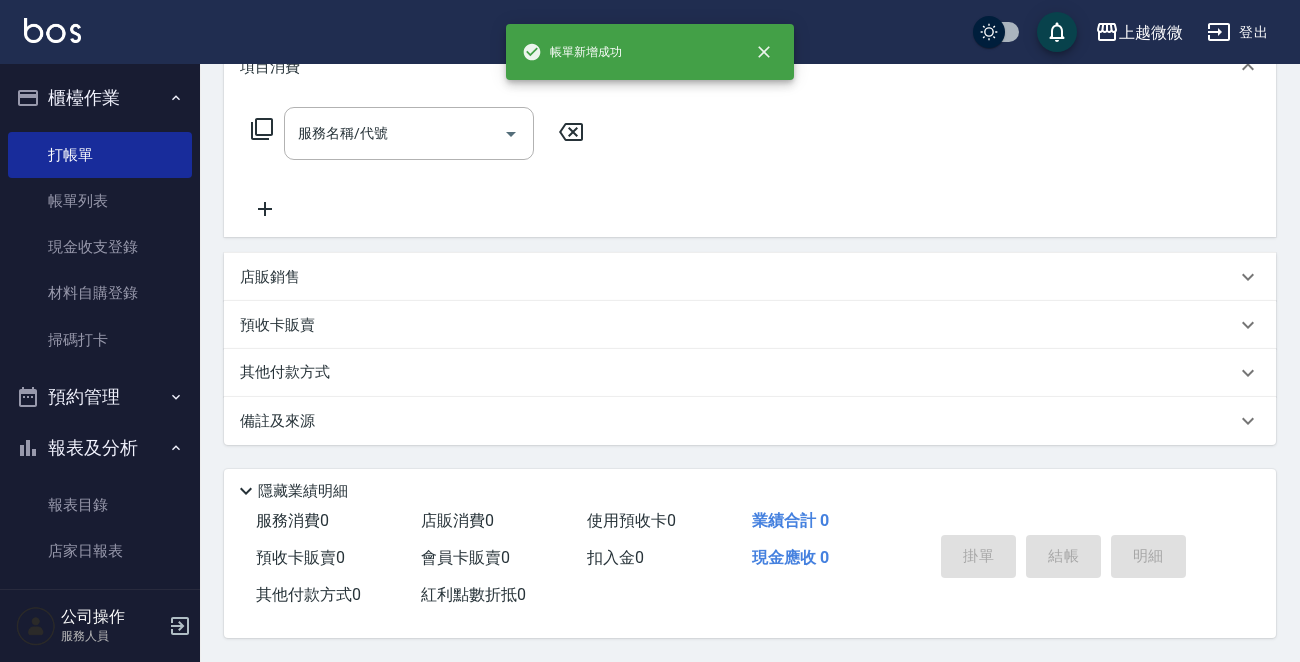 scroll, scrollTop: 0, scrollLeft: 0, axis: both 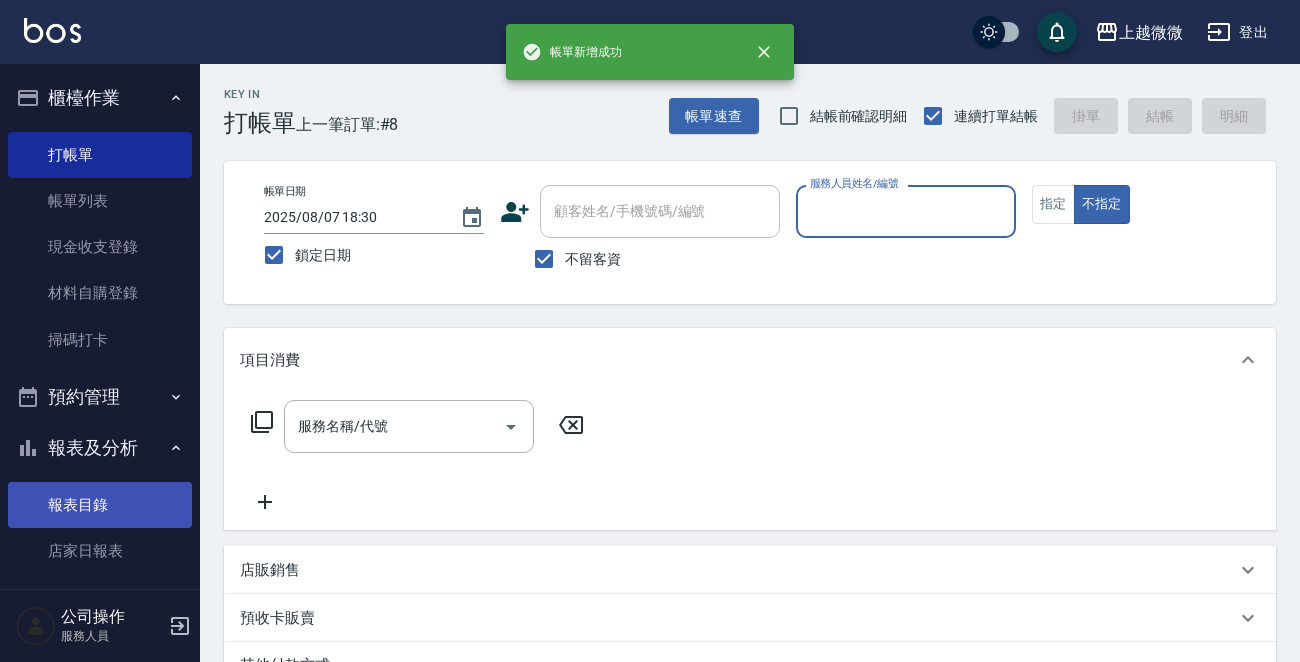 click on "報表目錄" at bounding box center (100, 505) 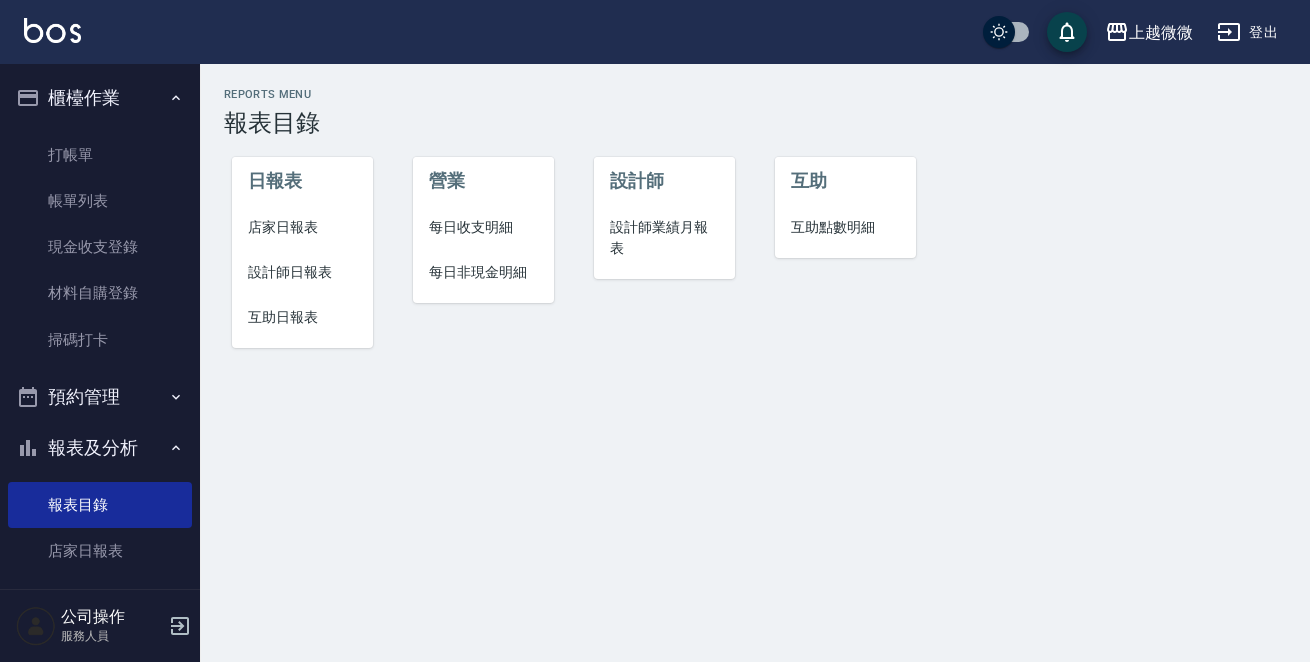 click on "店家日報表" at bounding box center (302, 227) 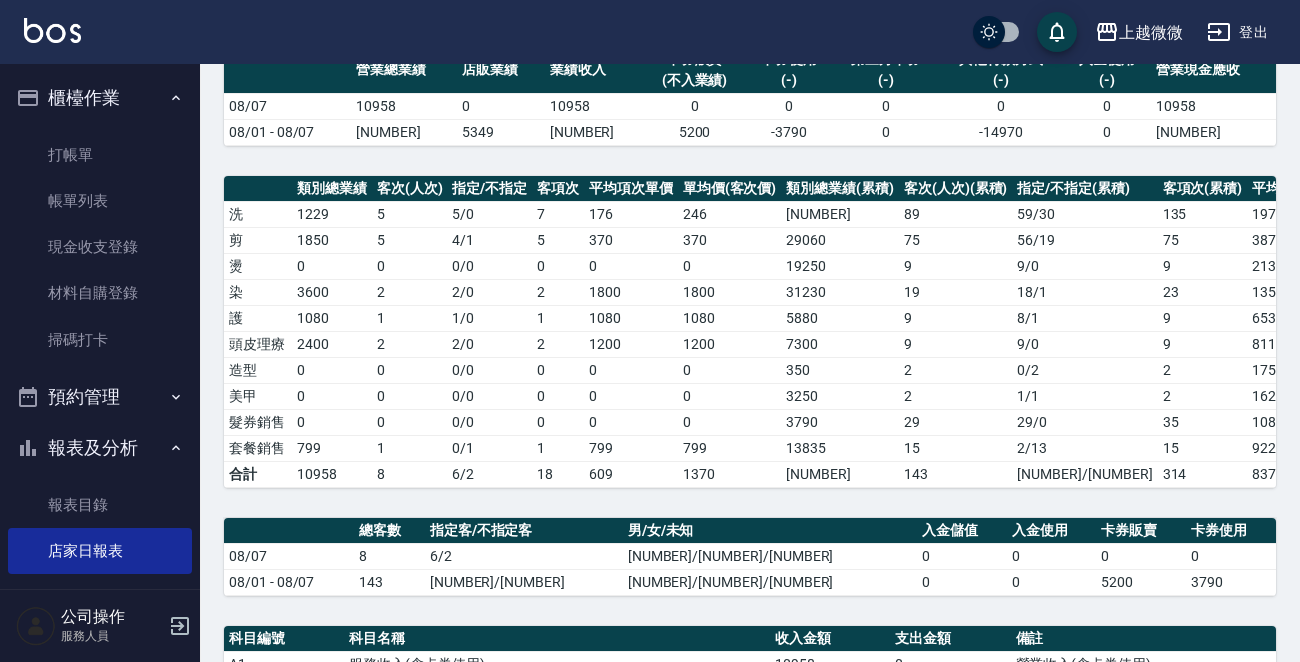scroll, scrollTop: 0, scrollLeft: 0, axis: both 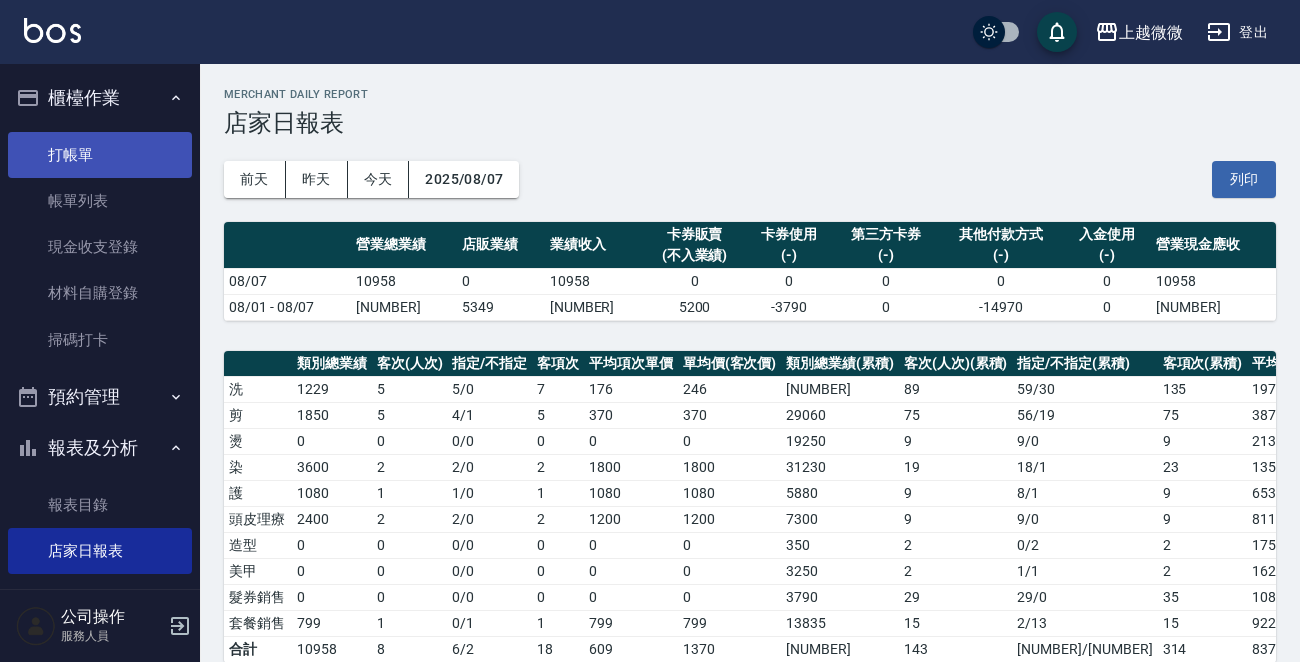 click on "打帳單" at bounding box center (100, 155) 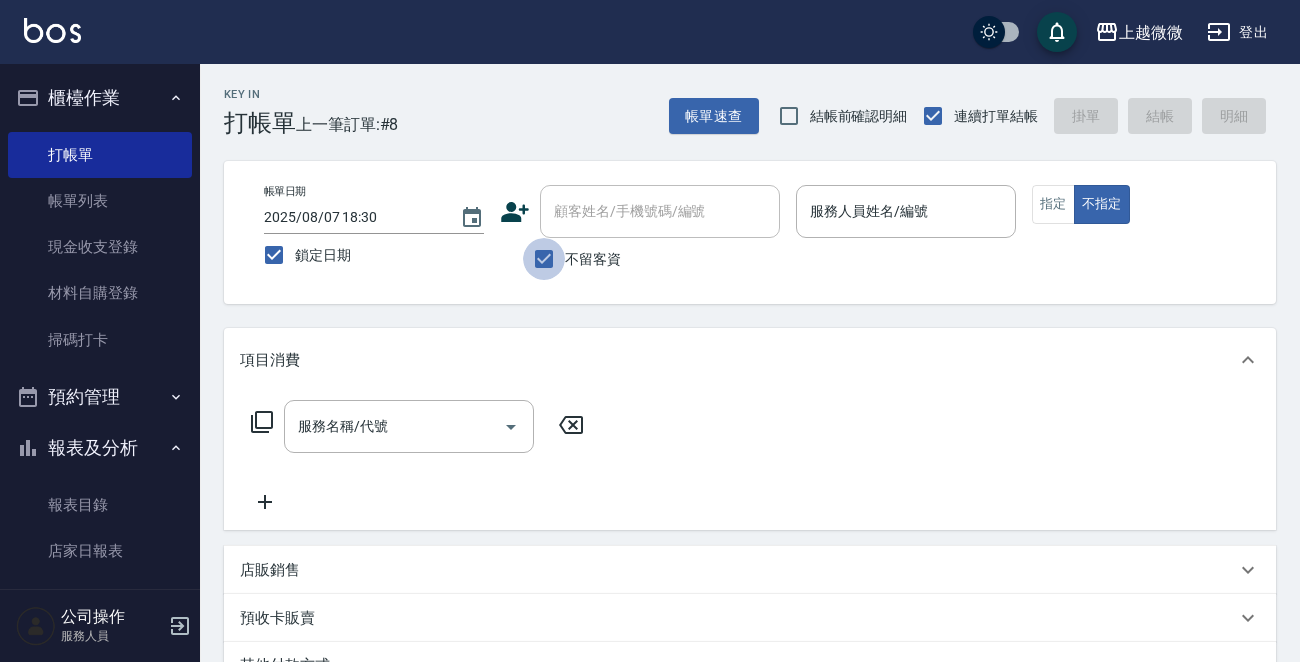 click on "不留客資" at bounding box center [544, 259] 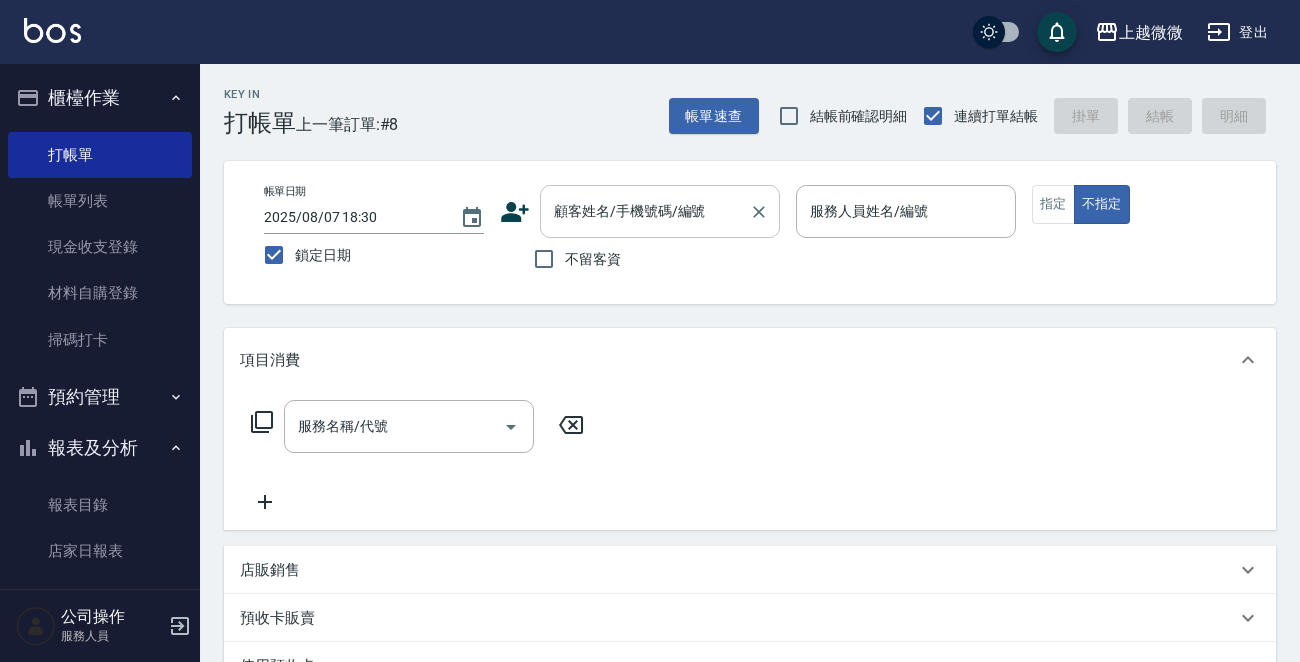 click on "顧客姓名/手機號碼/編號 顧客姓名/手機號碼/編號" at bounding box center [660, 211] 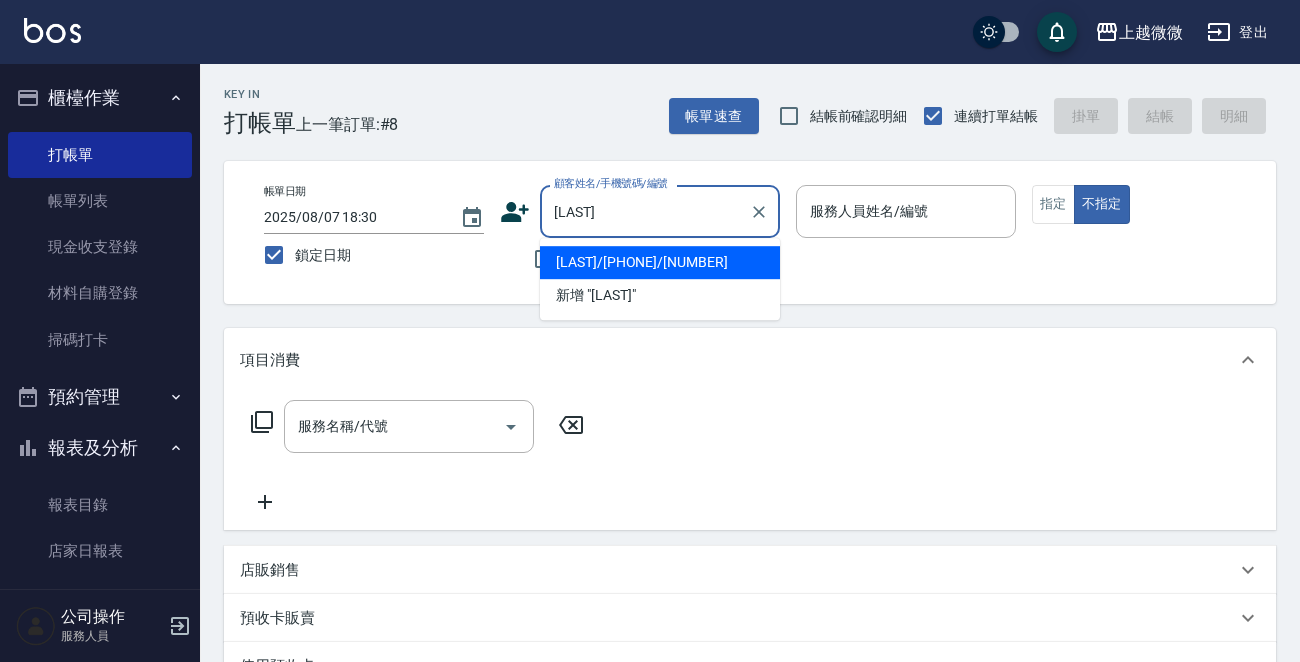 click on "[LAST]/[PHONE]/[NUMBER]" at bounding box center [660, 262] 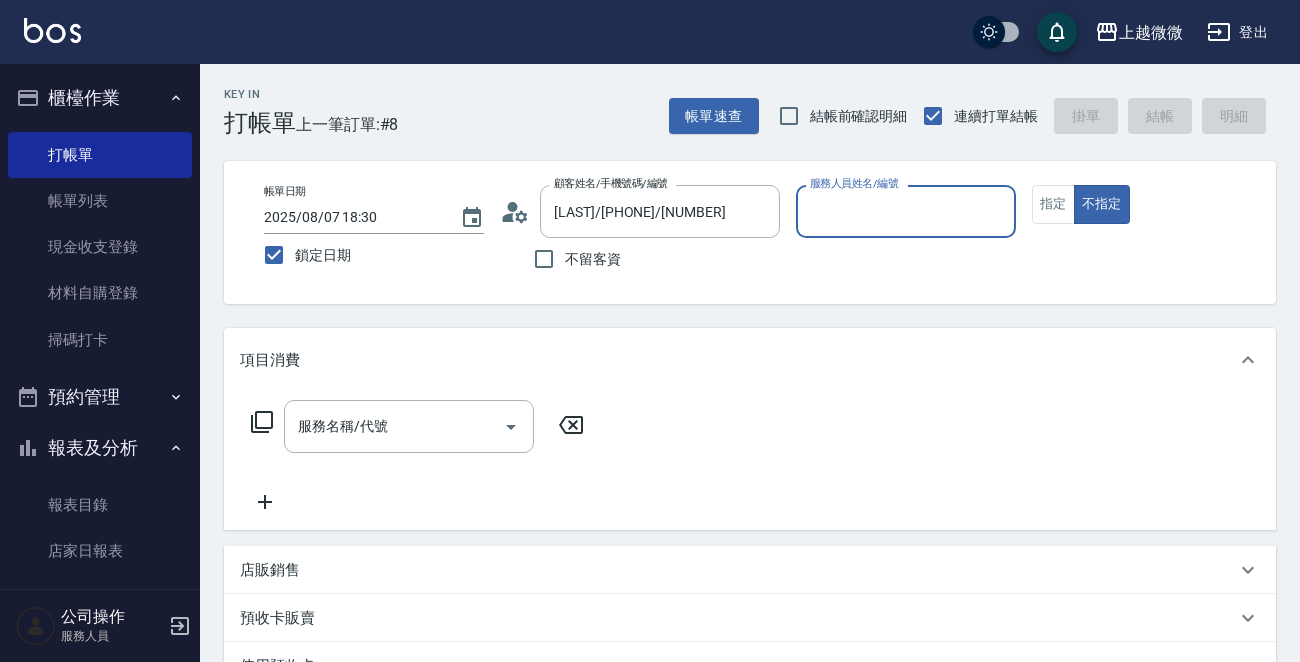 type on "Selin-5" 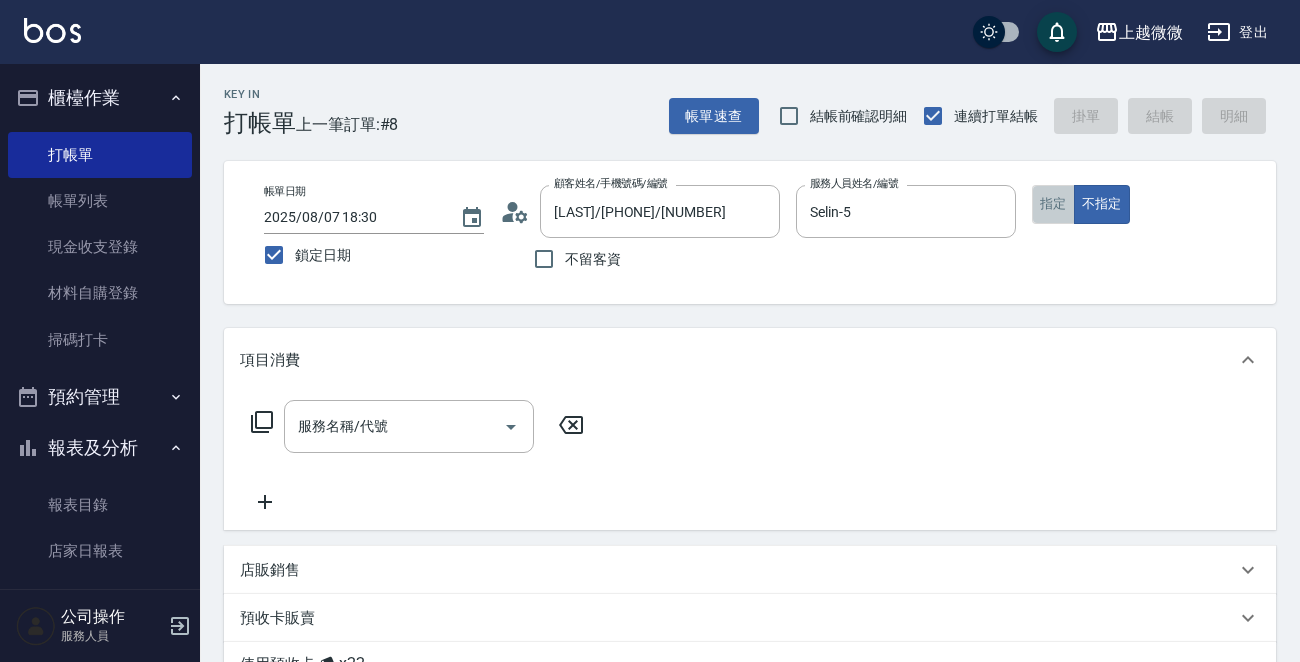 click on "指定" at bounding box center [1053, 204] 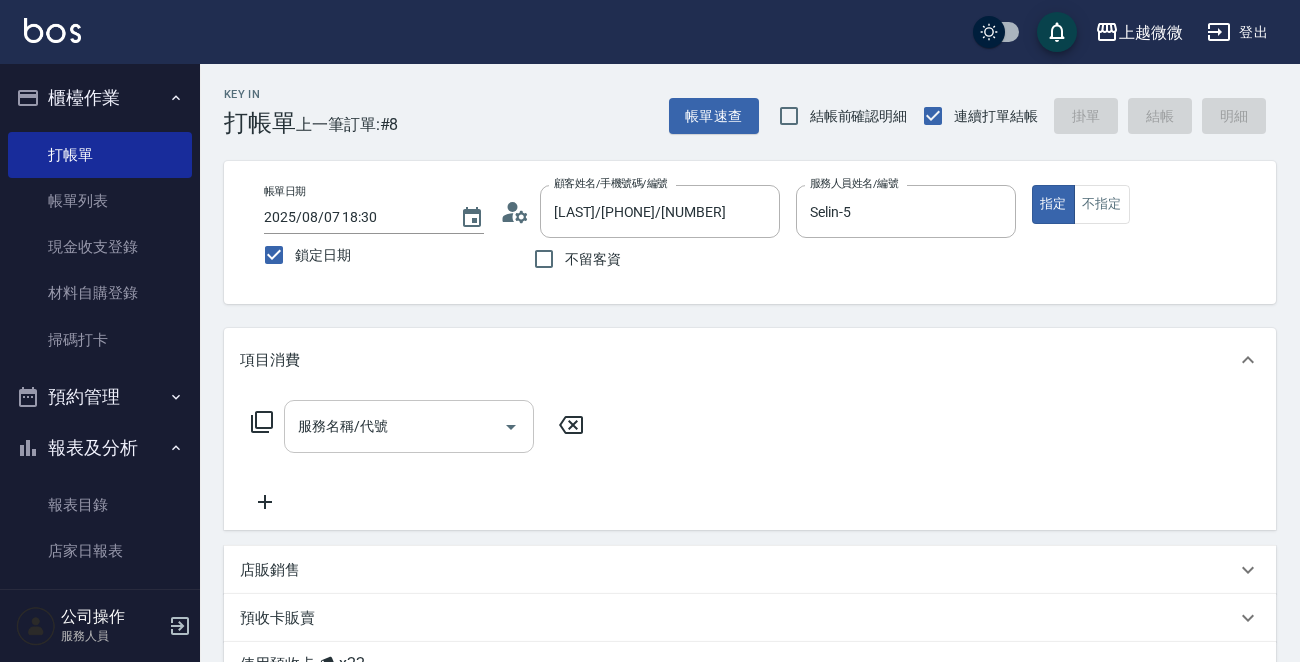 click on "服務名稱/代號" at bounding box center [394, 426] 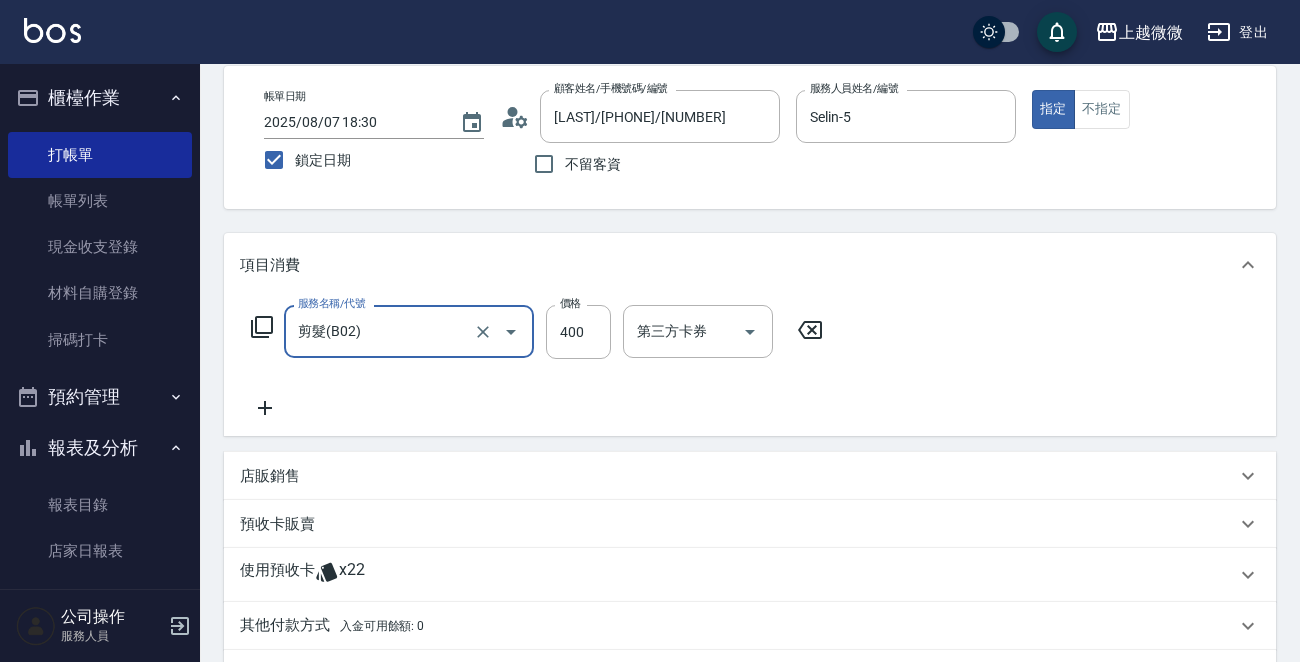 scroll, scrollTop: 200, scrollLeft: 0, axis: vertical 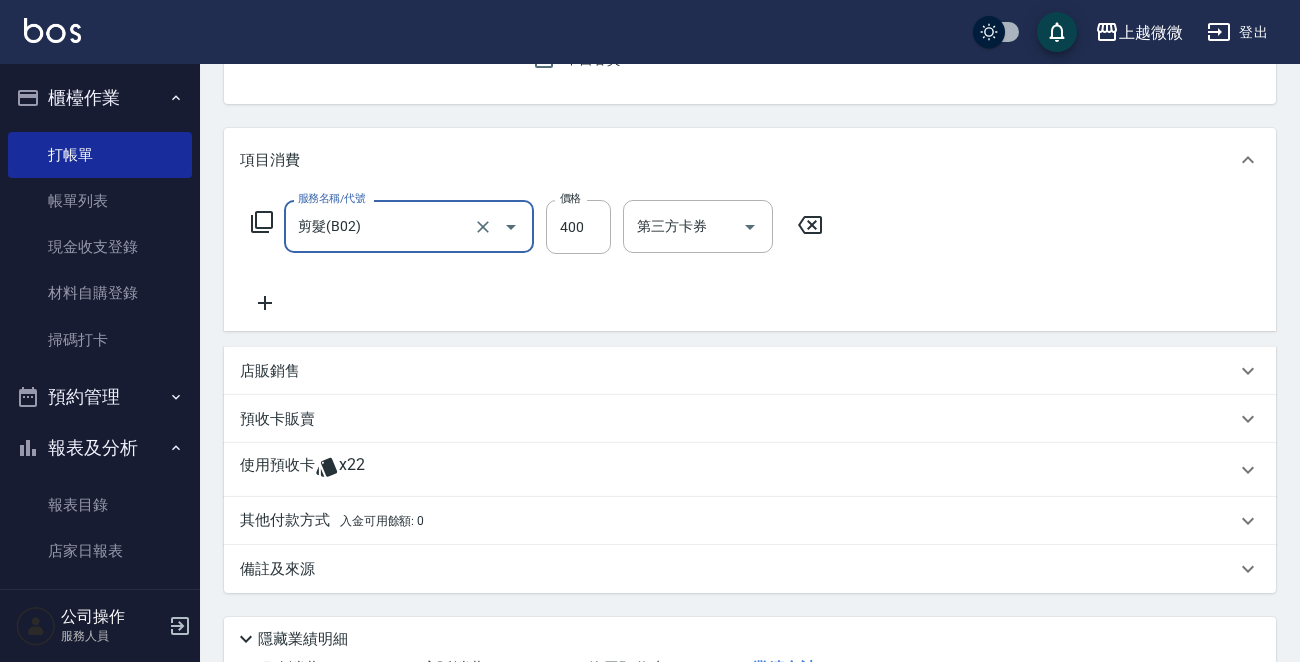 type on "剪髮(B02)" 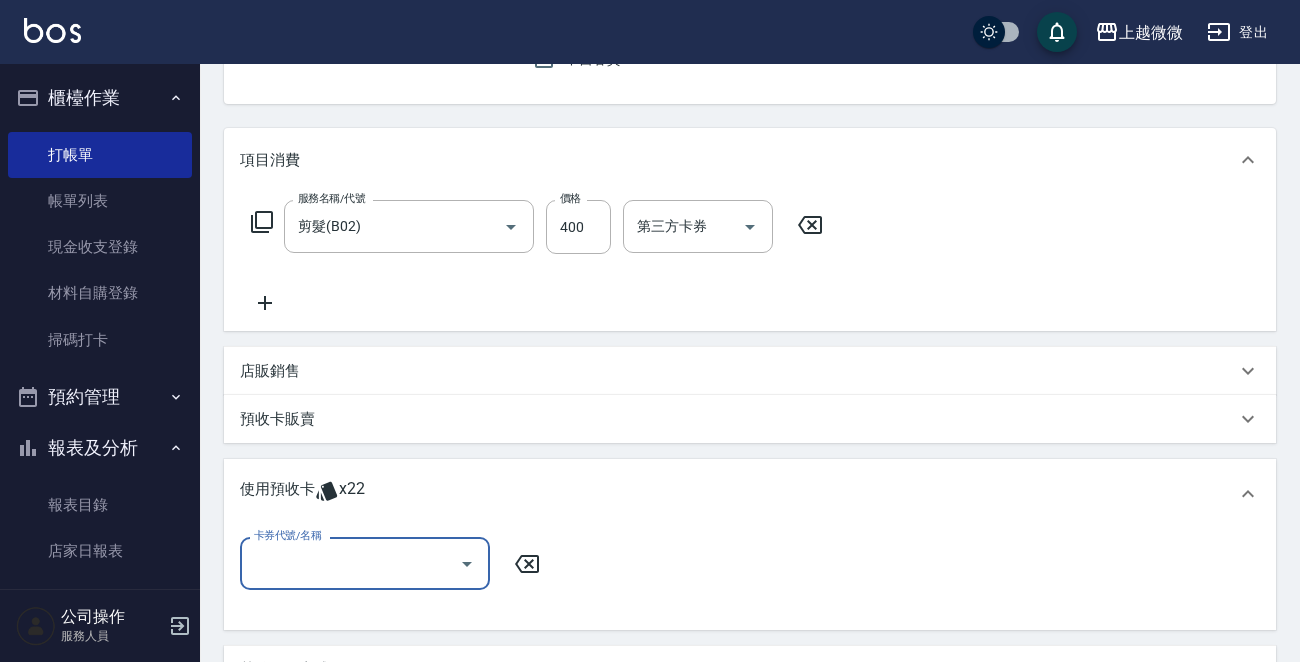 scroll, scrollTop: 0, scrollLeft: 0, axis: both 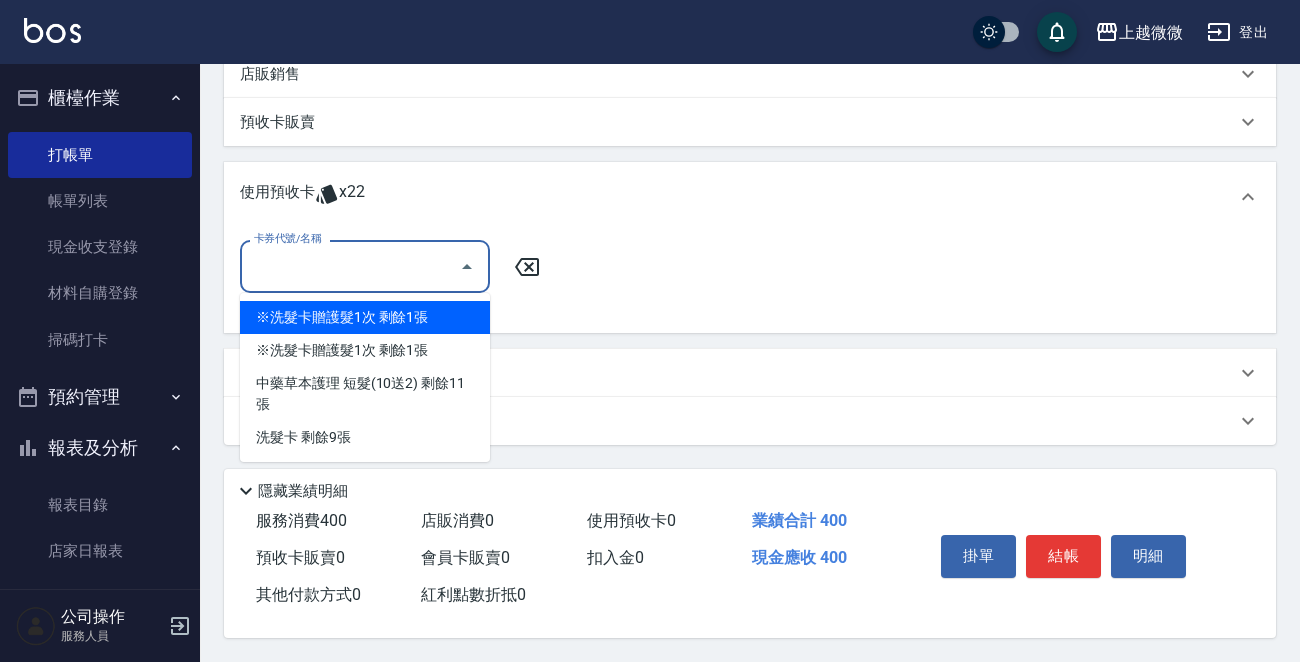click on "卡券代號/名稱" at bounding box center [350, 266] 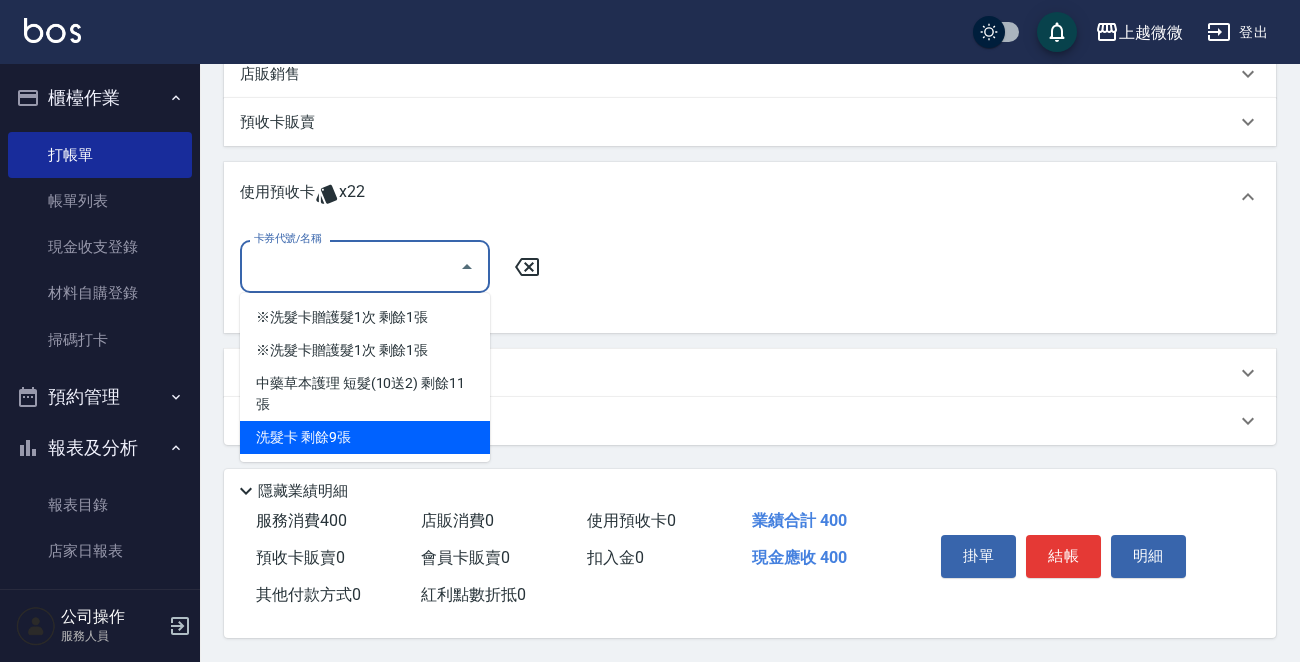 click on "洗髮卡 剩餘9張" at bounding box center (365, 437) 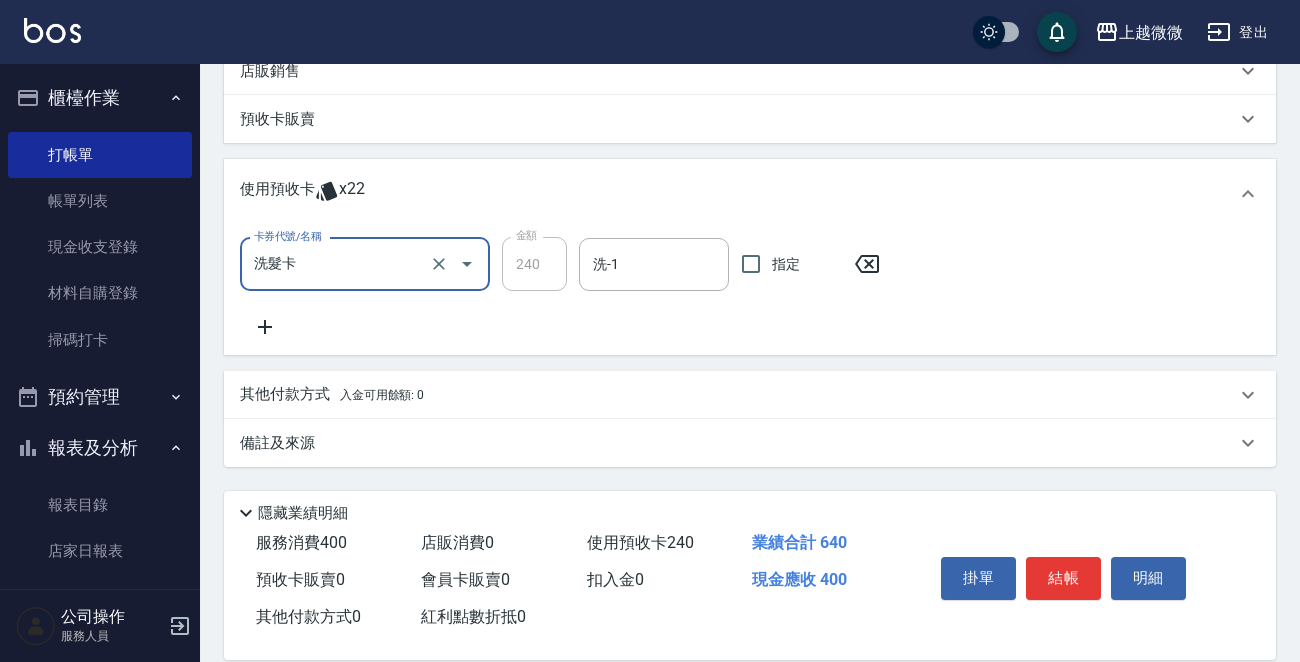 click 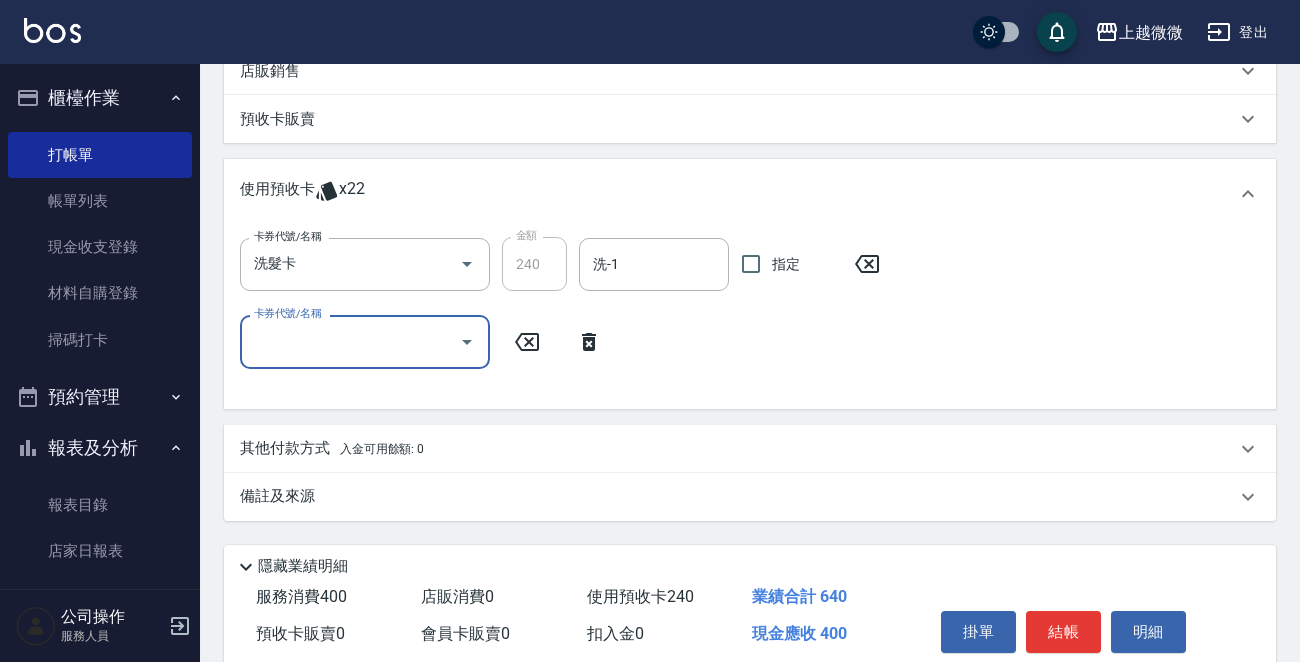 click on "卡券代號/名稱" at bounding box center (350, 341) 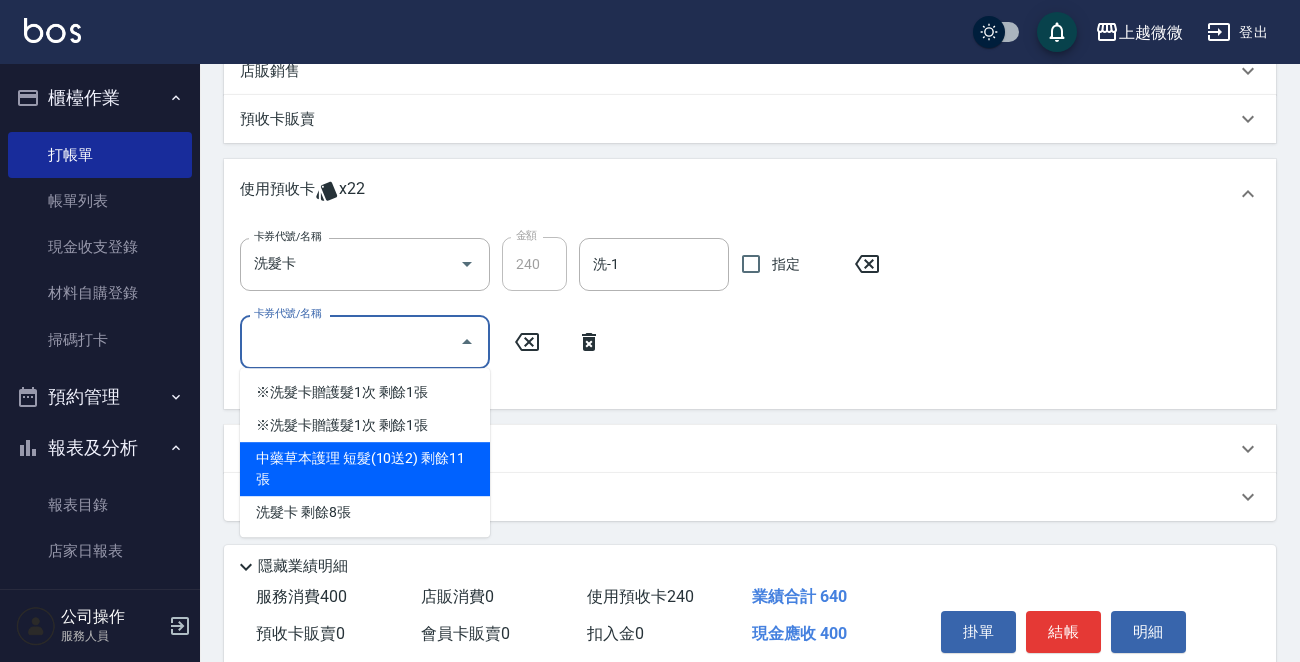 click on "中藥草本護理 短髮(10送2) 剩餘11張" at bounding box center (365, 469) 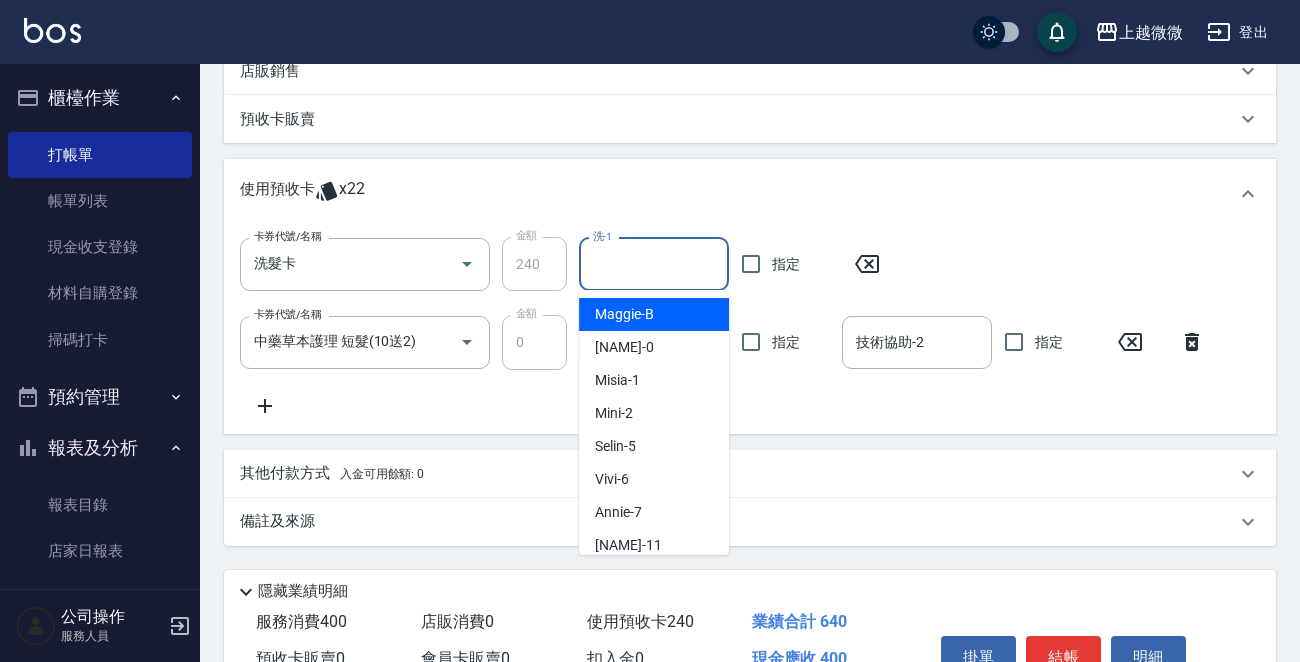 click on "洗-1" at bounding box center [654, 264] 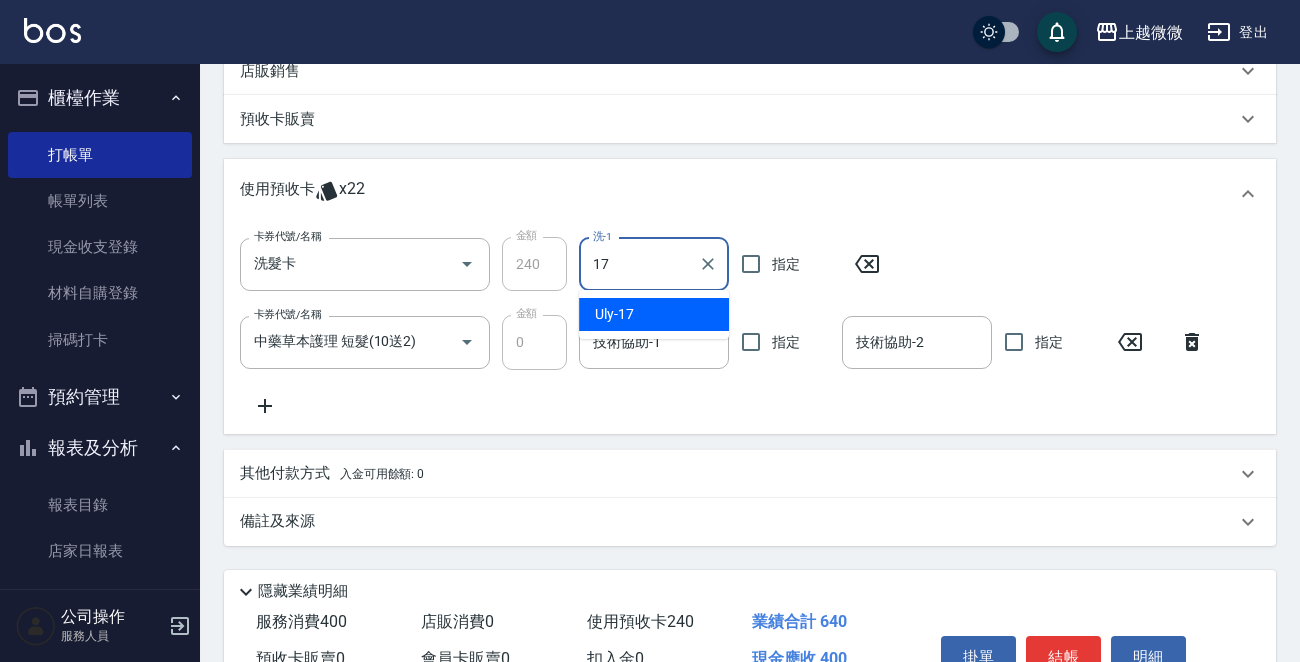click on "Uly -17" at bounding box center (614, 314) 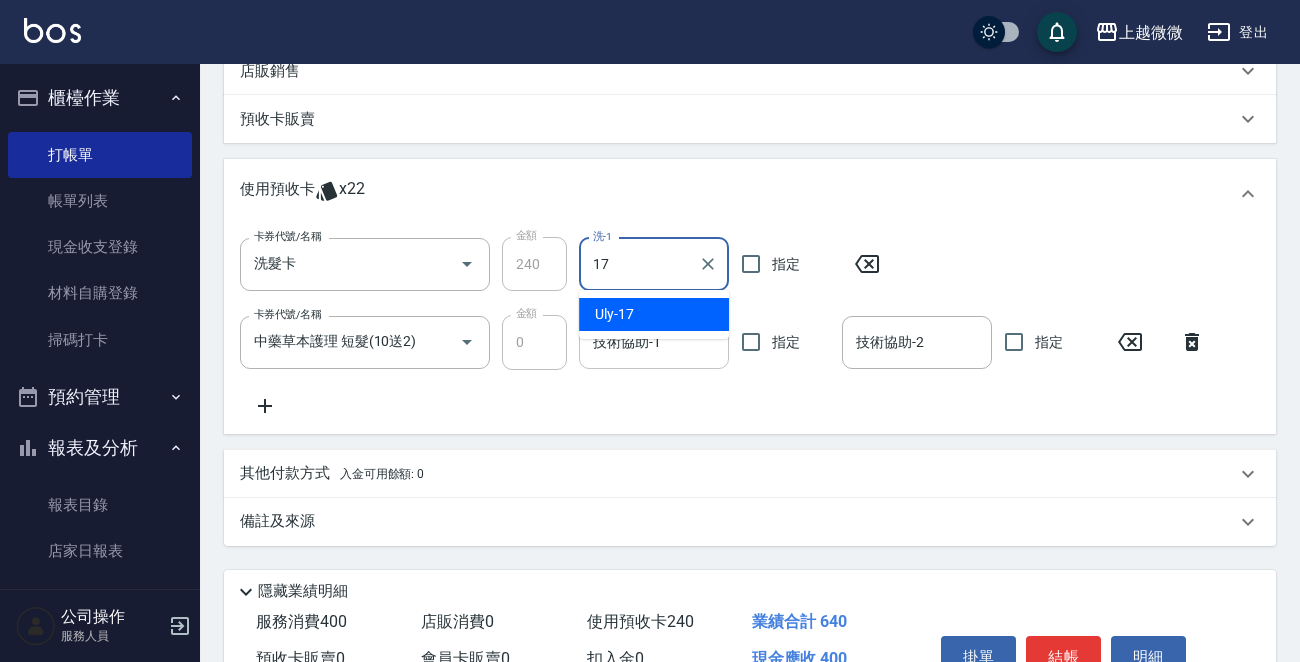 type on "Uly-17" 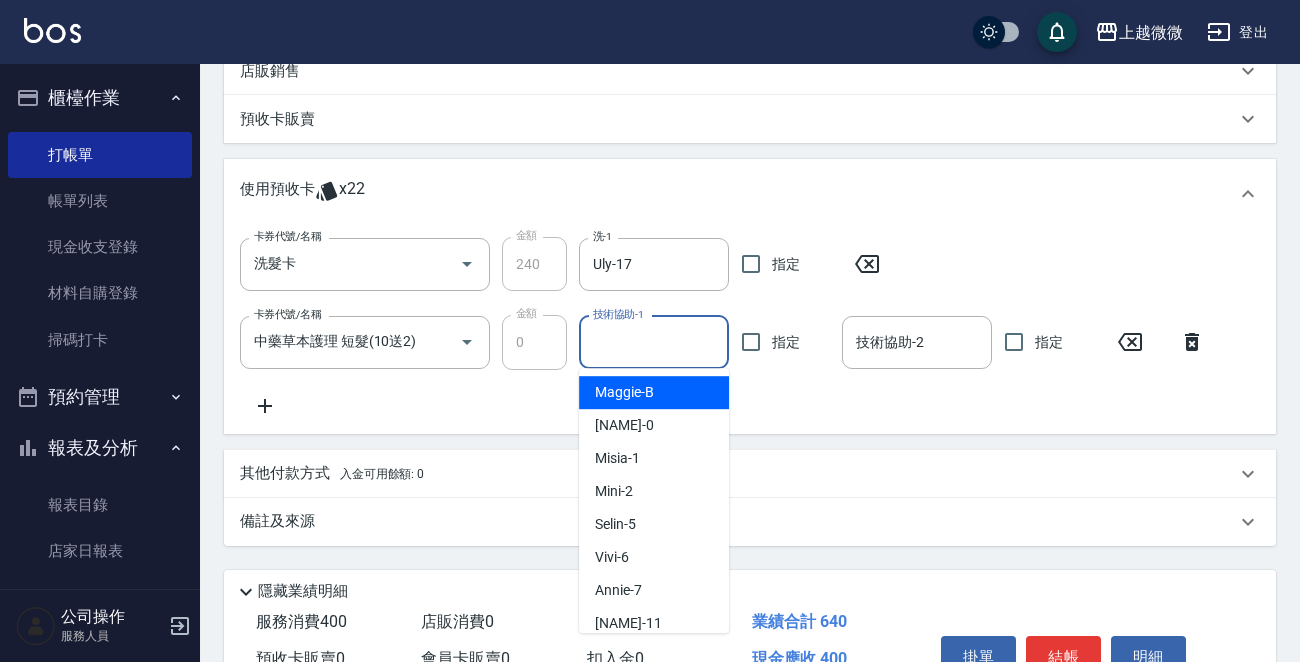 click on "技術協助-1 技術協助-1" at bounding box center (654, 342) 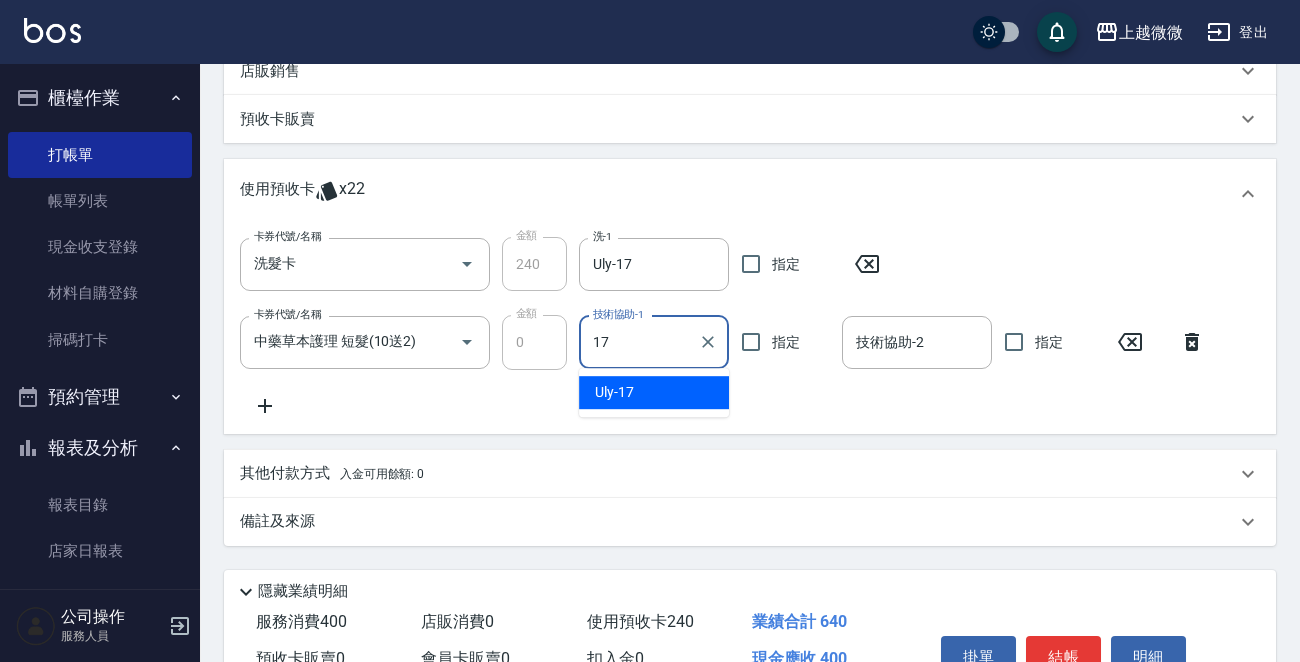 click on "Uly -17" at bounding box center [654, 392] 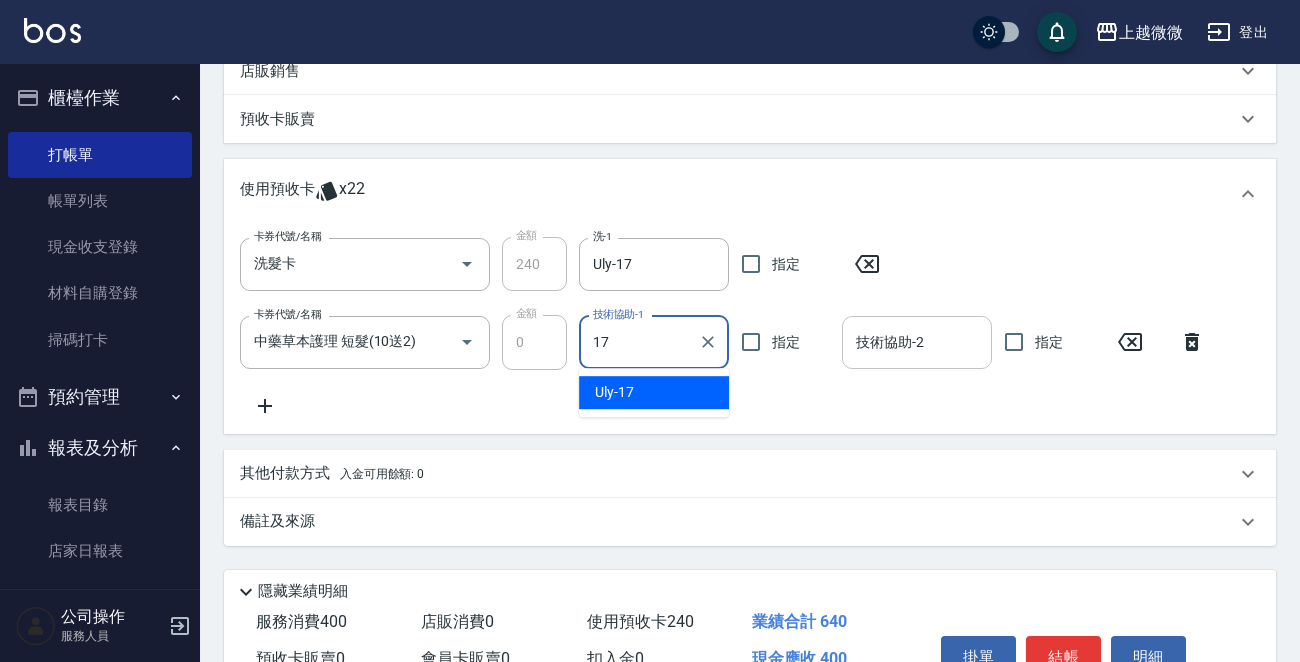 type on "Uly-17" 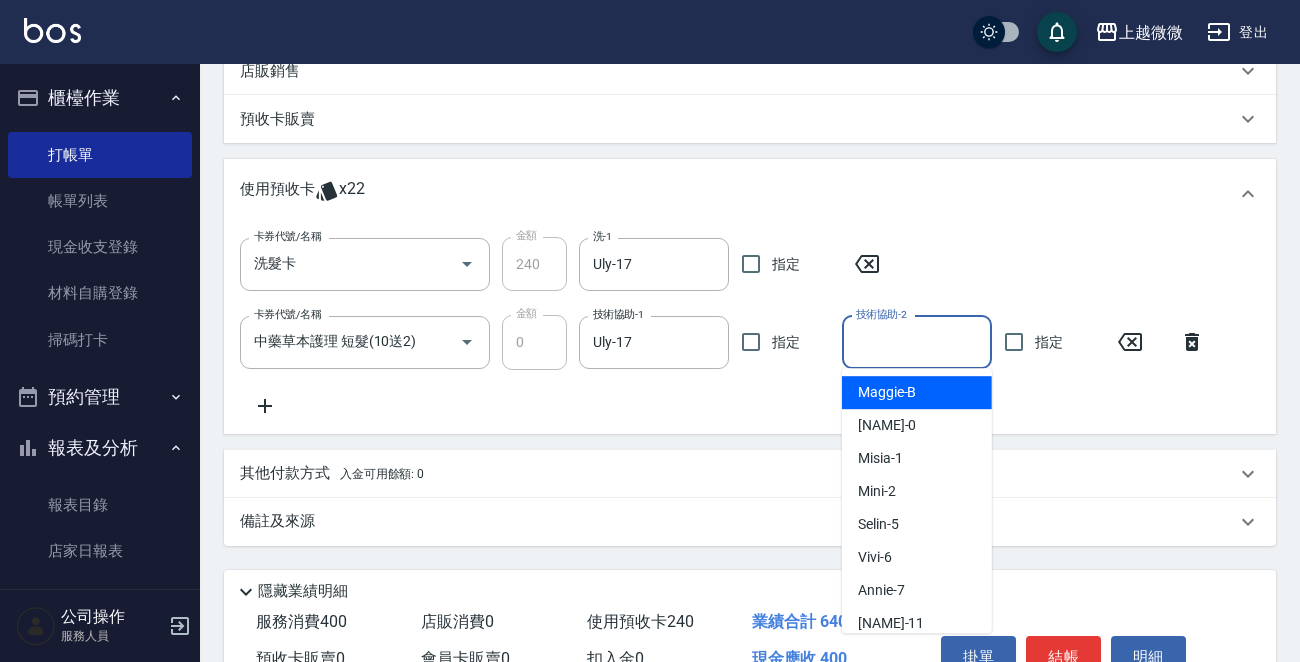 click on "技術協助-2" at bounding box center [917, 342] 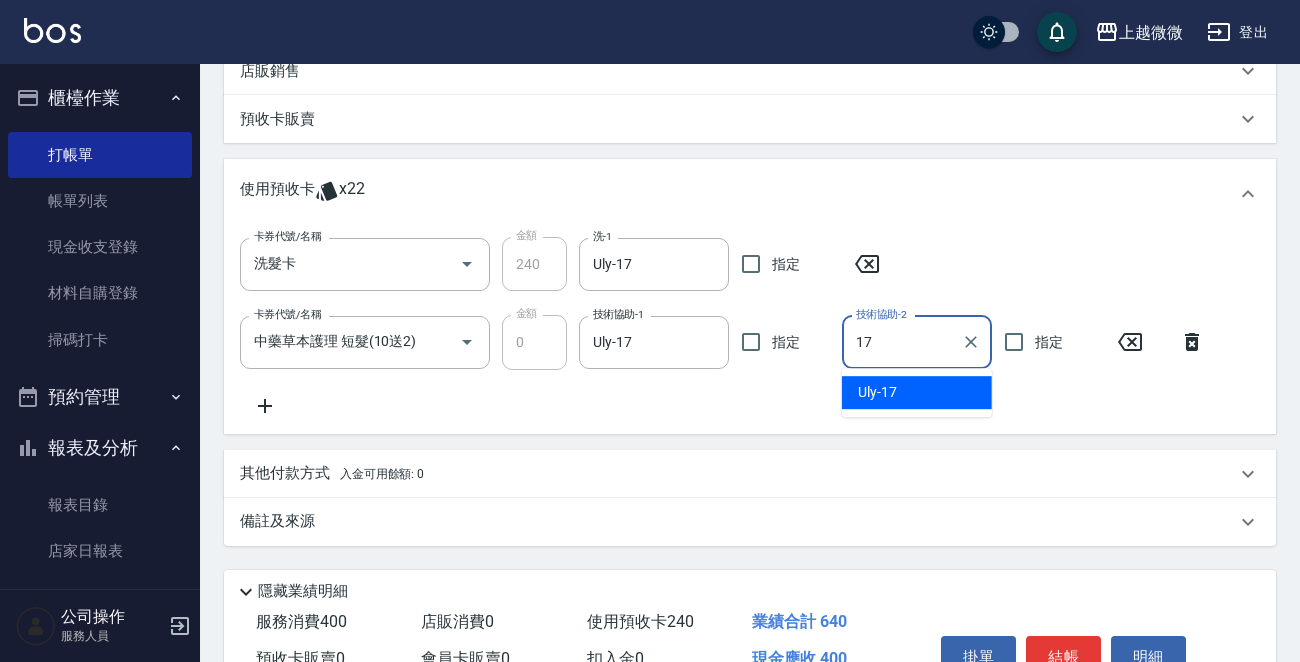 click on "Uly -17" at bounding box center (917, 392) 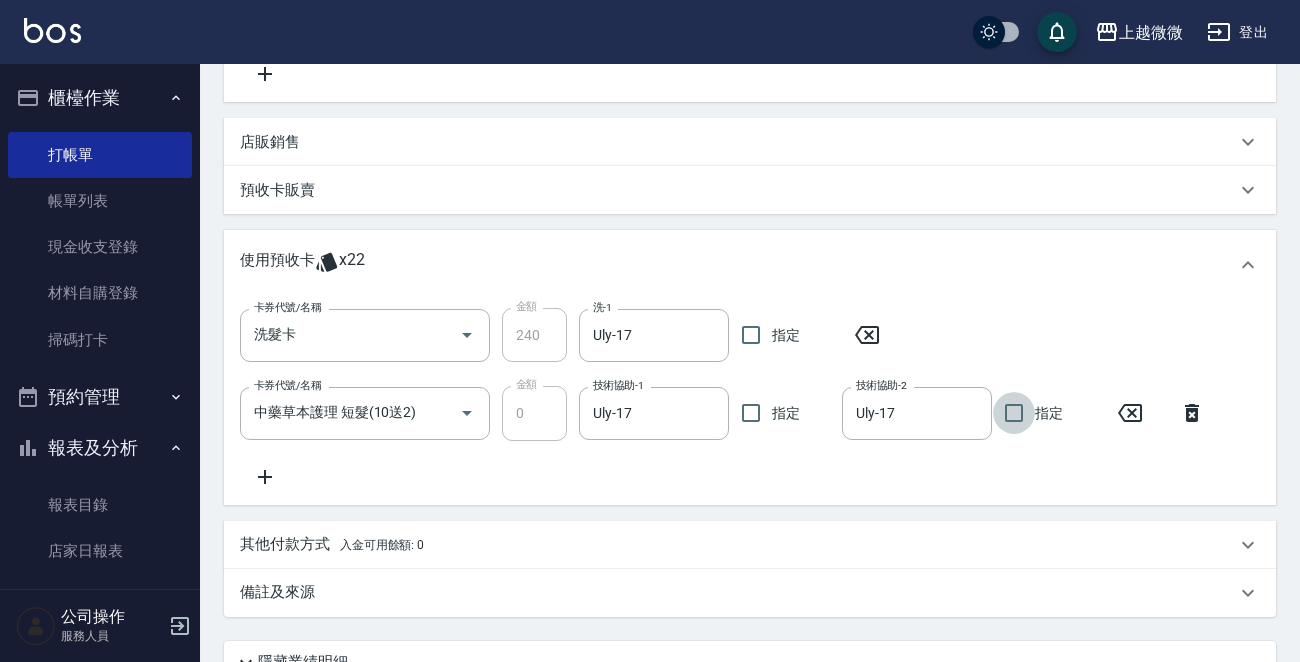 scroll, scrollTop: 605, scrollLeft: 0, axis: vertical 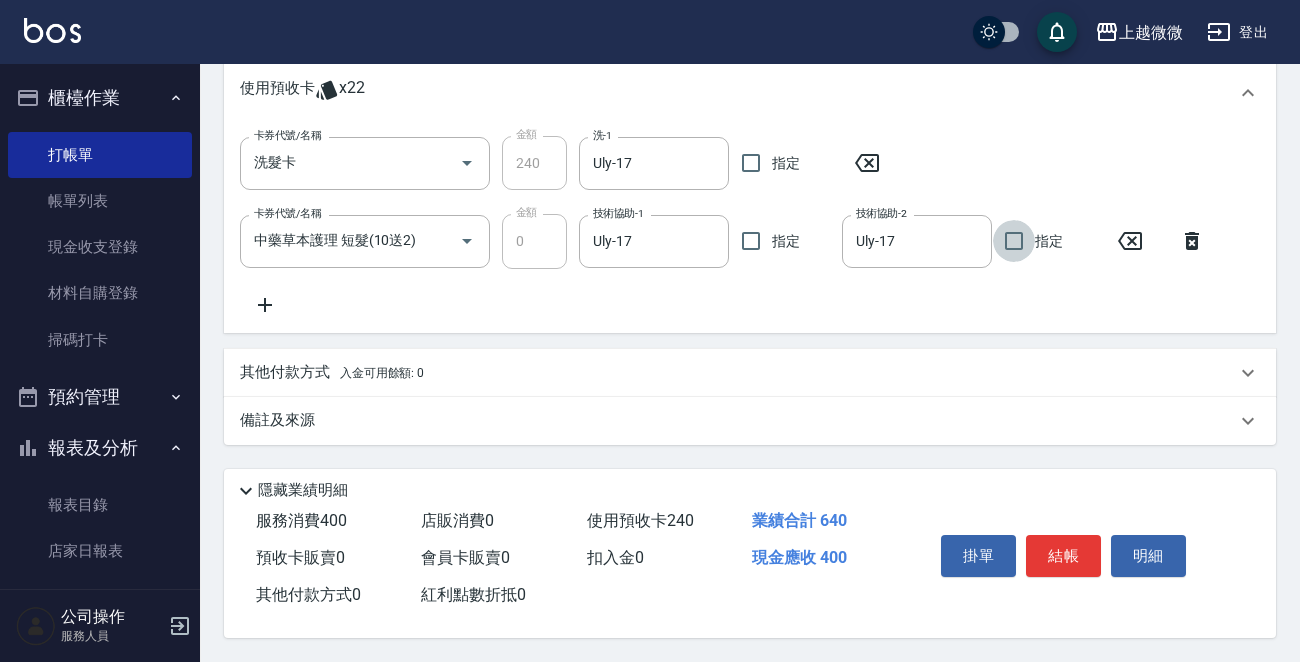 click on "掛單 結帳 明細" at bounding box center (1063, 558) 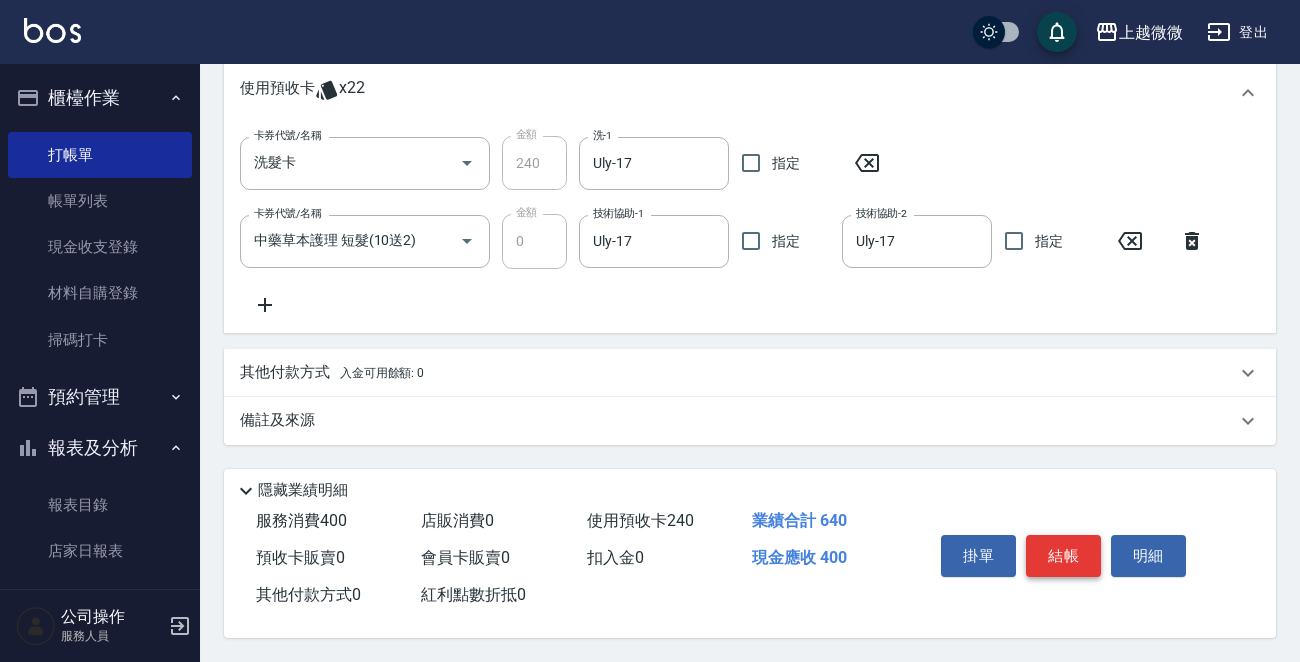 click on "結帳" at bounding box center (1063, 556) 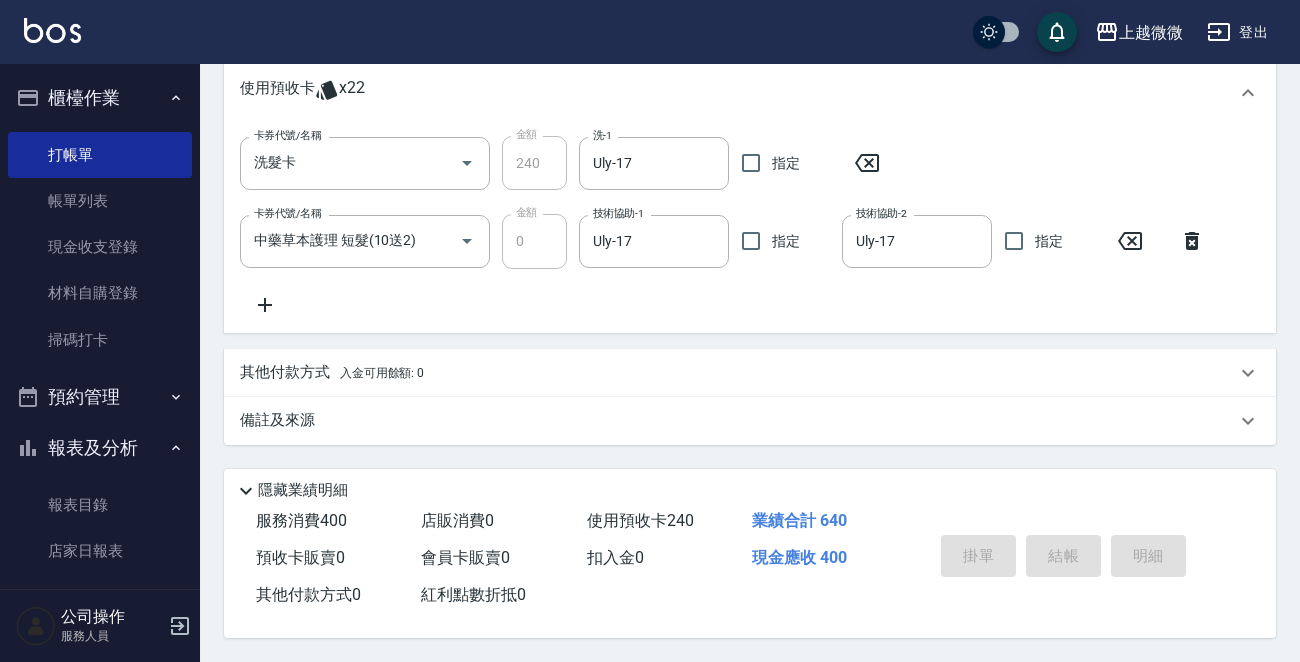 type 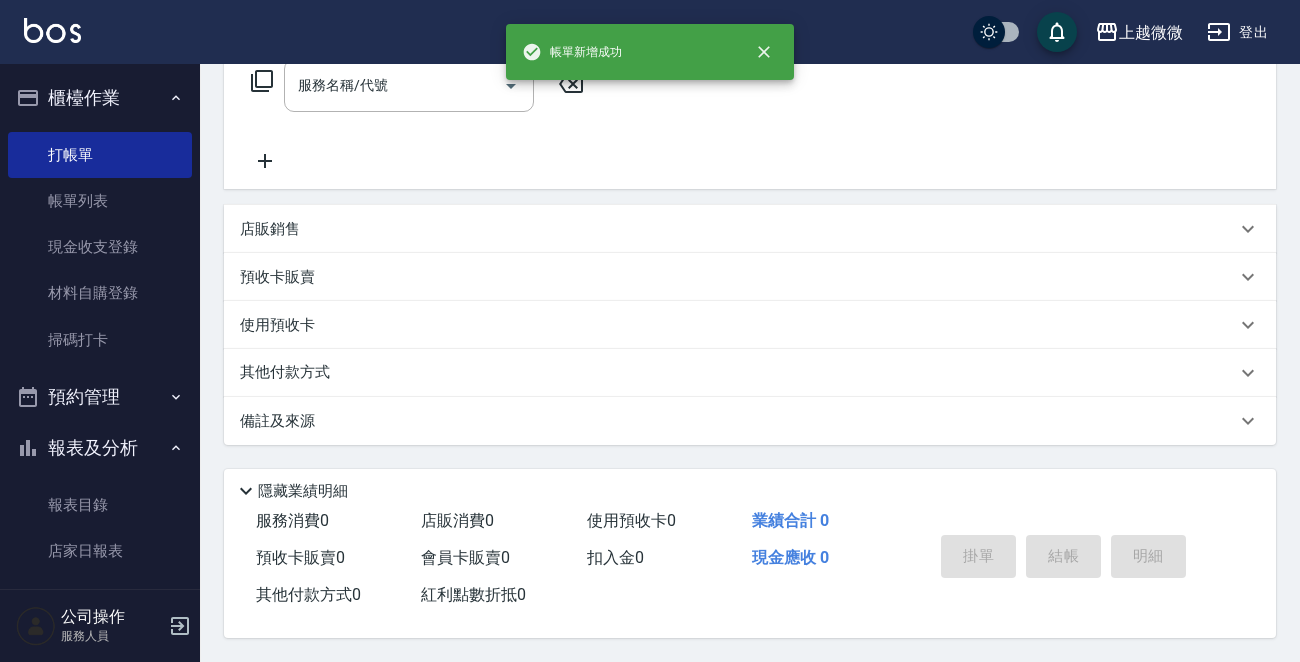 scroll, scrollTop: 0, scrollLeft: 0, axis: both 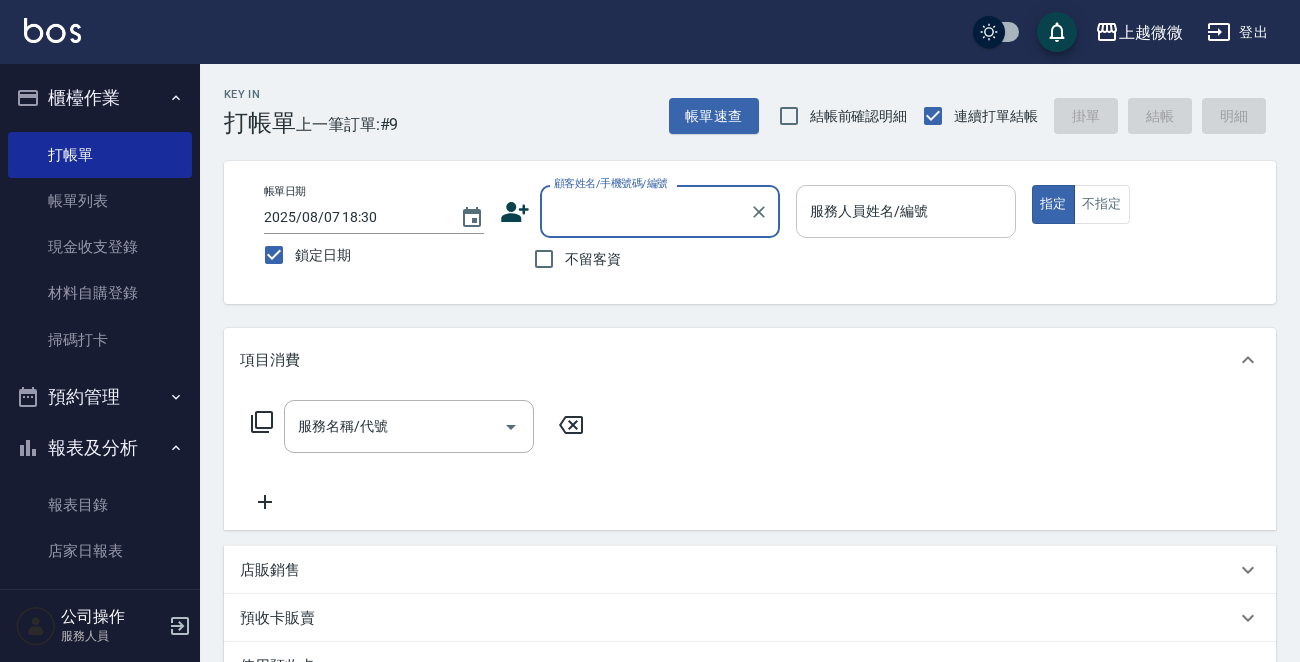 click on "服務人員姓名/編號" at bounding box center [906, 211] 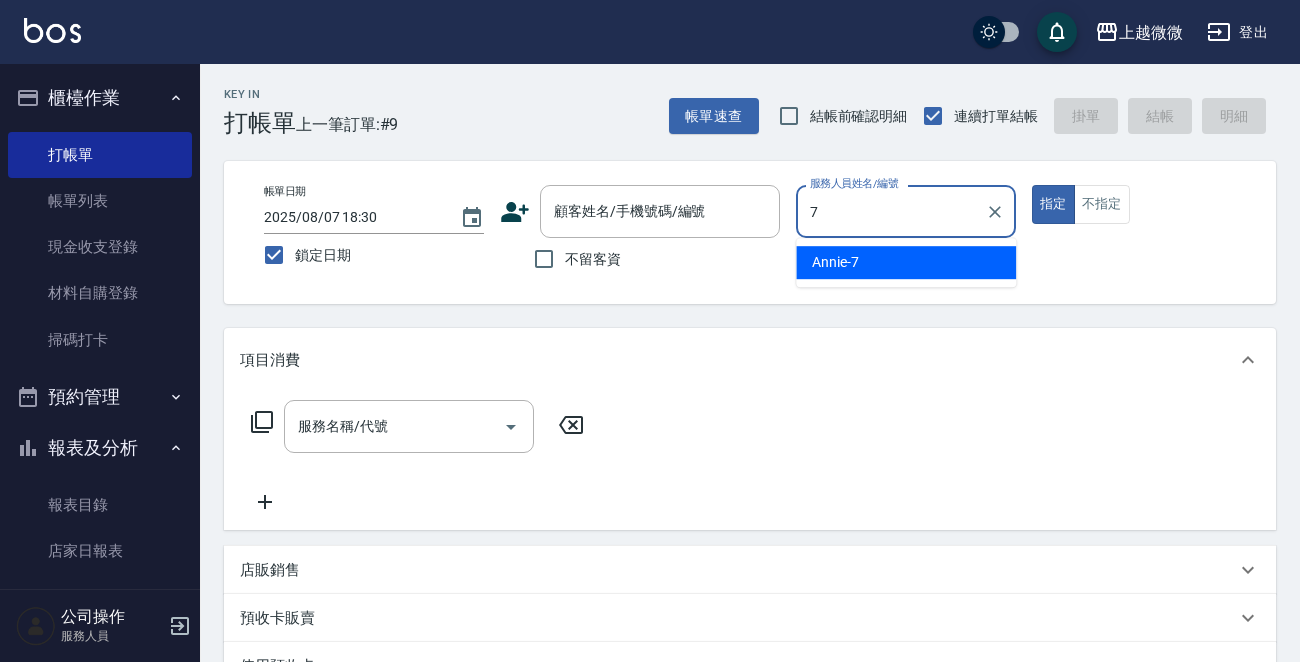 click on "Annie -7" at bounding box center [906, 262] 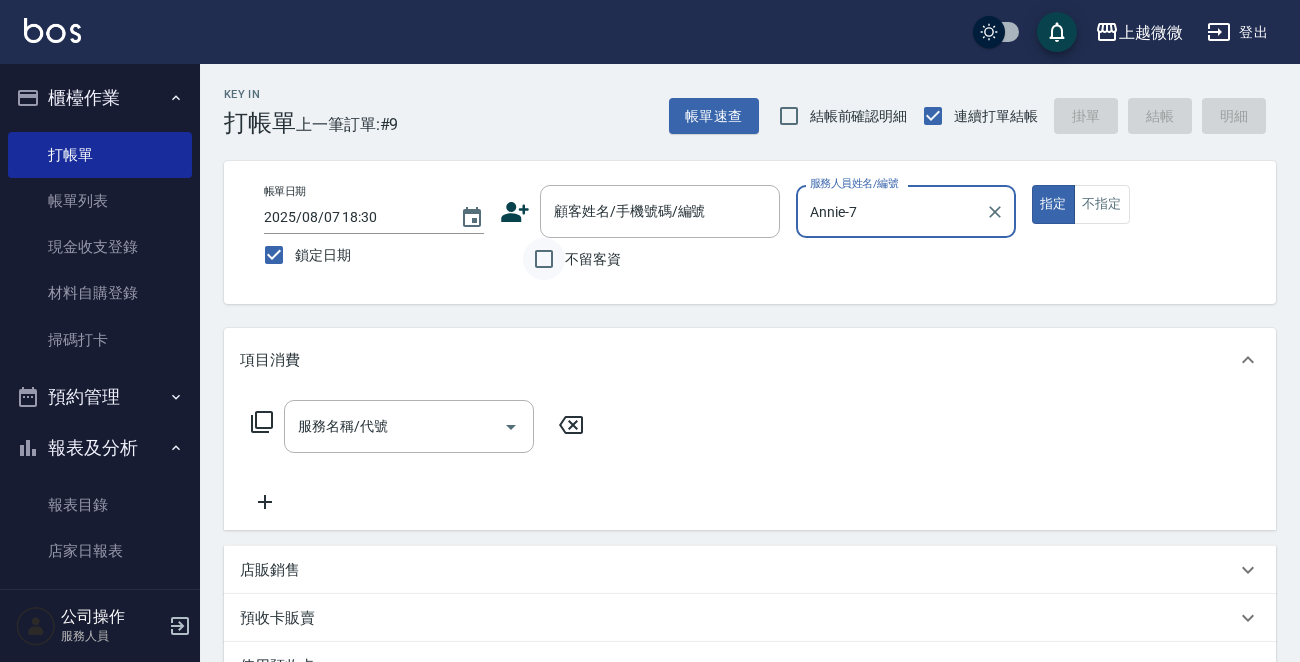 type on "Annie-7" 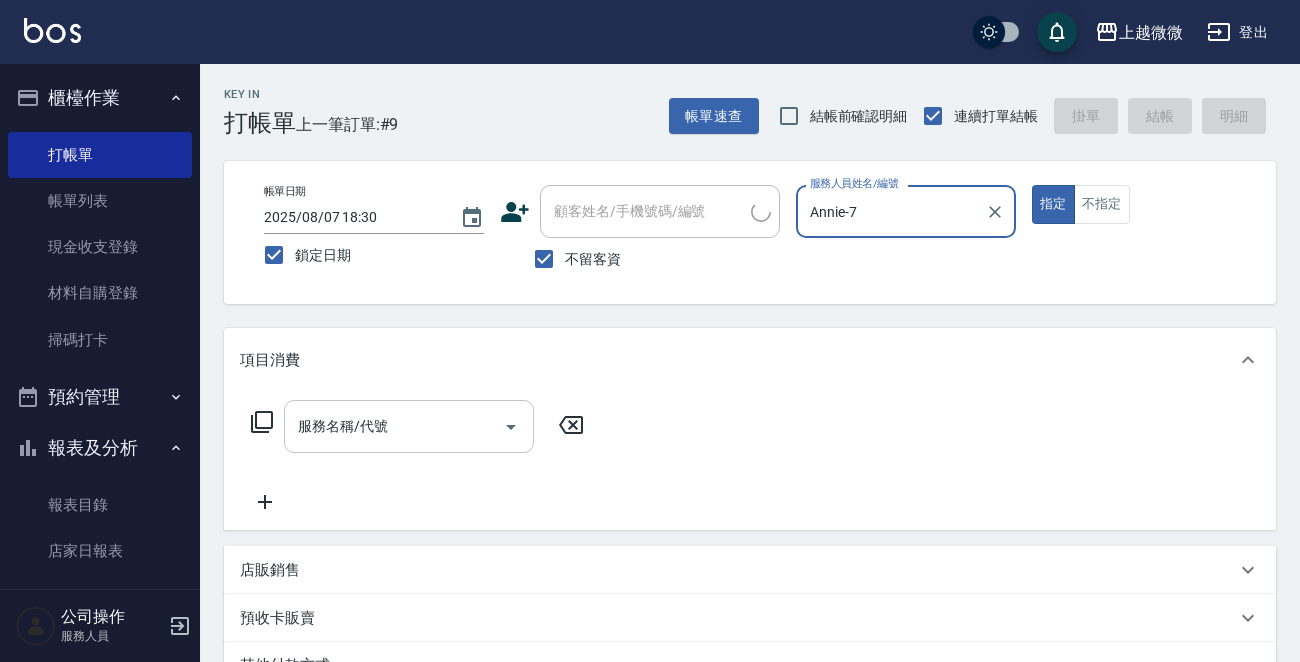 click on "服務名稱/代號 服務名稱/代號" at bounding box center (409, 426) 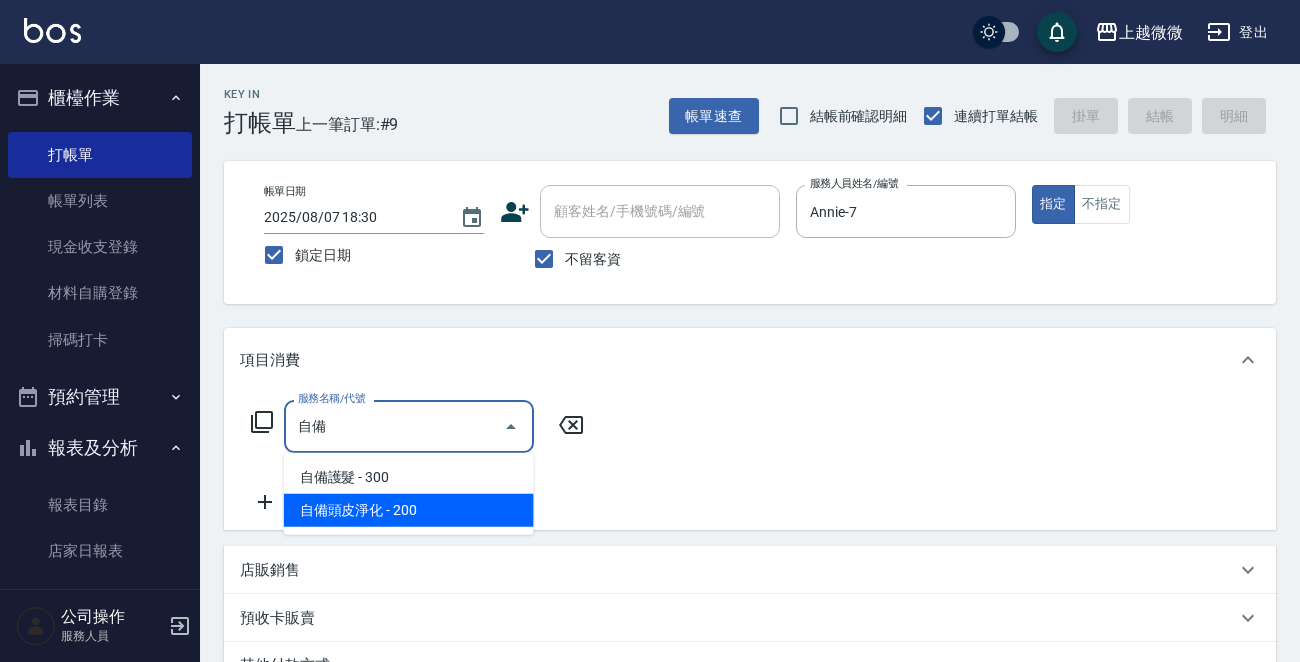 click on "自備頭皮淨化 - 200" at bounding box center (409, 510) 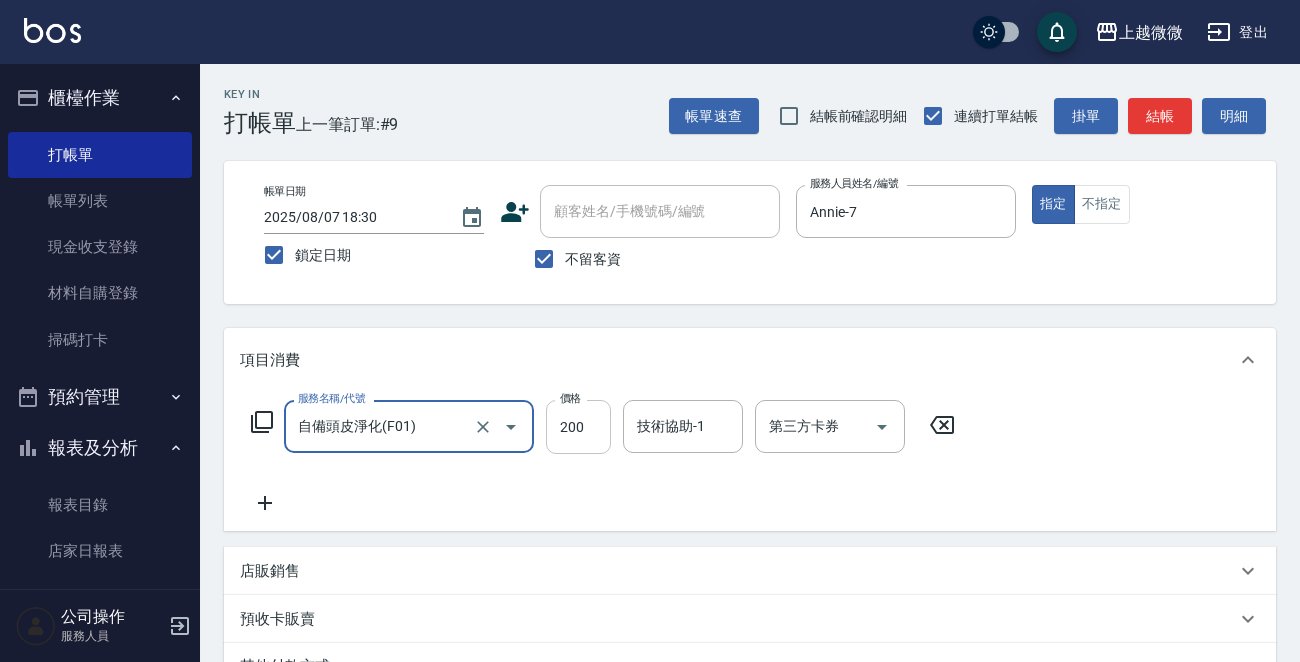 type on "自備頭皮淨化(F01)" 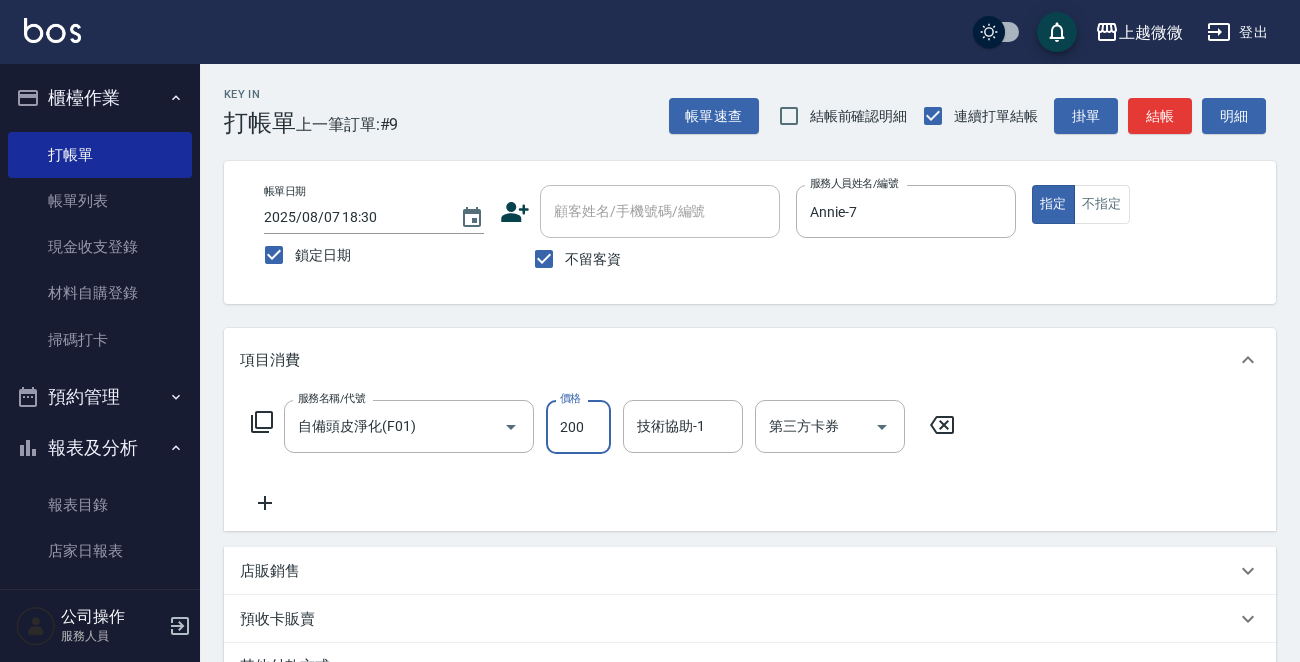 click on "200" at bounding box center (578, 427) 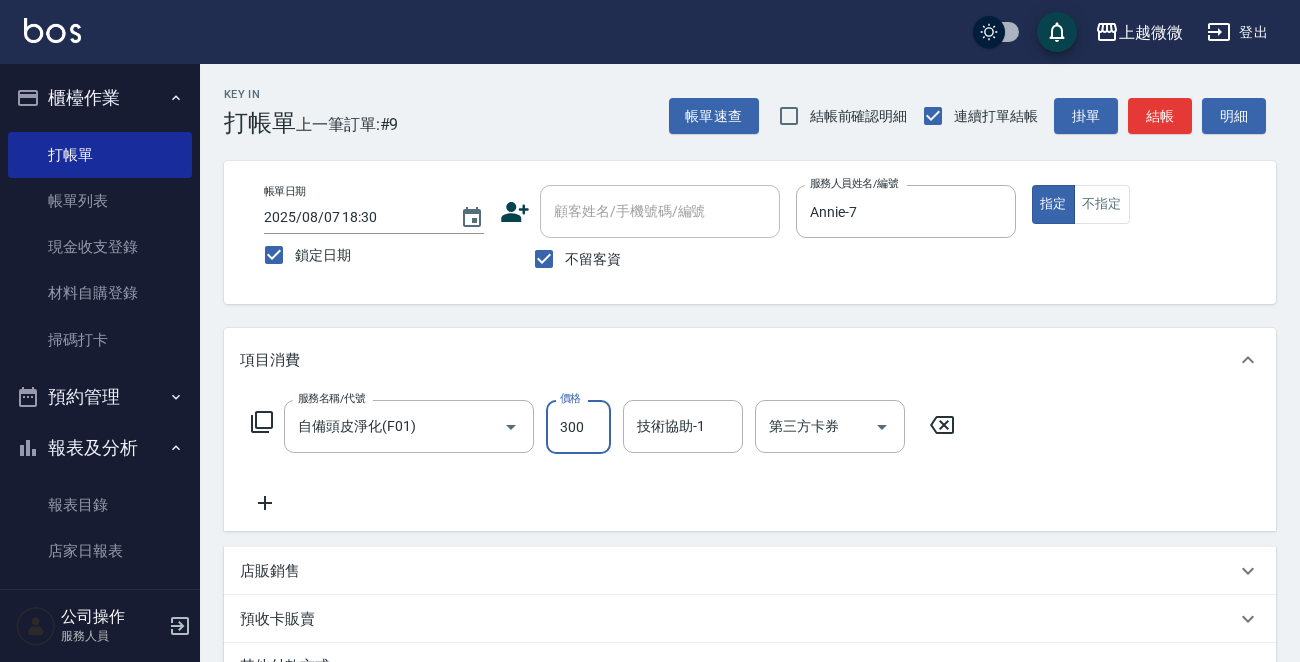 type on "300" 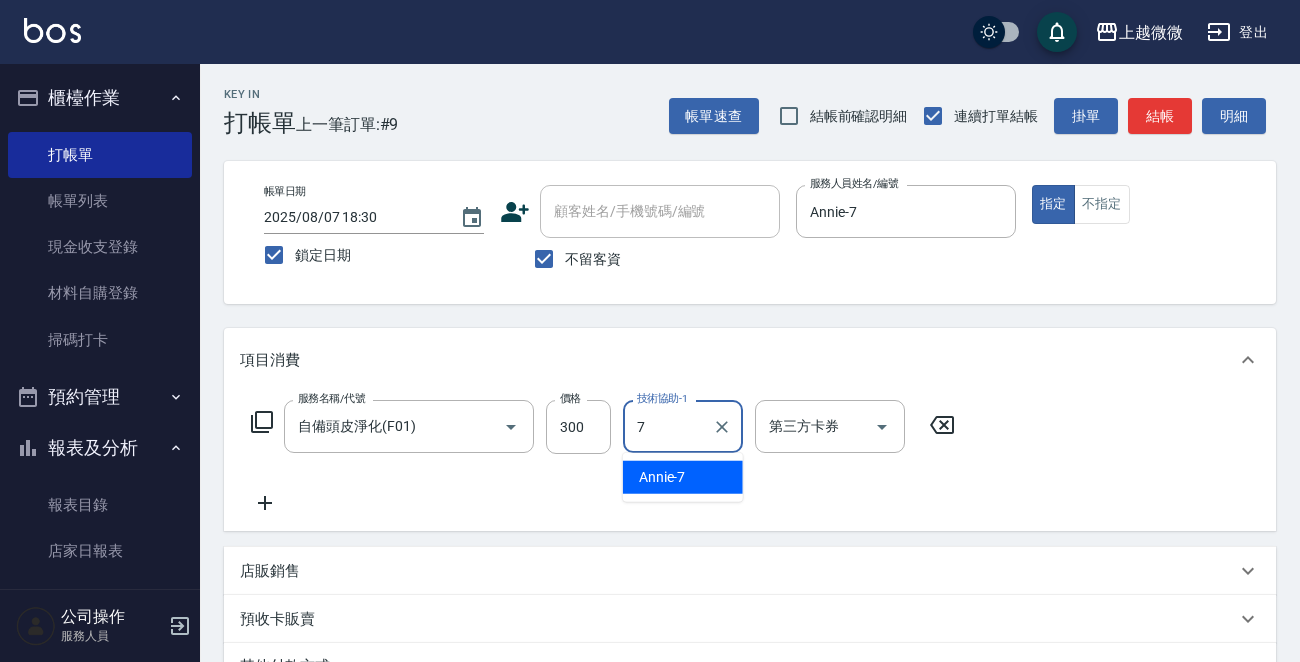 click on "Annie -7" at bounding box center [662, 477] 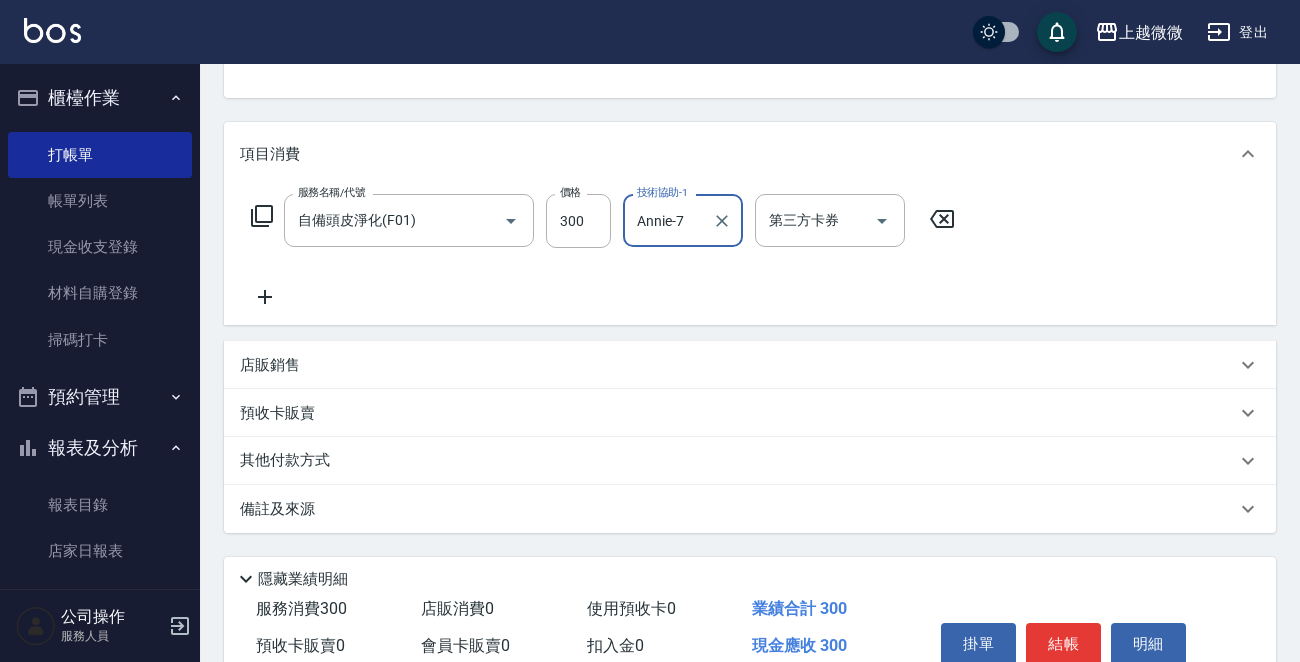 scroll, scrollTop: 299, scrollLeft: 0, axis: vertical 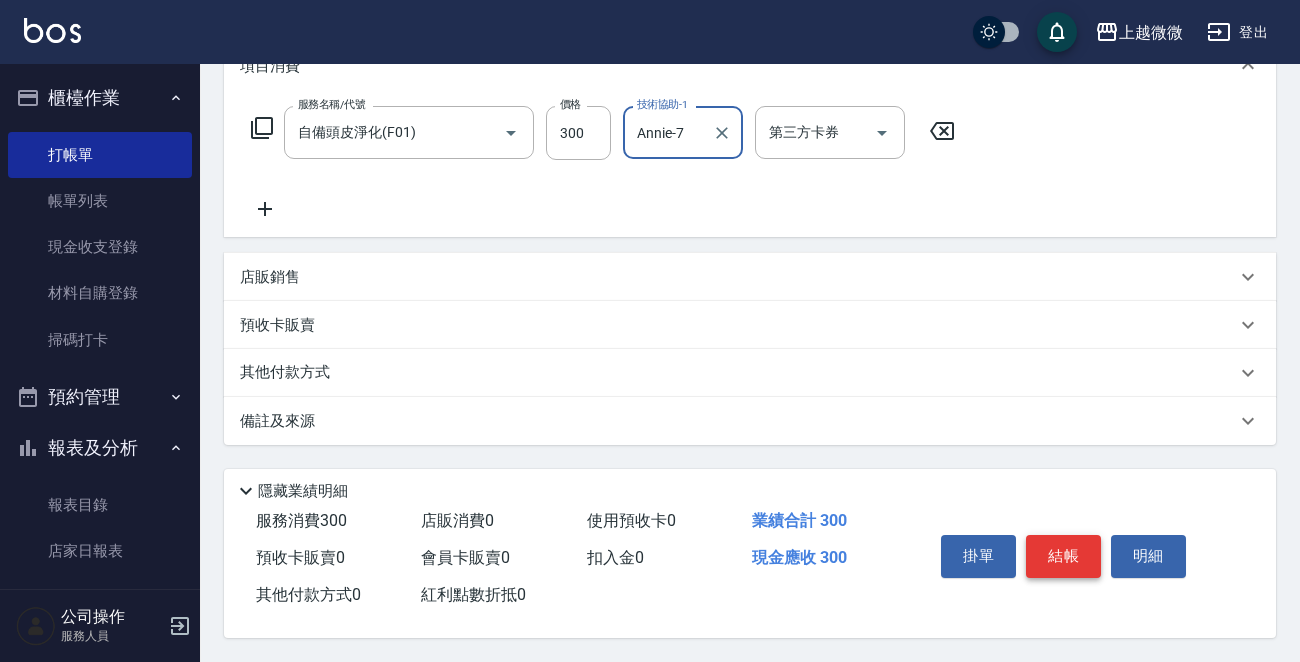 type on "Annie-7" 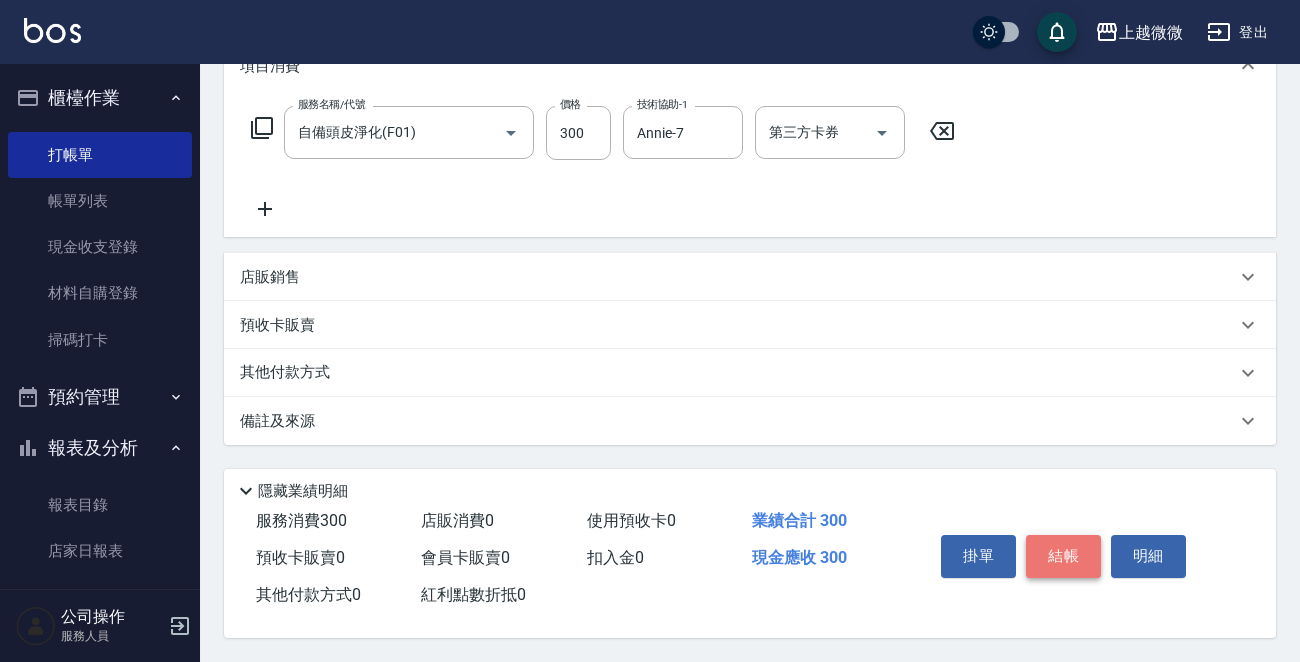 click on "結帳" at bounding box center (1063, 556) 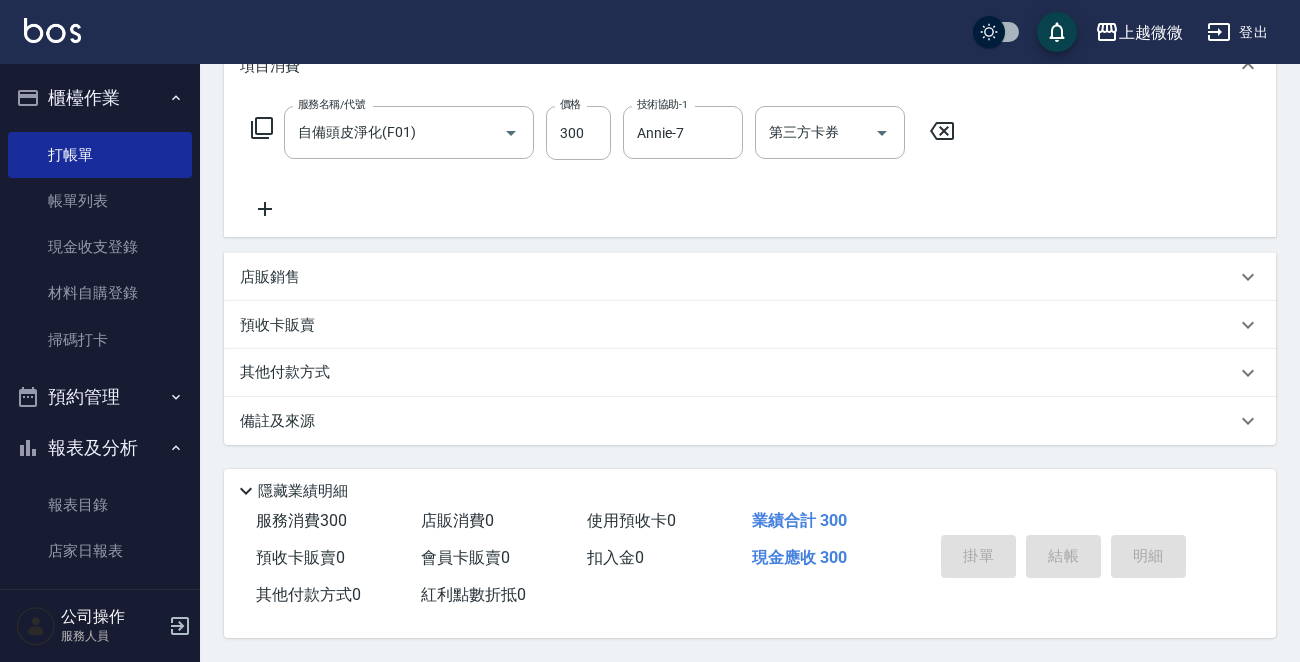 type 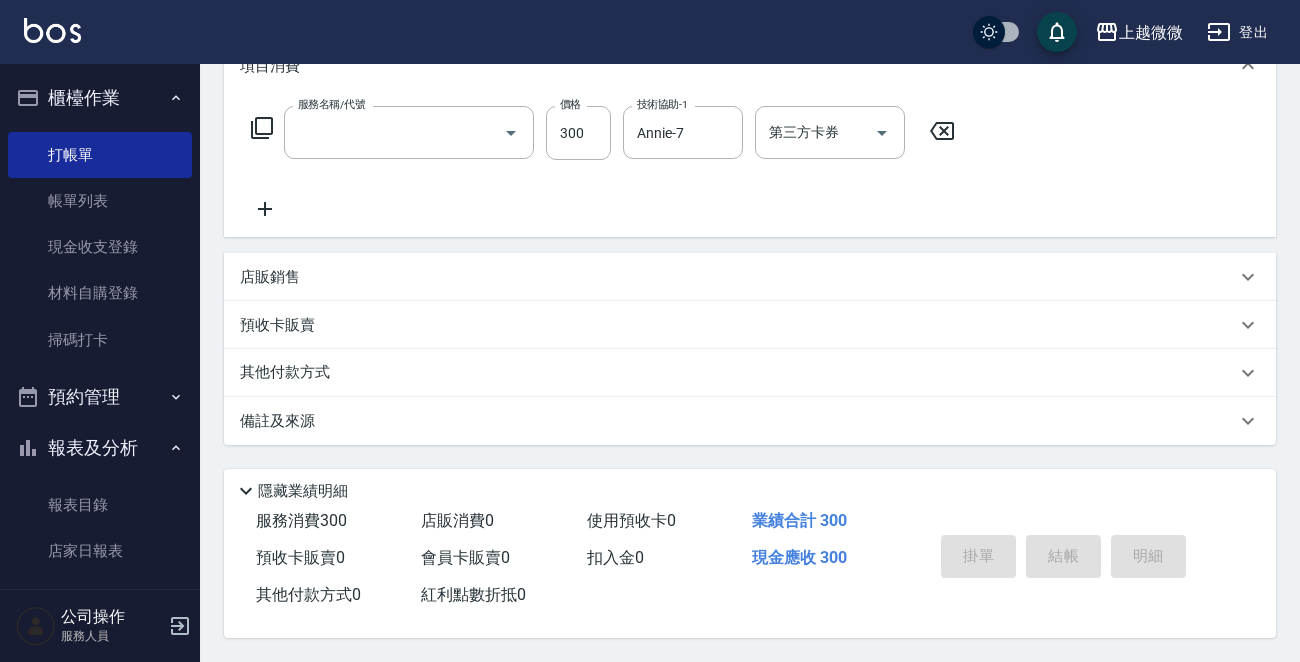 scroll, scrollTop: 0, scrollLeft: 0, axis: both 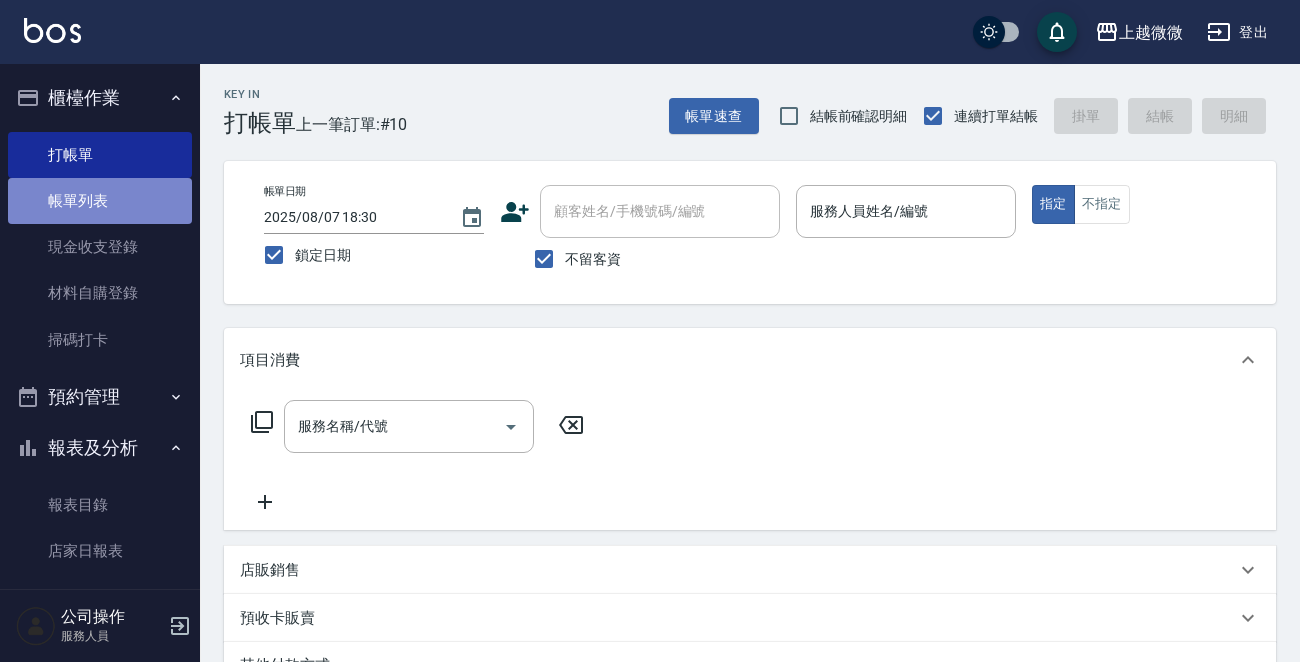 drag, startPoint x: 117, startPoint y: 193, endPoint x: 43, endPoint y: 187, distance: 74.24284 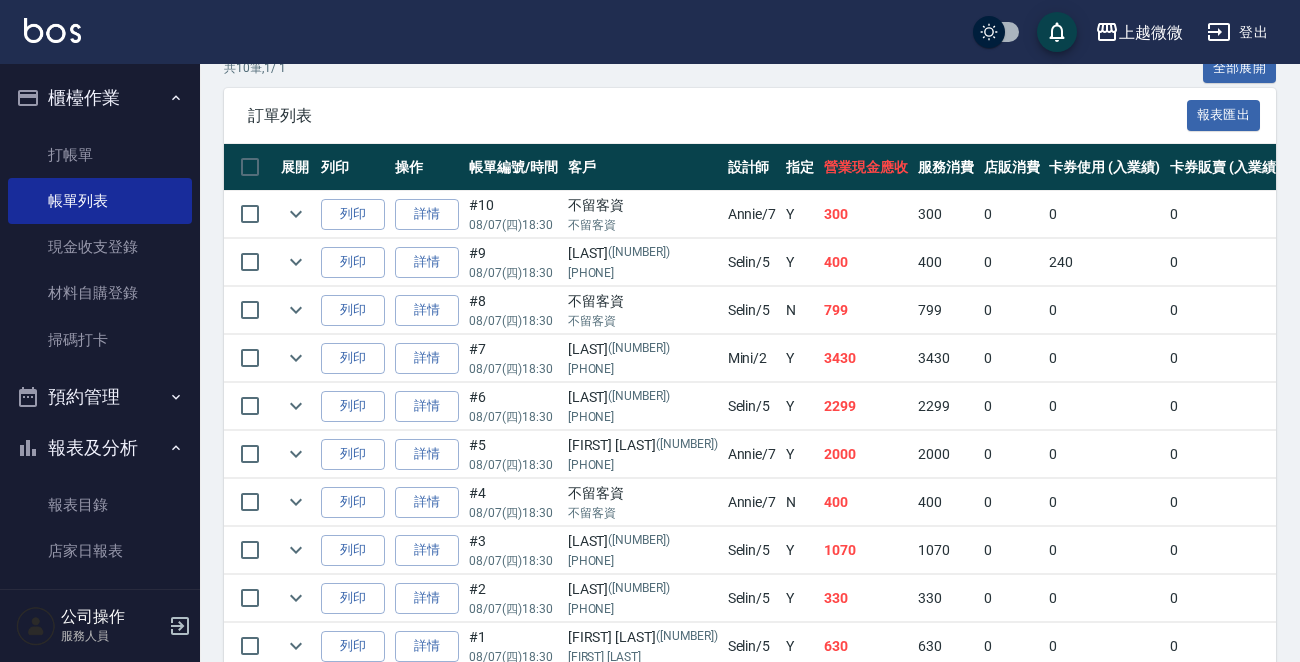 scroll, scrollTop: 574, scrollLeft: 0, axis: vertical 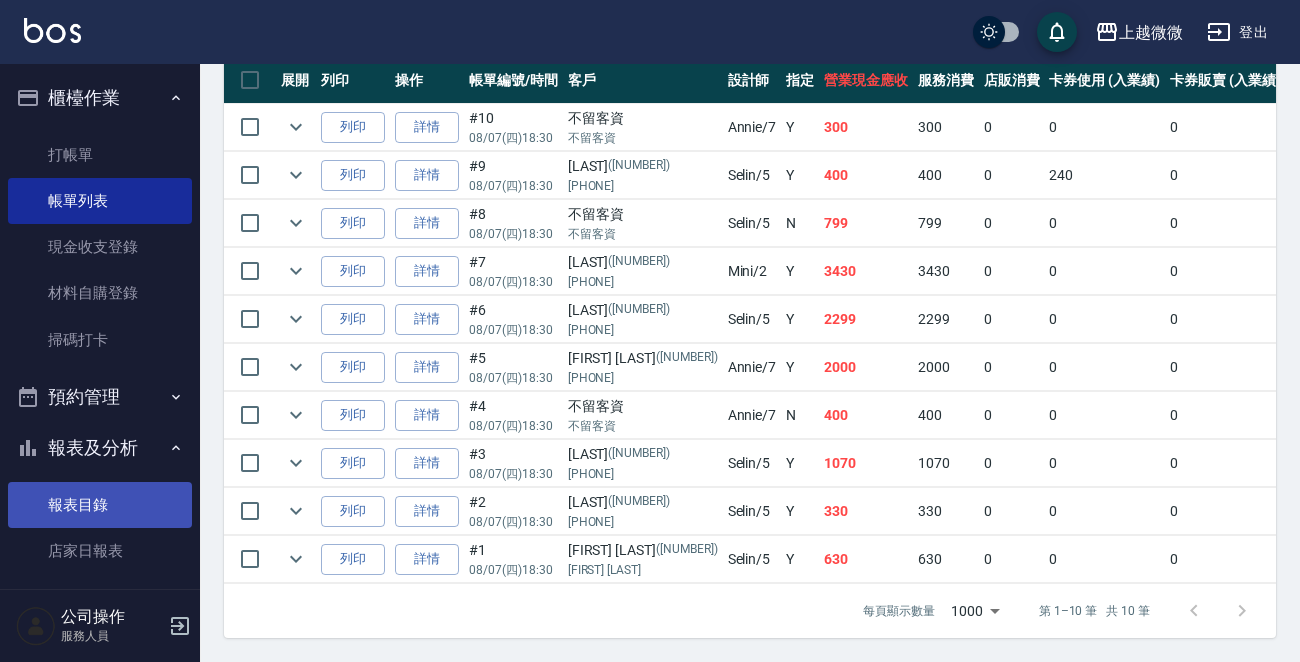 click on "報表目錄" at bounding box center (100, 505) 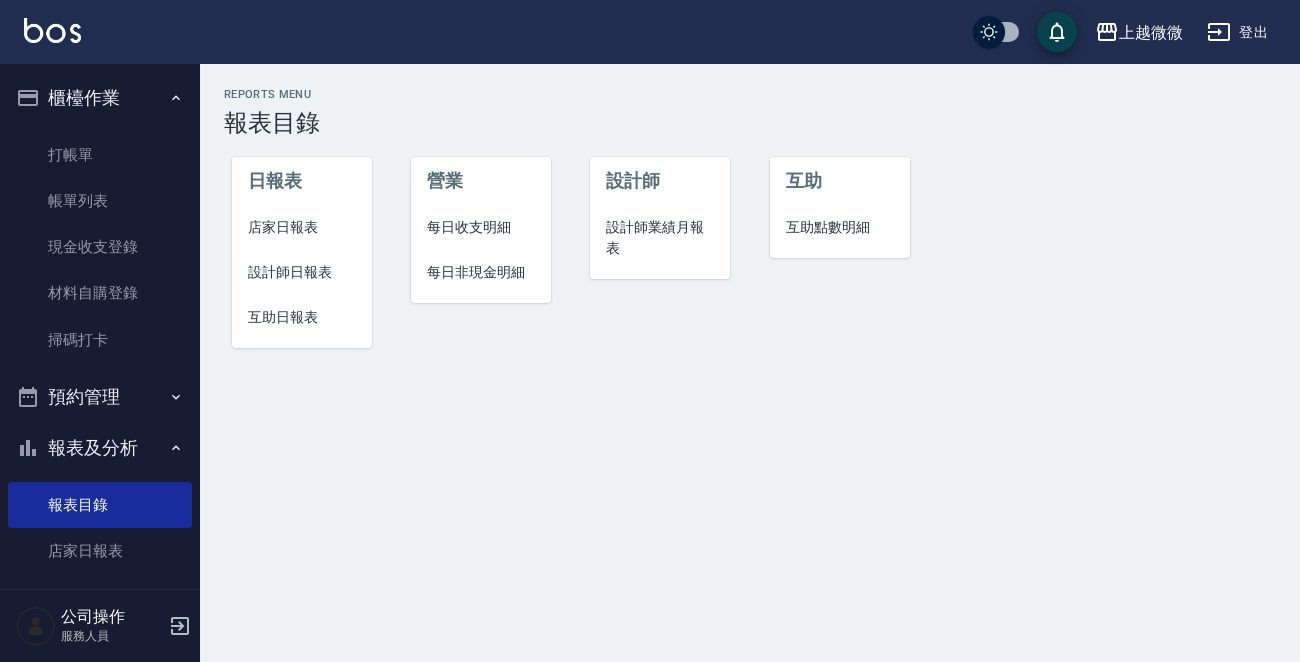 scroll, scrollTop: 0, scrollLeft: 0, axis: both 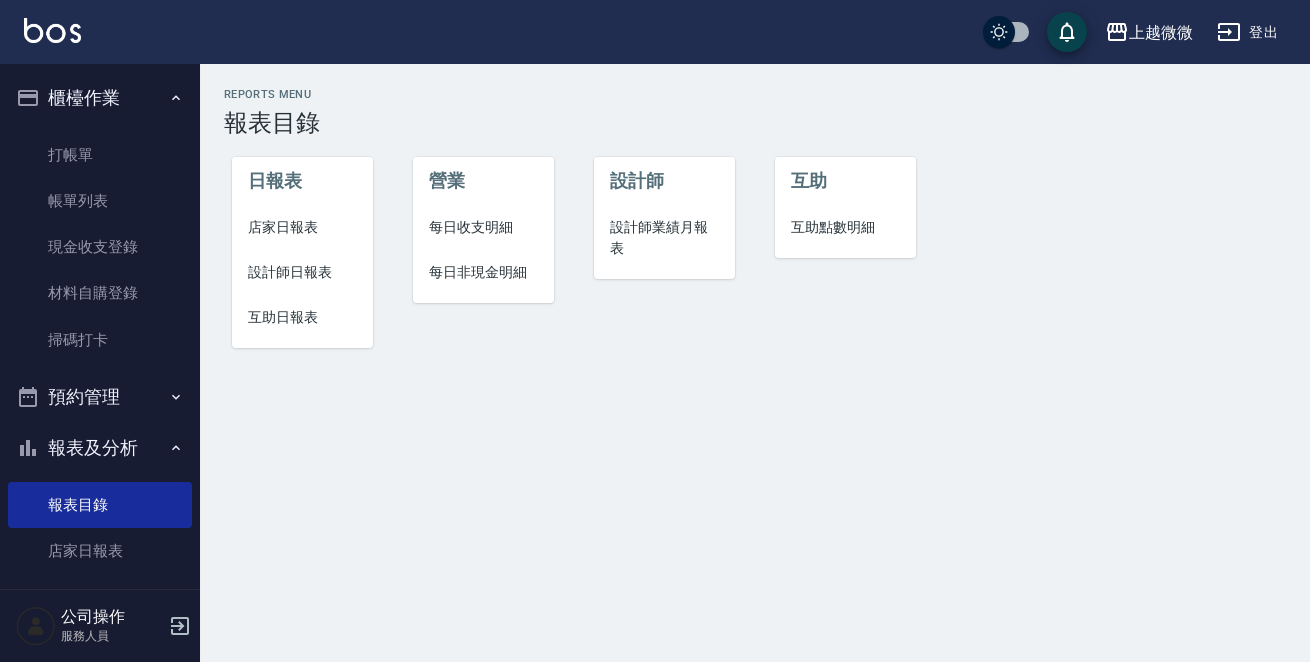 click on "店家日報表" at bounding box center [302, 227] 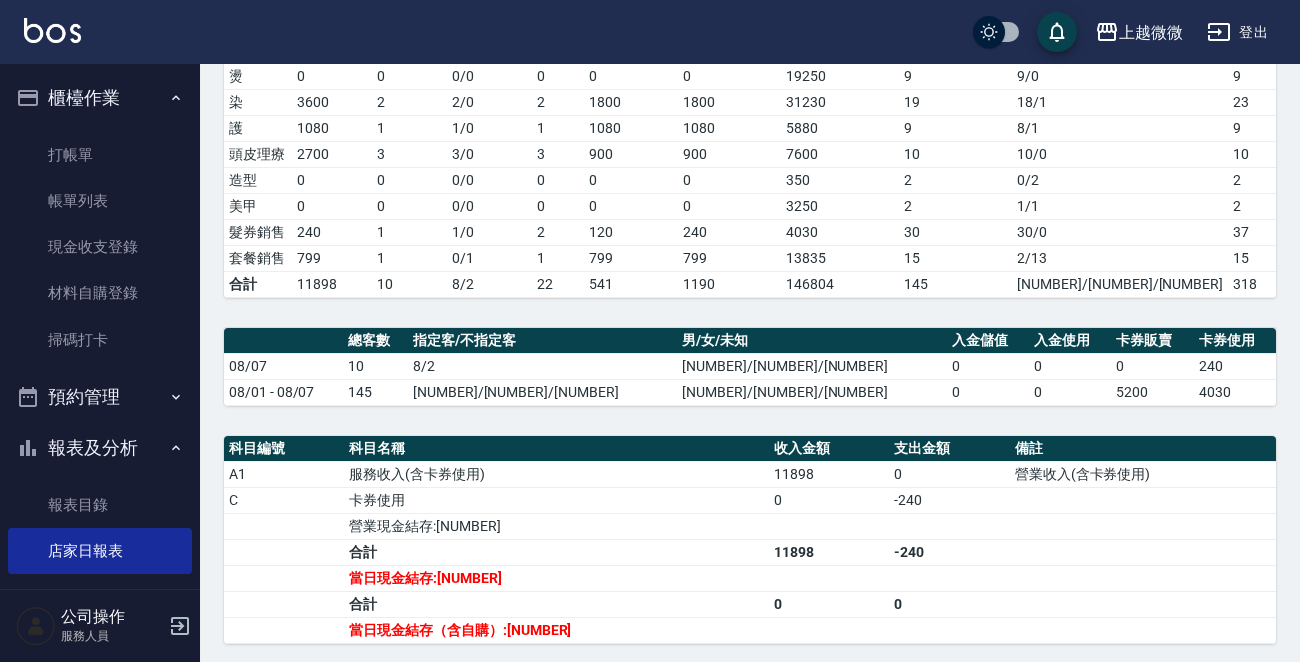 scroll, scrollTop: 500, scrollLeft: 0, axis: vertical 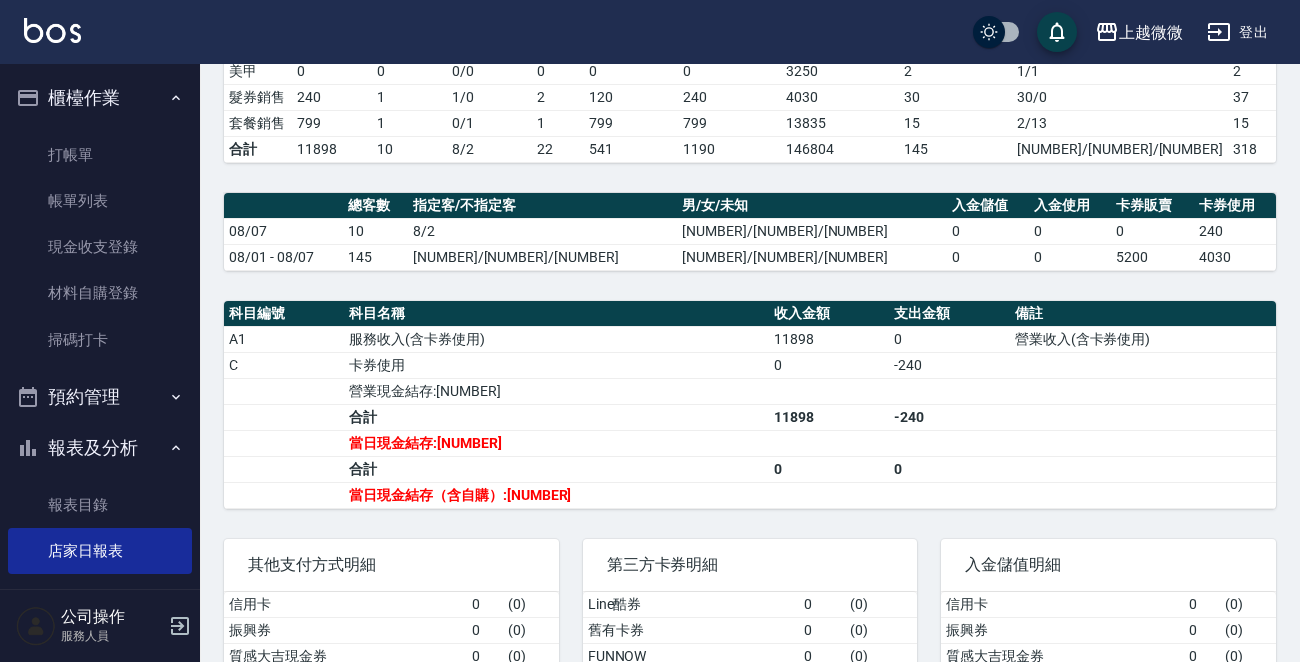 drag, startPoint x: 106, startPoint y: 346, endPoint x: 219, endPoint y: 341, distance: 113.110565 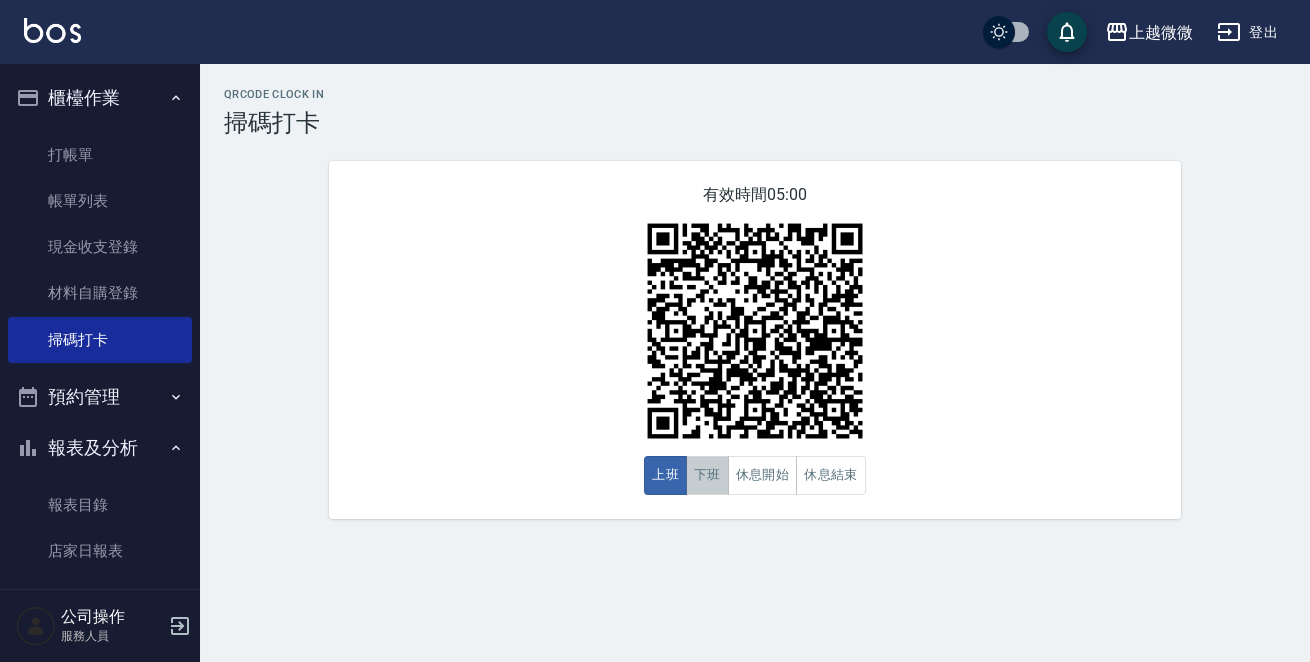 click on "下班" at bounding box center (707, 475) 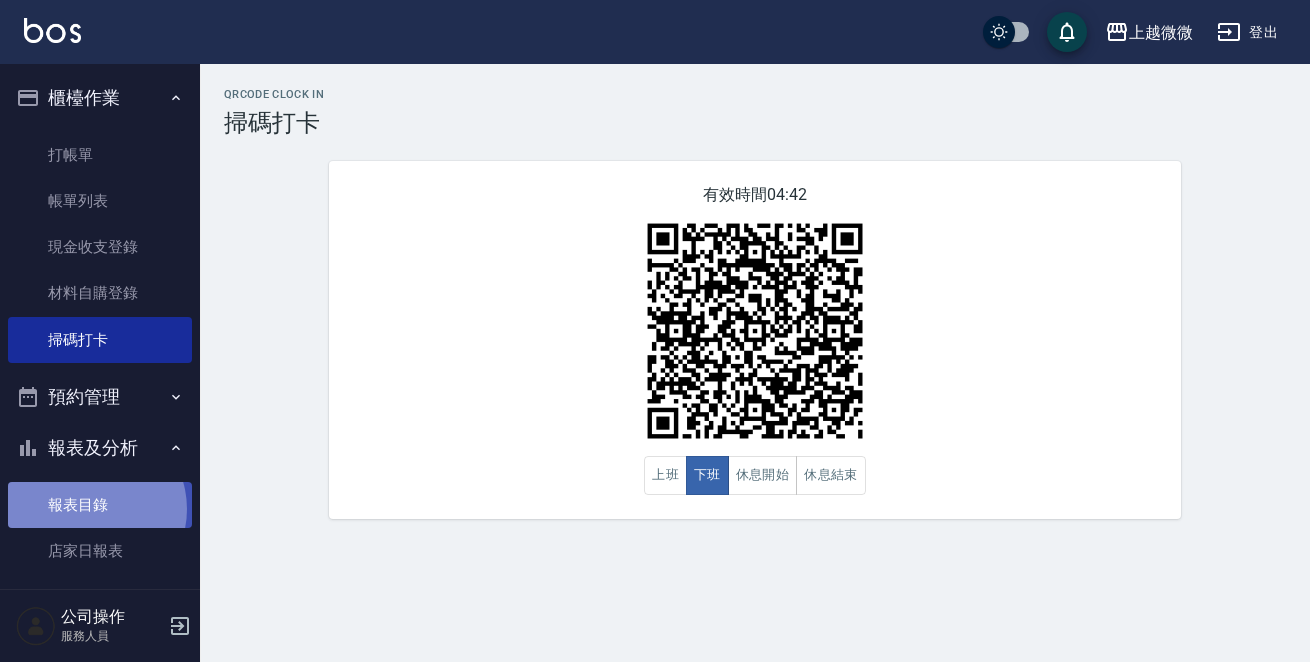 click on "報表目錄" at bounding box center [100, 505] 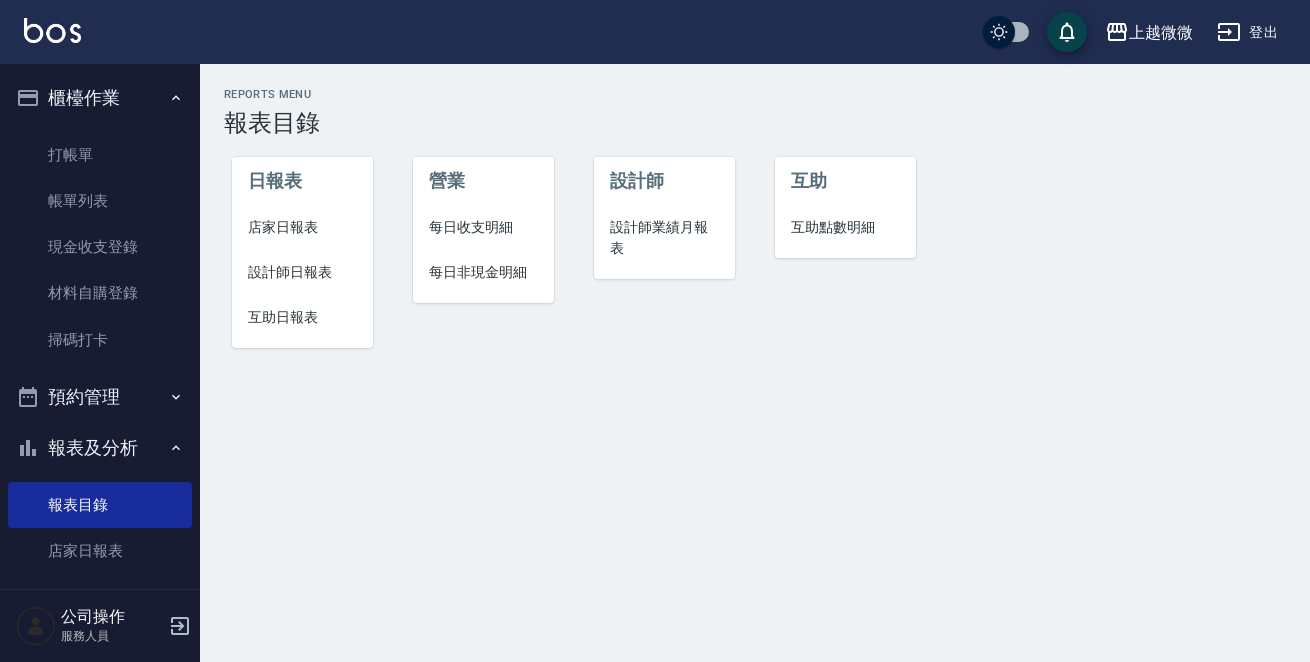 click on "店家日報表" at bounding box center (302, 227) 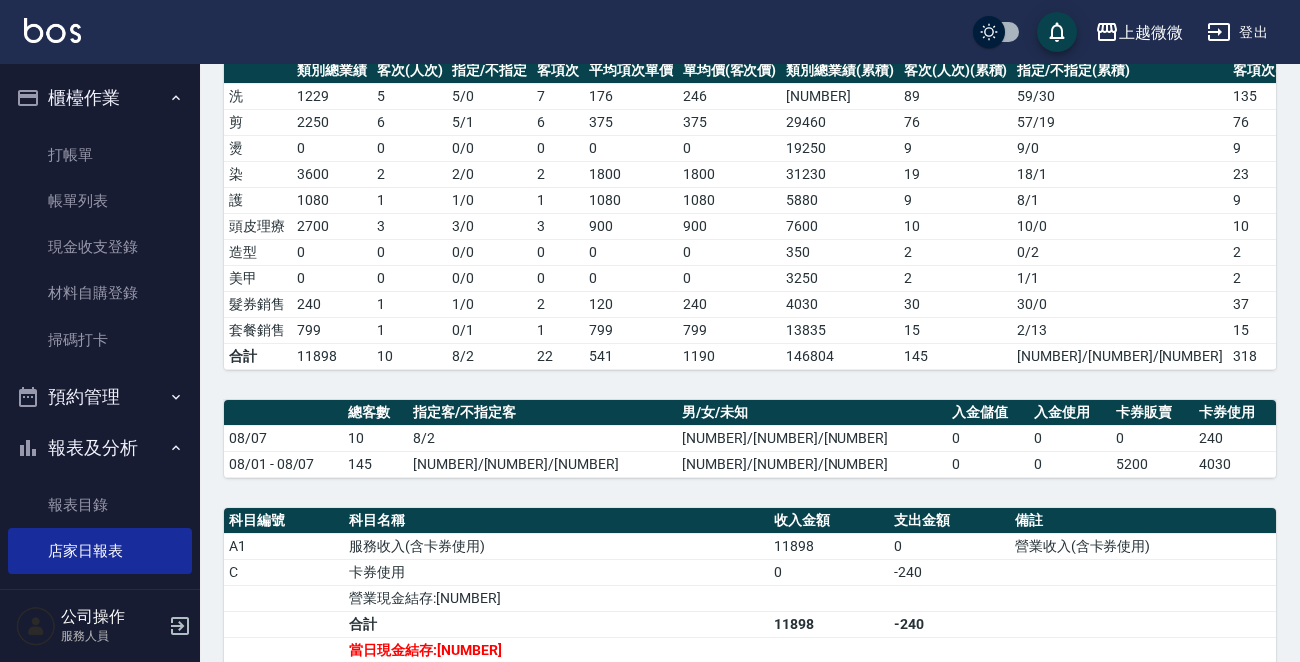 scroll, scrollTop: 500, scrollLeft: 0, axis: vertical 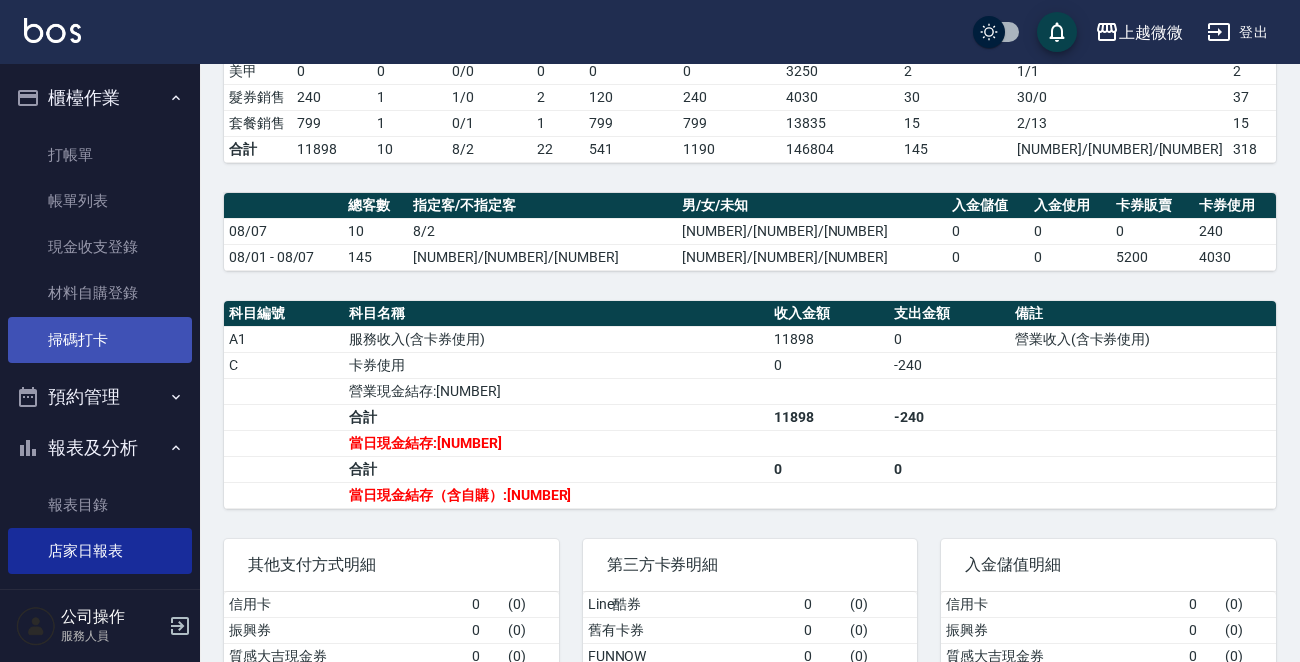 click on "掃碼打卡" at bounding box center [100, 340] 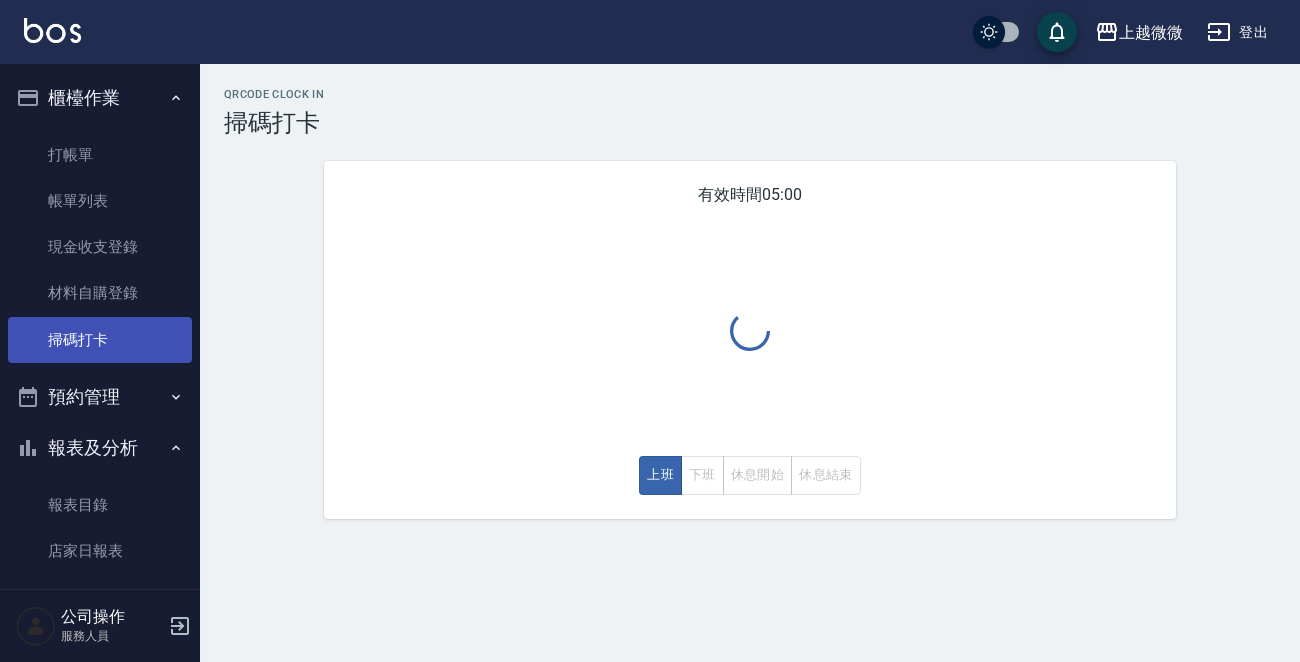 scroll, scrollTop: 0, scrollLeft: 0, axis: both 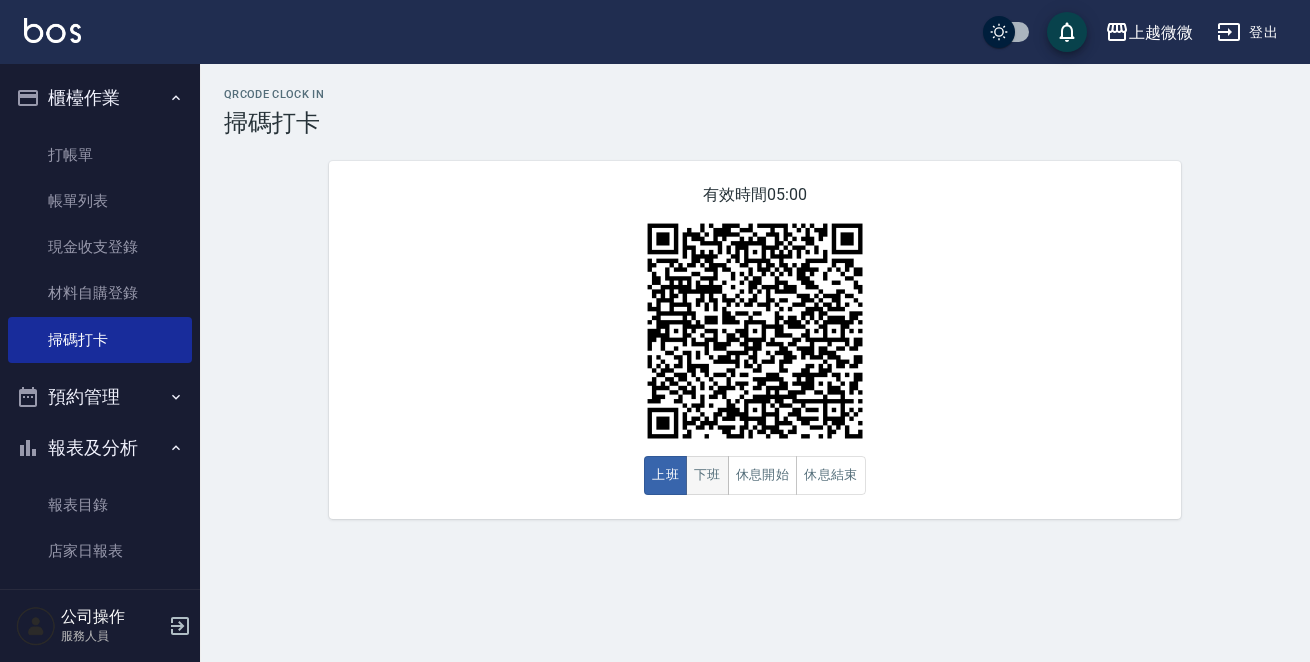 click on "下班" at bounding box center [707, 475] 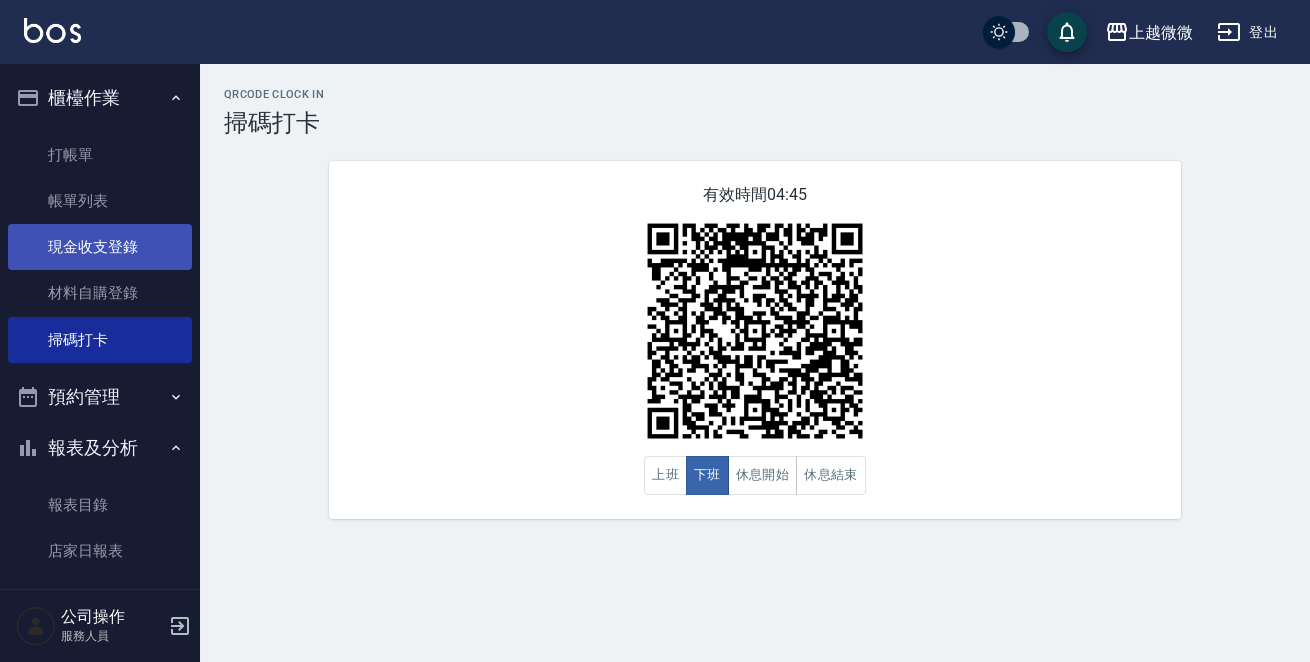 click on "現金收支登錄" at bounding box center [100, 247] 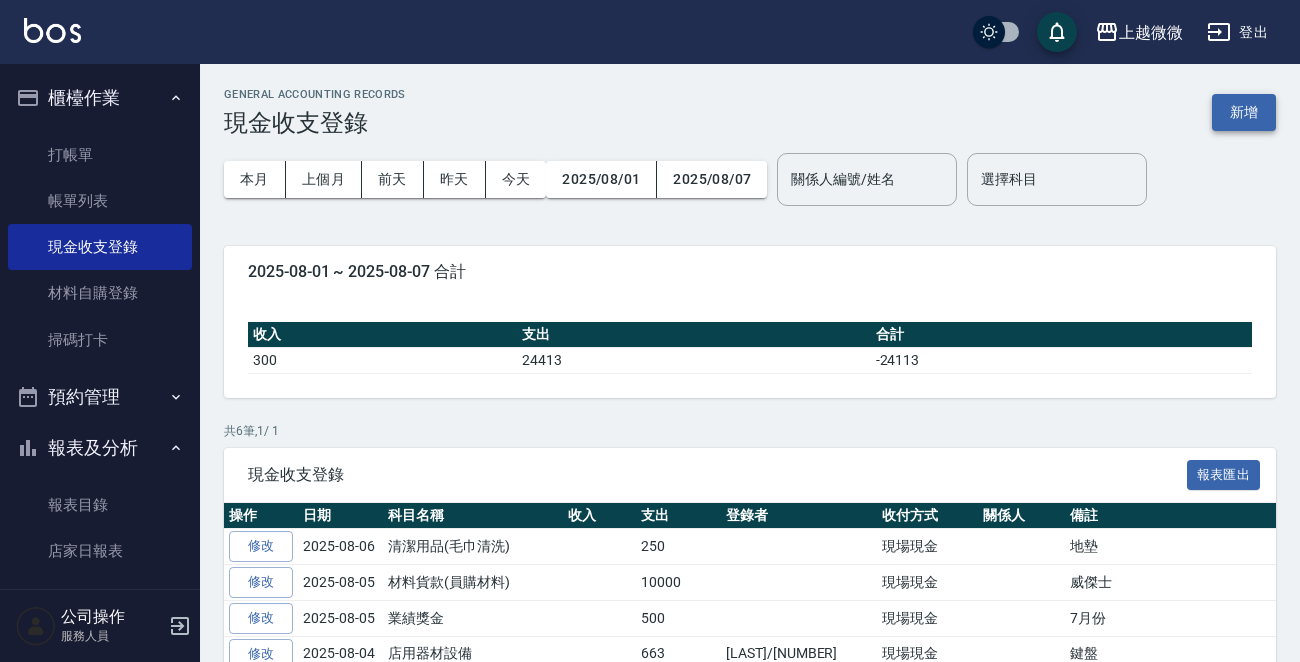 click on "新增" at bounding box center [1244, 112] 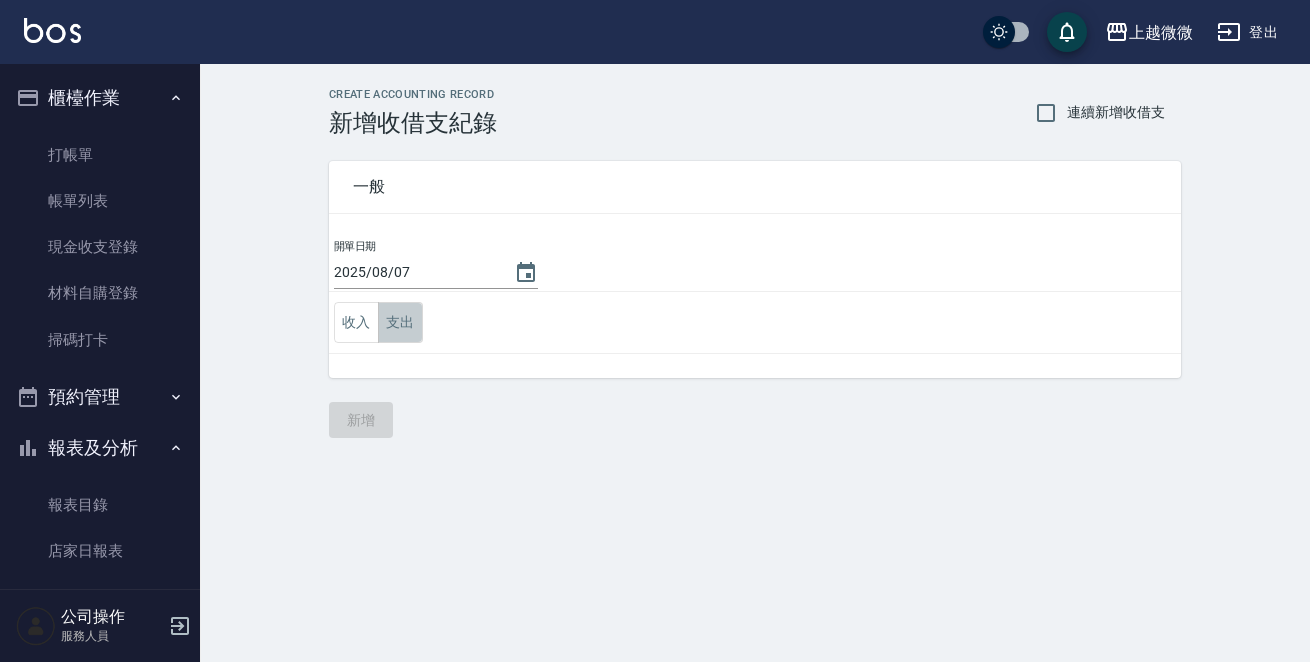 click on "支出" at bounding box center (400, 322) 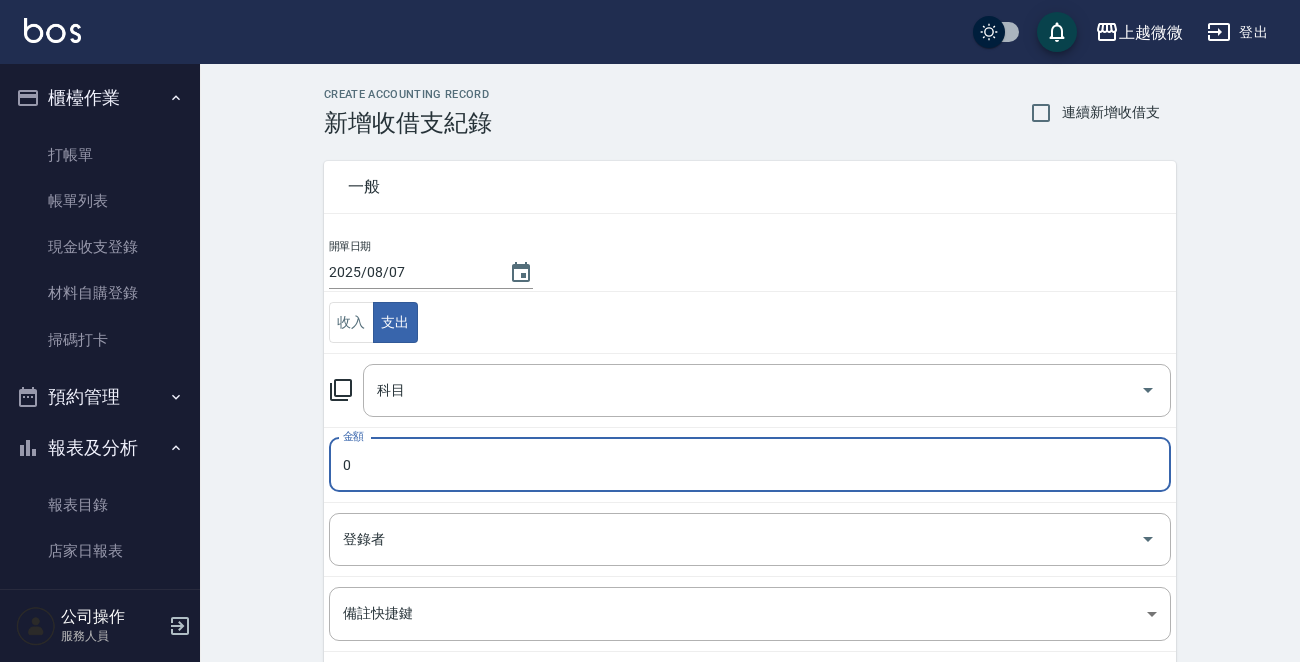 click on "0" at bounding box center (750, 465) 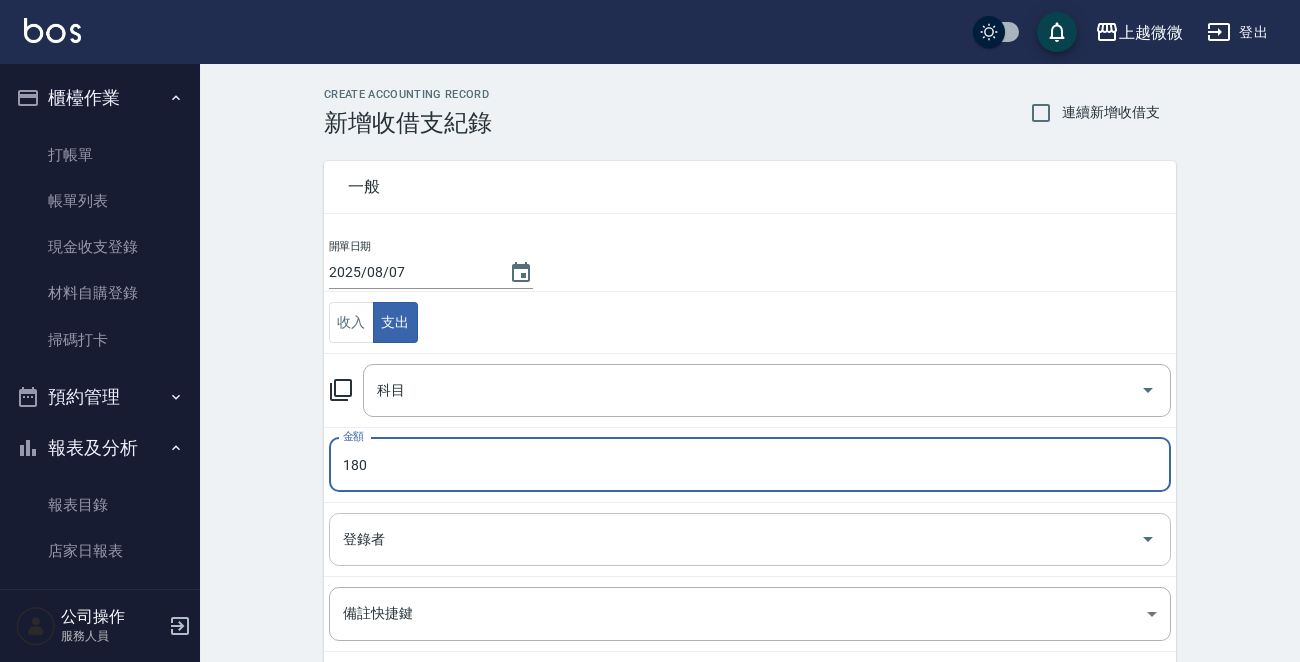 type on "180" 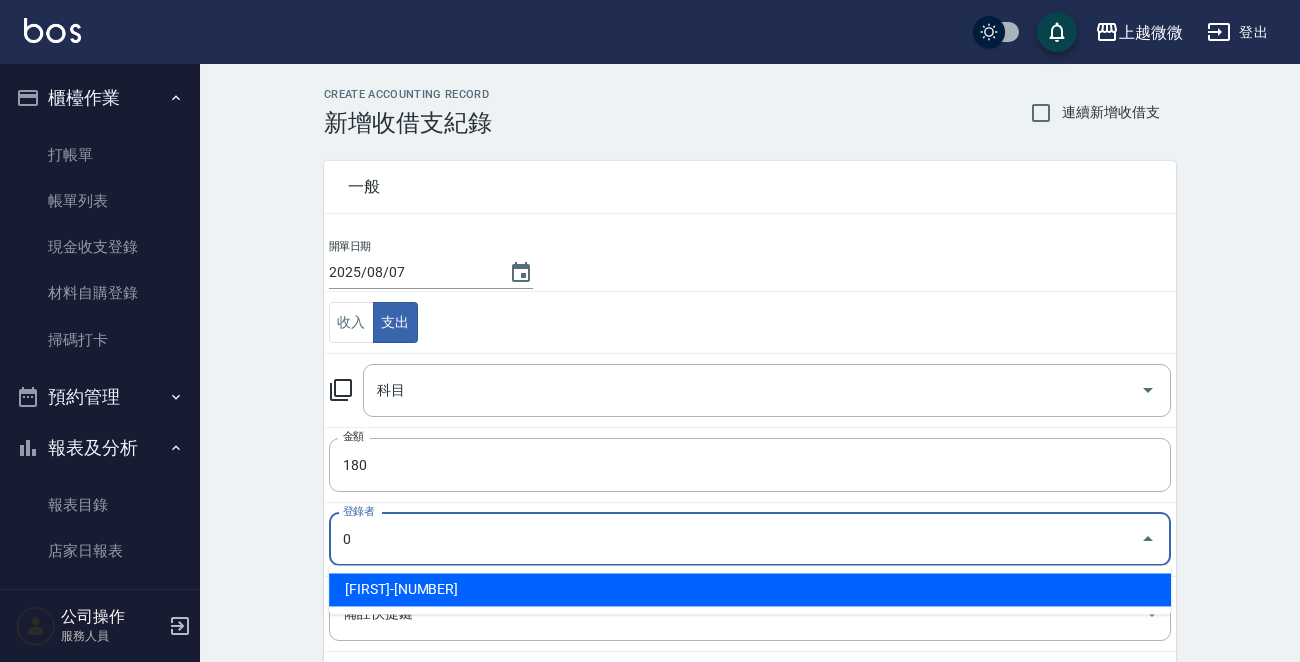 click on "[FIRST]-[NUMBER]" at bounding box center (750, 589) 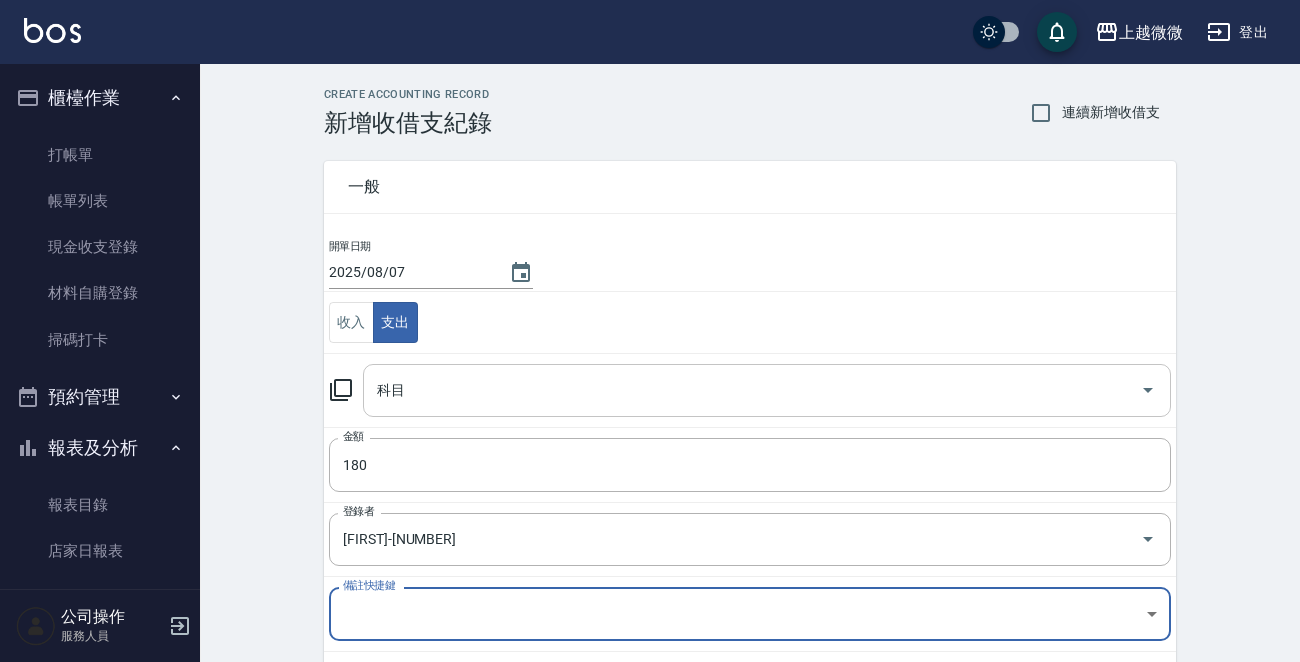 click on "科目" at bounding box center [752, 390] 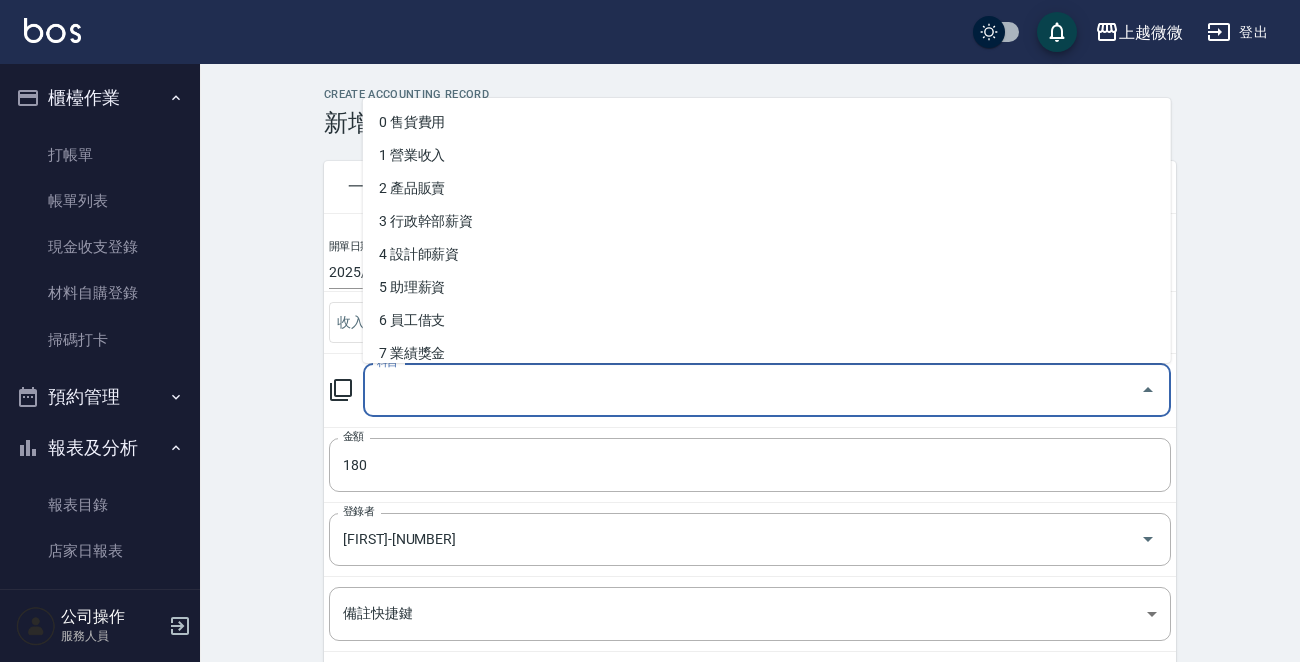 type on "f" 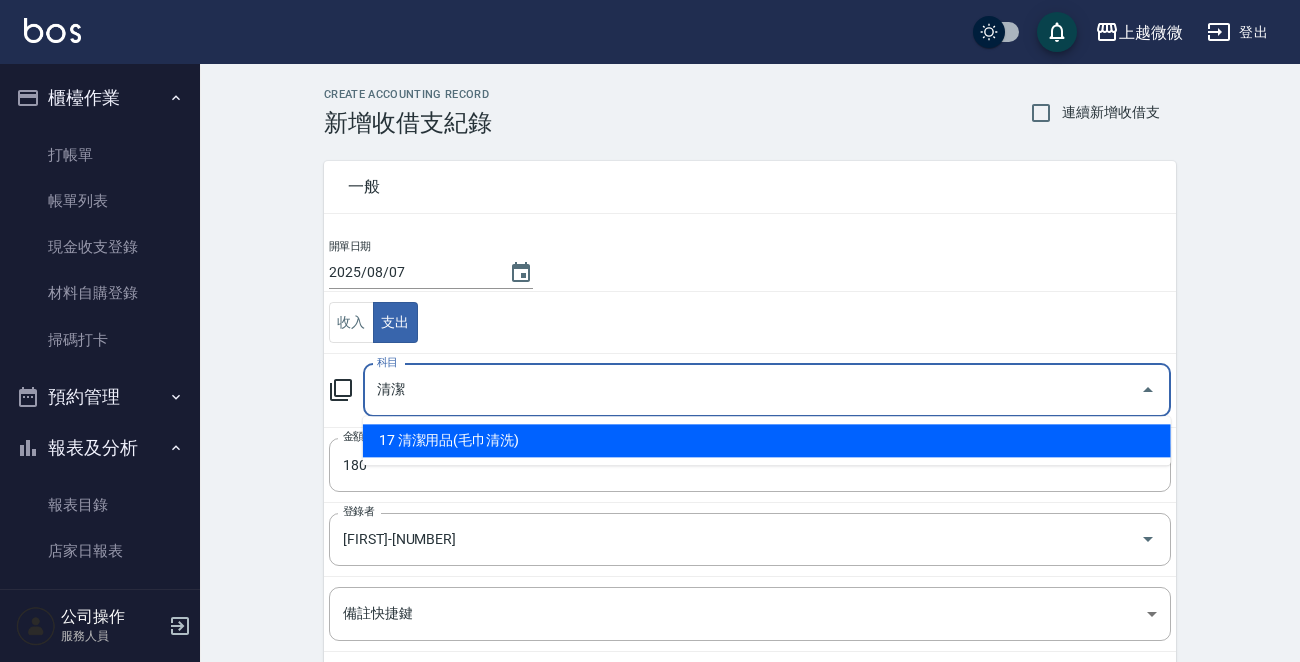 click on "17 清潔用品(毛巾清洗)" at bounding box center (767, 440) 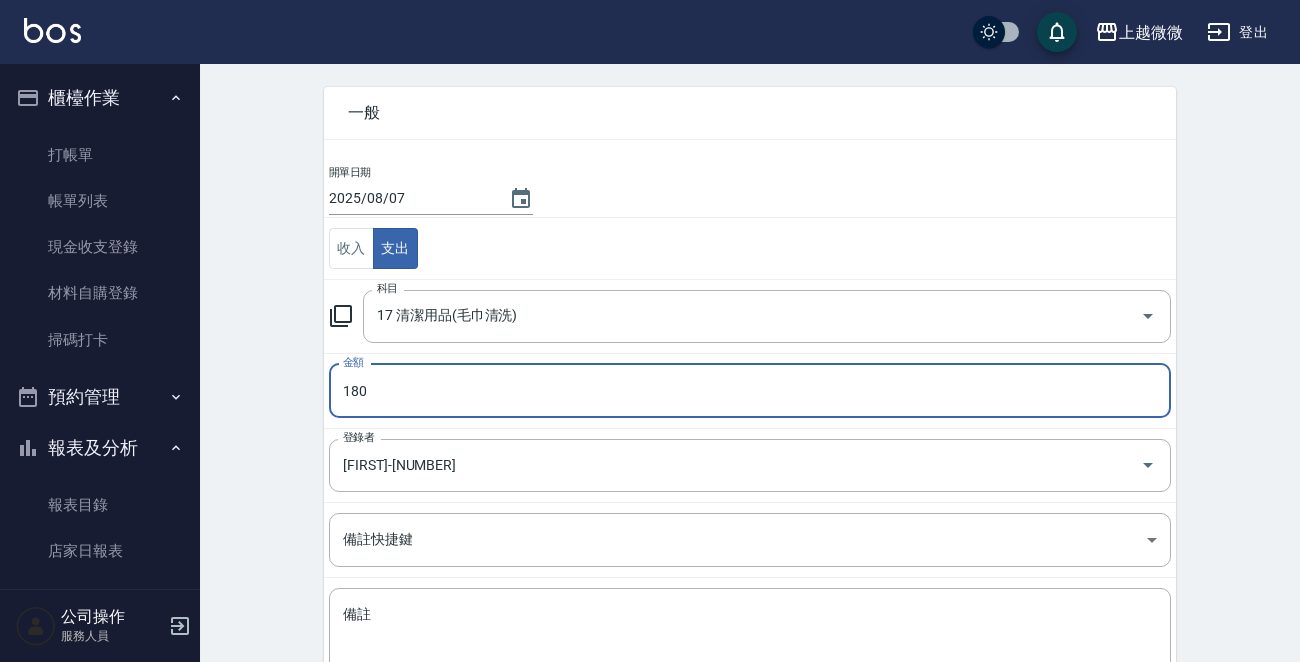 scroll, scrollTop: 220, scrollLeft: 0, axis: vertical 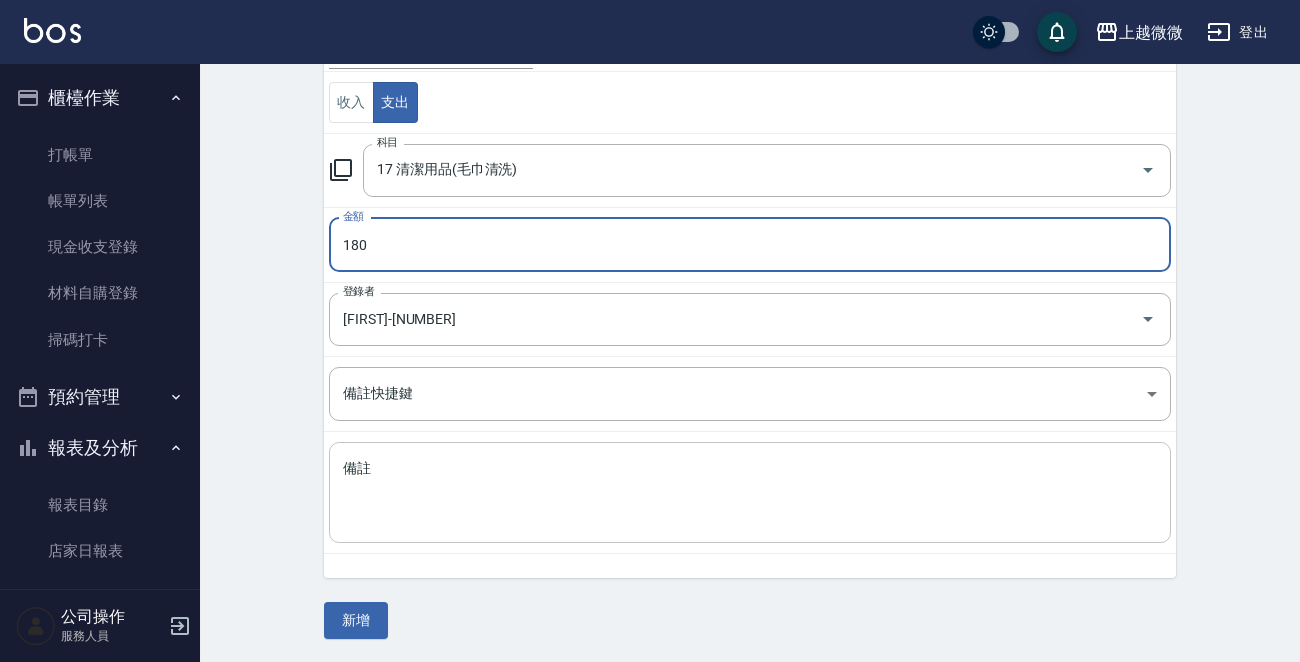 click on "備註" at bounding box center [750, 493] 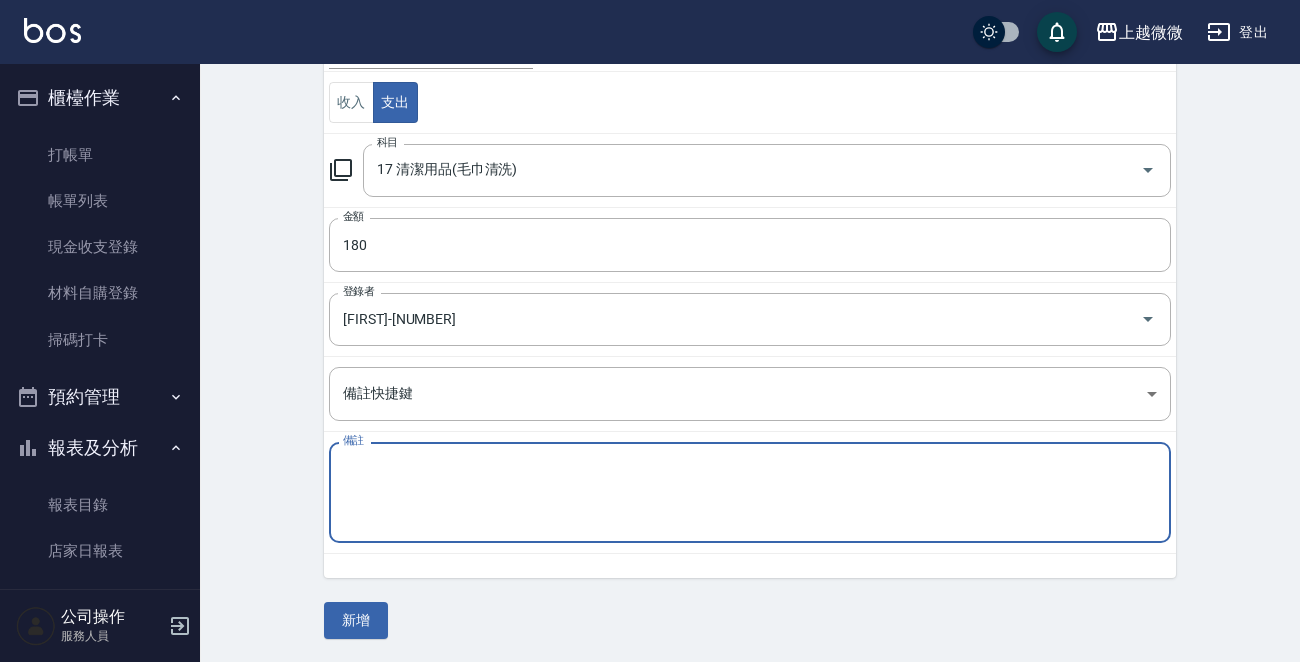 type on "a" 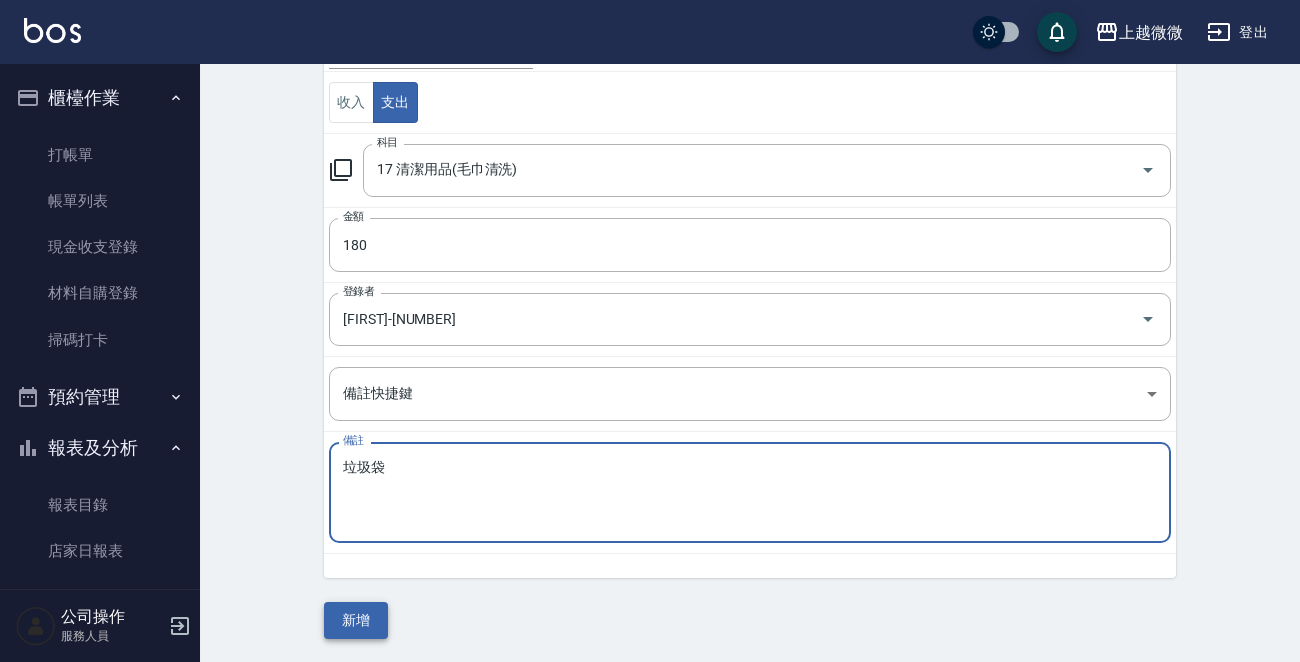 type on "垃圾袋" 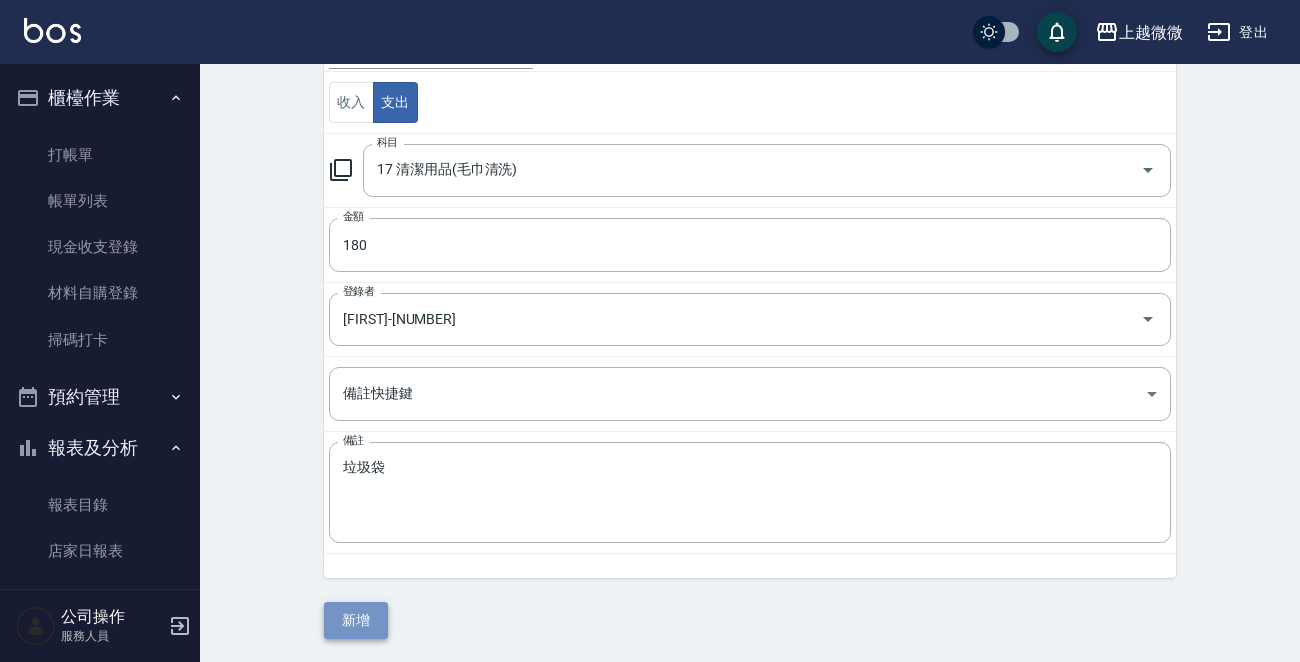 click on "新增" at bounding box center [356, 620] 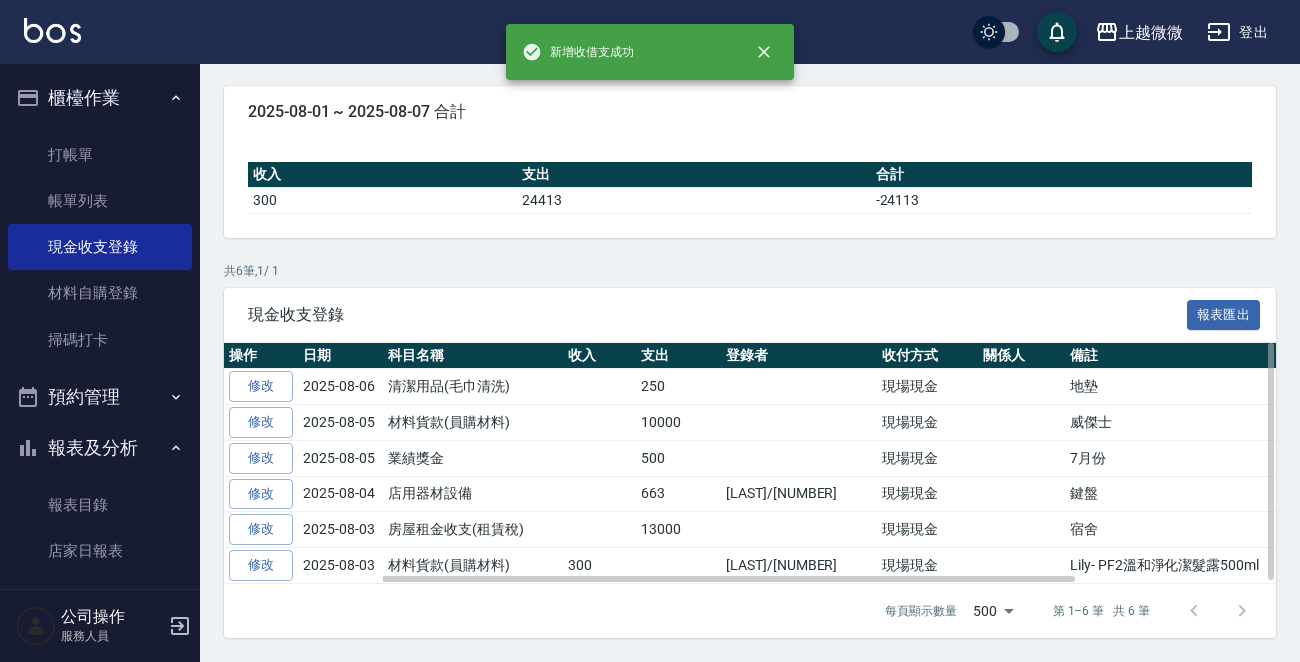 scroll, scrollTop: 0, scrollLeft: 0, axis: both 